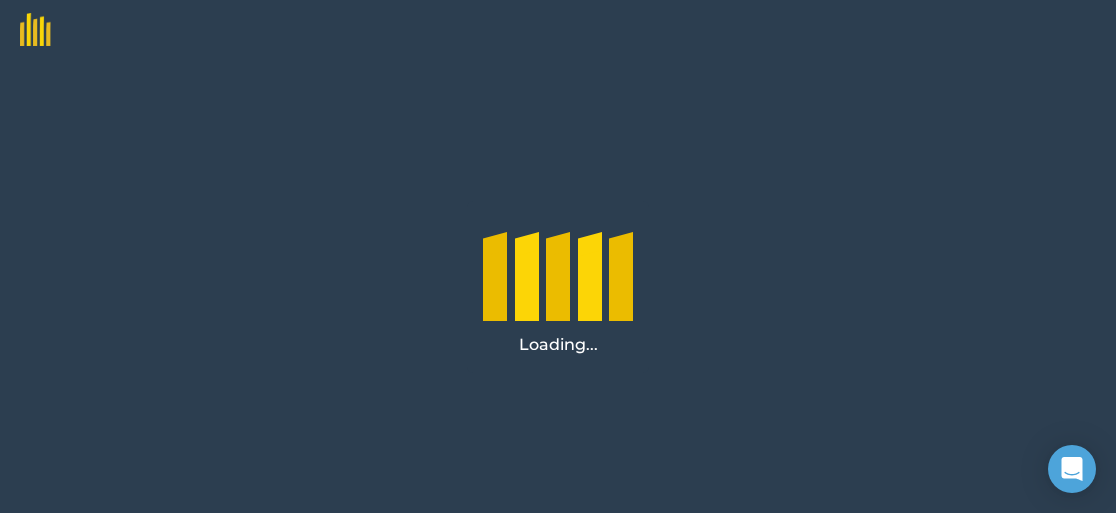 scroll, scrollTop: 0, scrollLeft: 0, axis: both 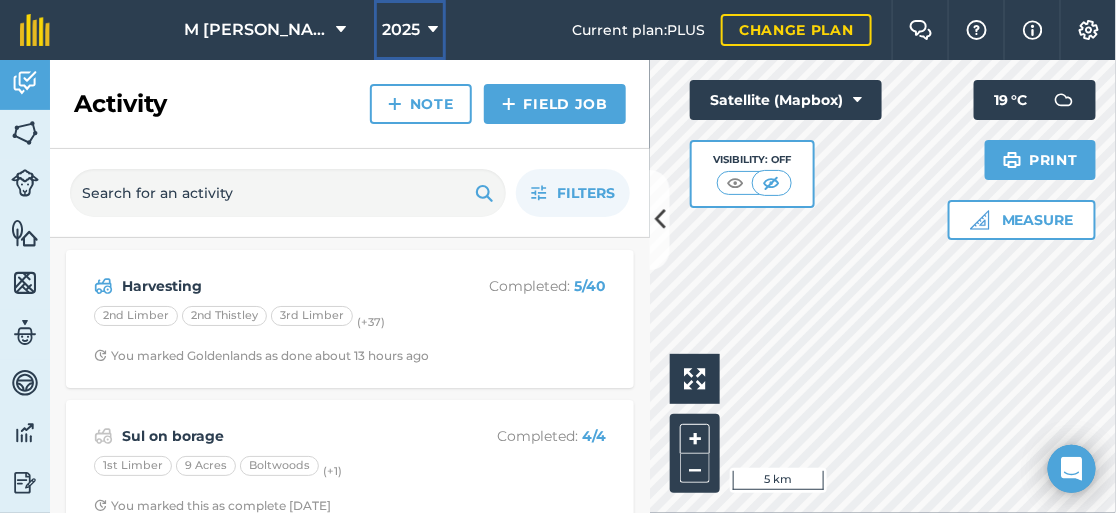 click at bounding box center (433, 30) 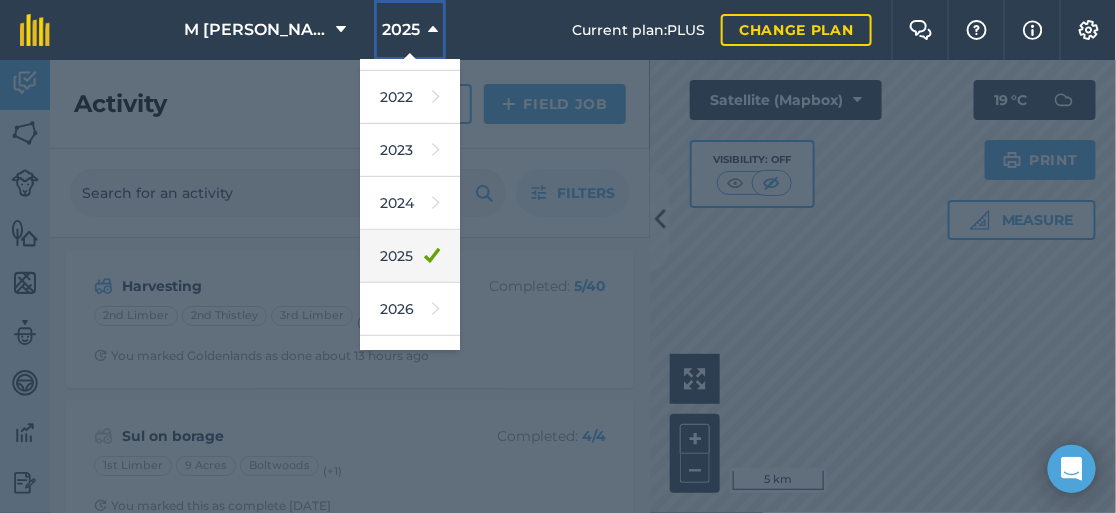 scroll, scrollTop: 288, scrollLeft: 0, axis: vertical 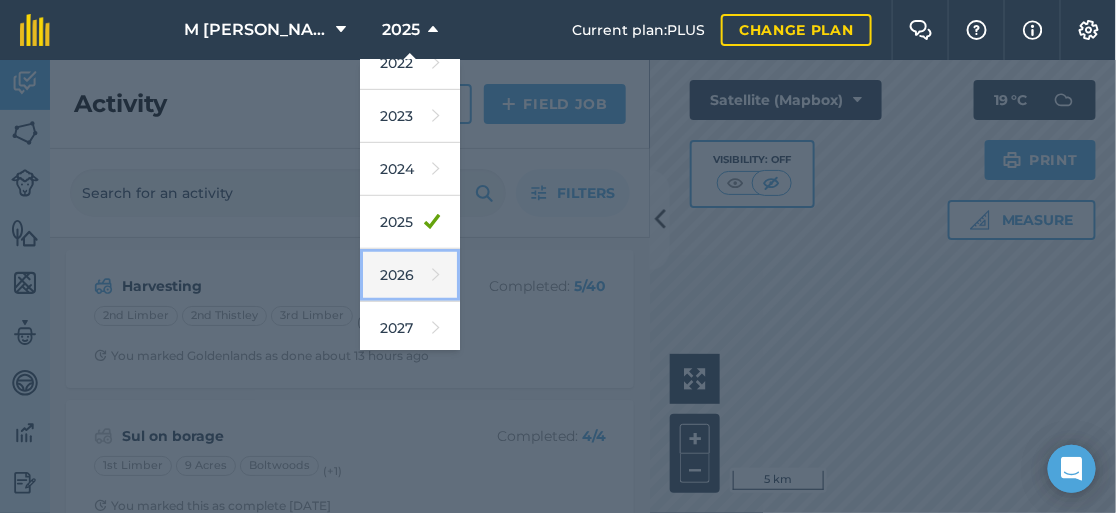 click on "2026" at bounding box center [410, 275] 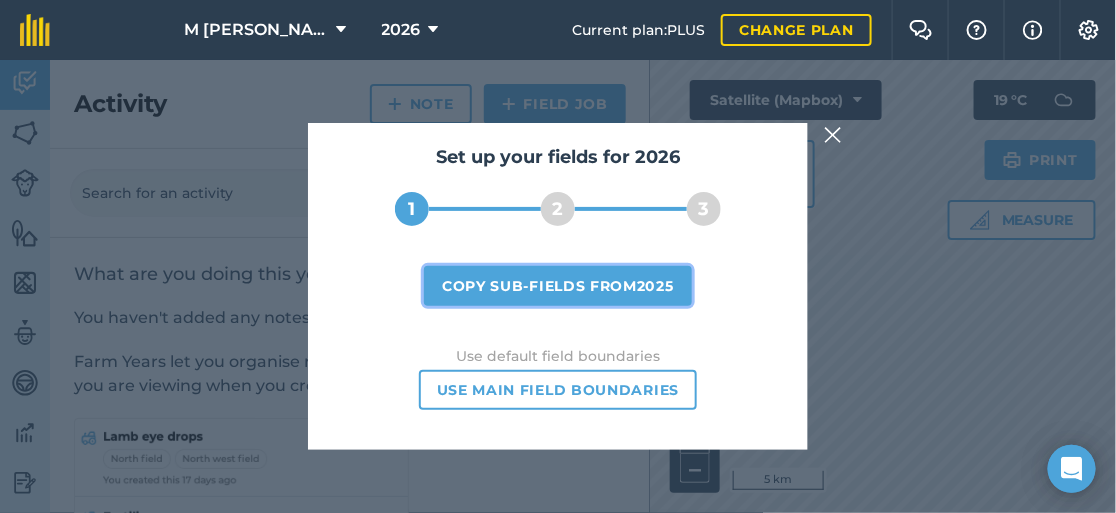 click on "Copy sub-fields from  2025" at bounding box center (558, 286) 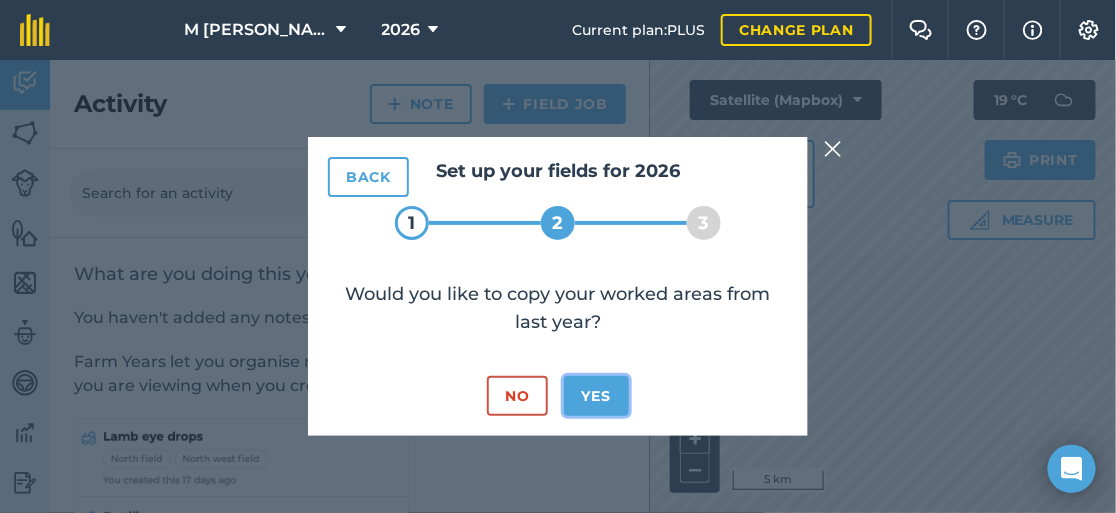 click on "Yes" at bounding box center (596, 396) 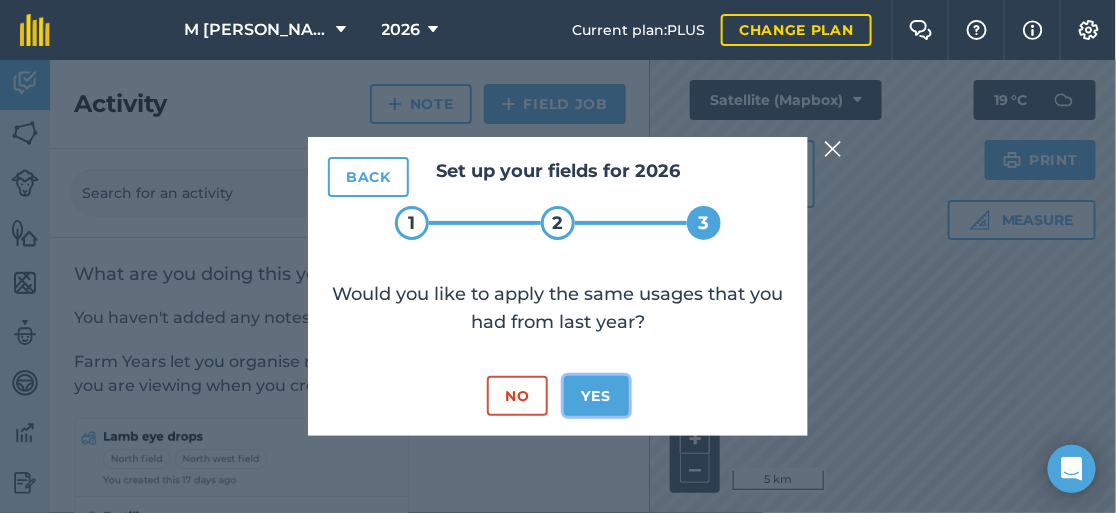 click on "Yes" at bounding box center (596, 396) 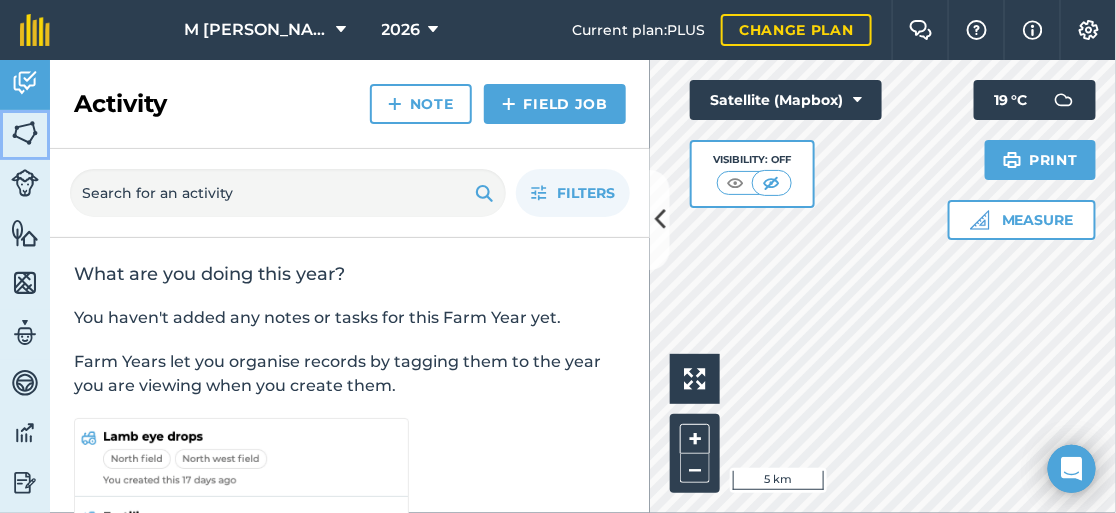 click at bounding box center [25, 133] 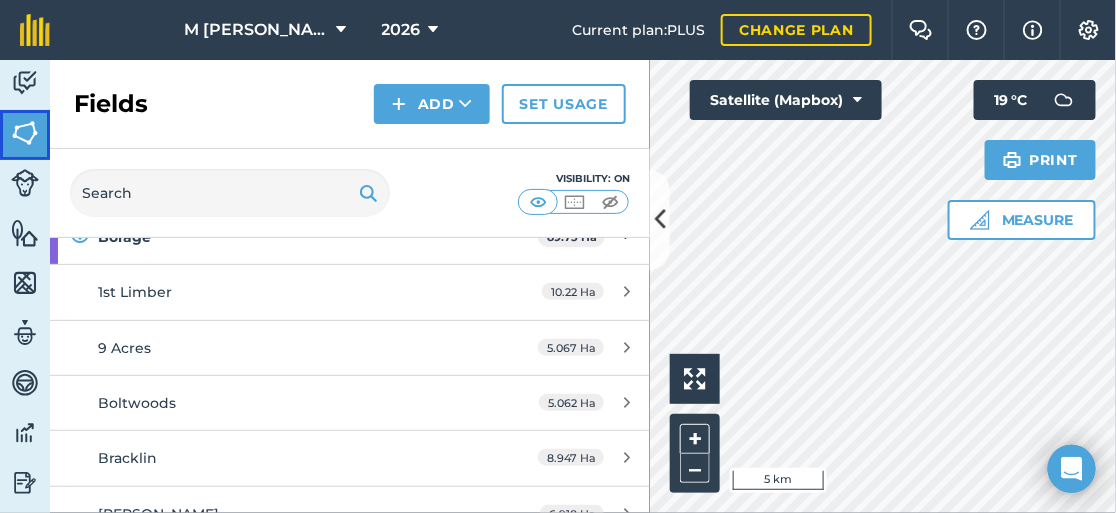 scroll, scrollTop: 300, scrollLeft: 0, axis: vertical 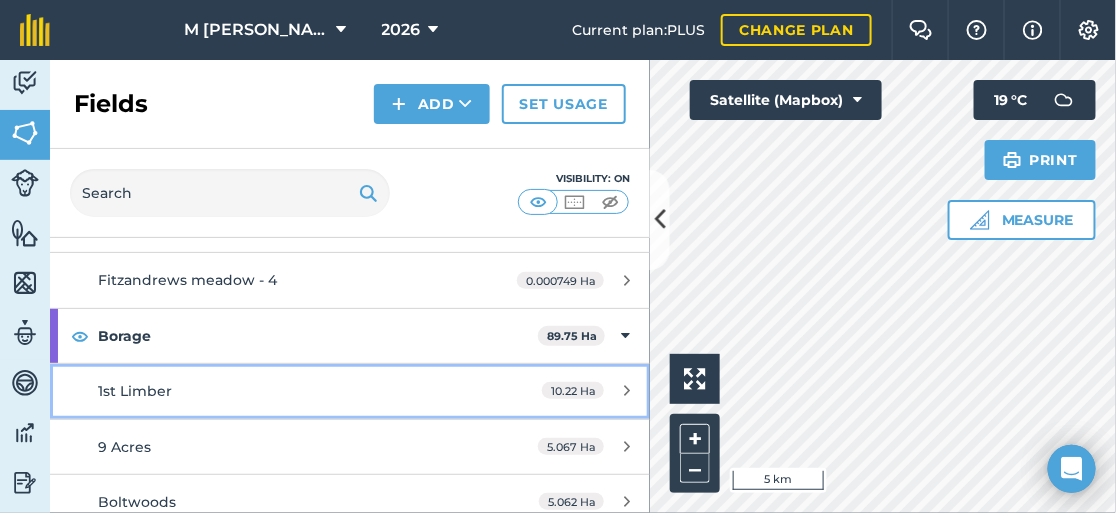 click on "1st Limber" at bounding box center (286, 391) 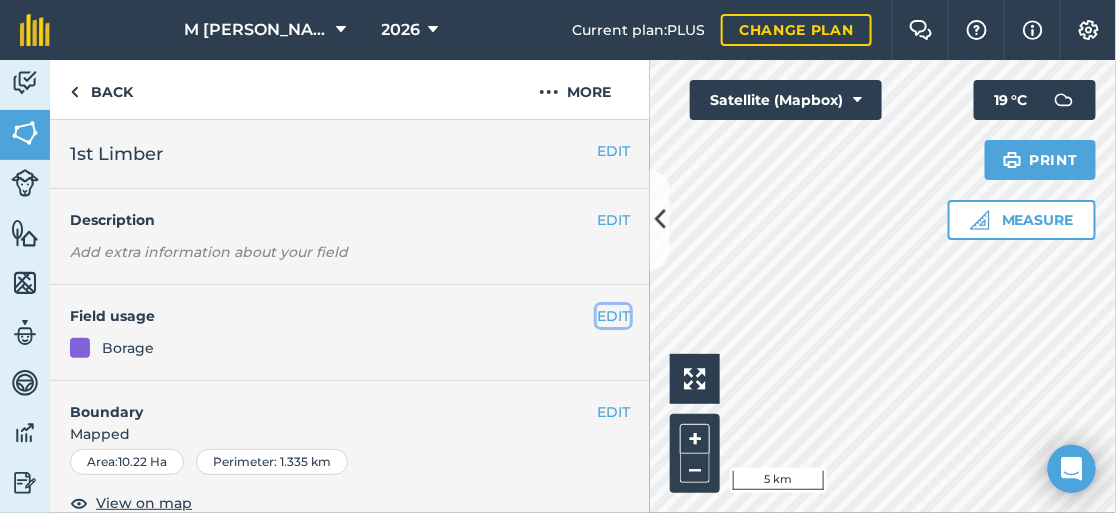 click on "EDIT" at bounding box center [613, 316] 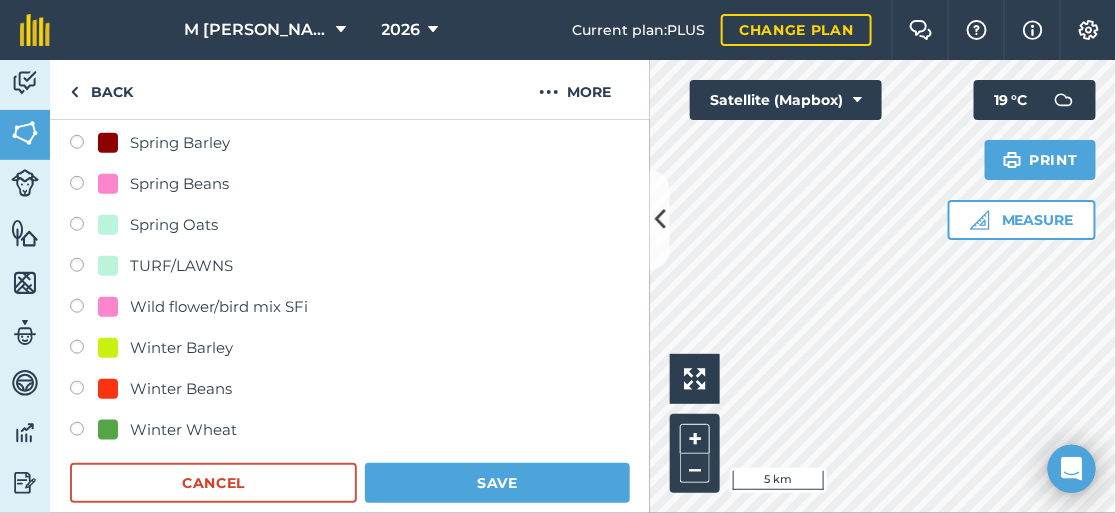 scroll, scrollTop: 499, scrollLeft: 0, axis: vertical 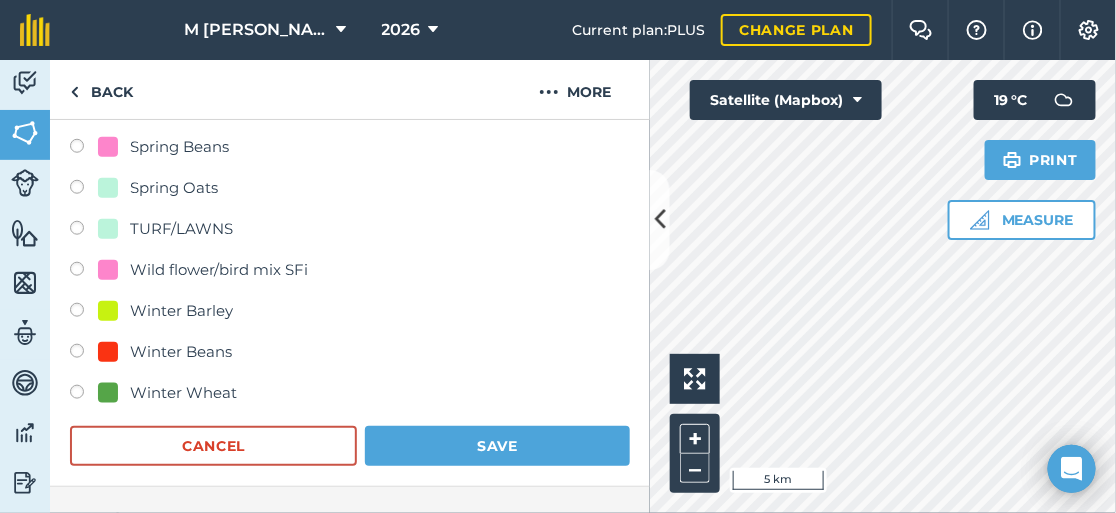 click at bounding box center (84, 395) 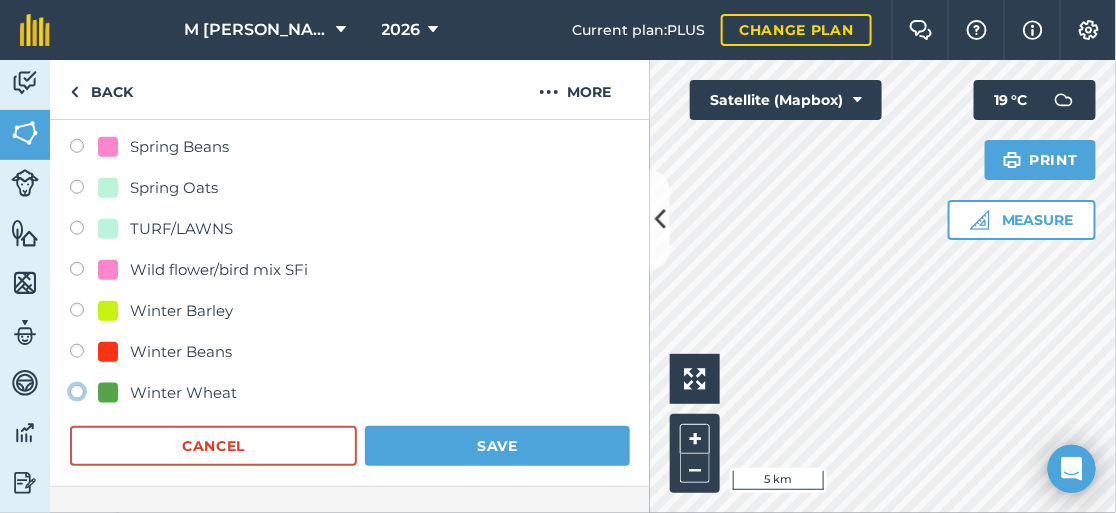click on "Winter Wheat" at bounding box center [-9923, 391] 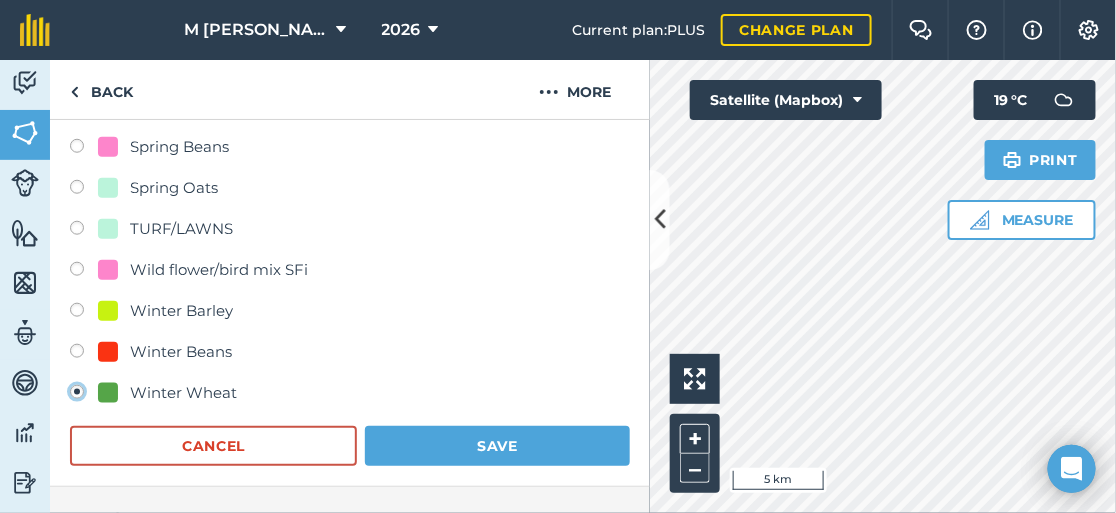 radio on "true" 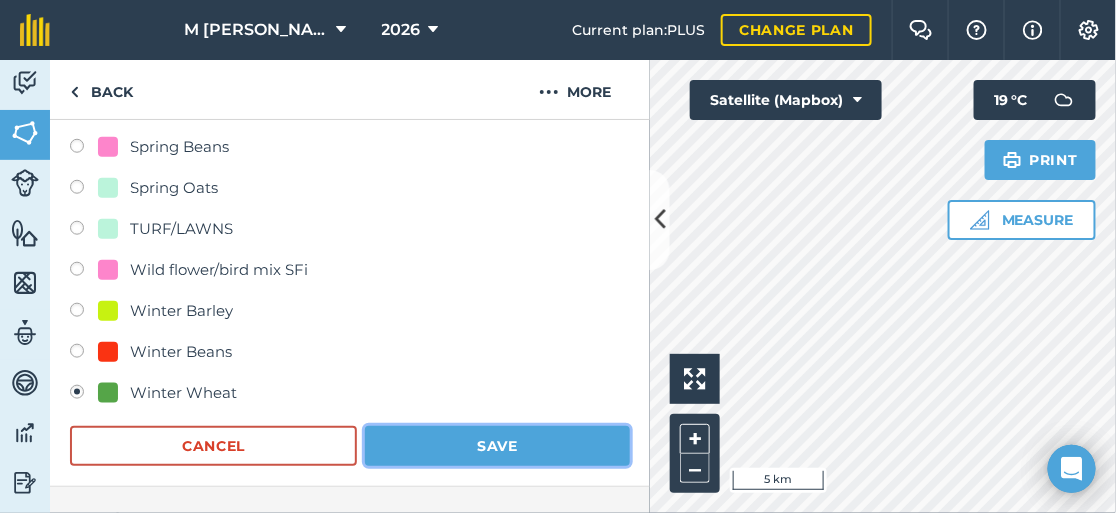 click on "Save" at bounding box center [497, 446] 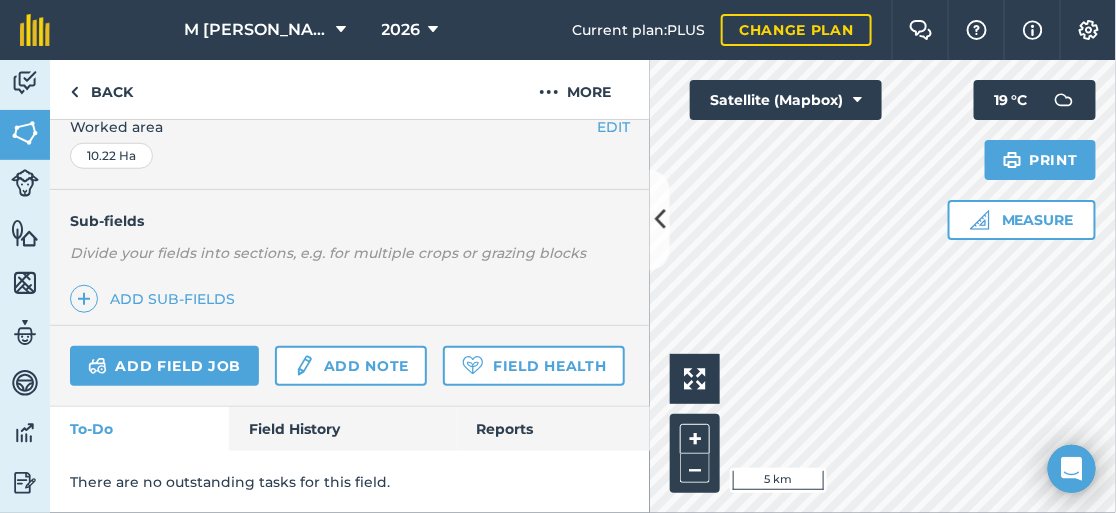 scroll, scrollTop: 477, scrollLeft: 0, axis: vertical 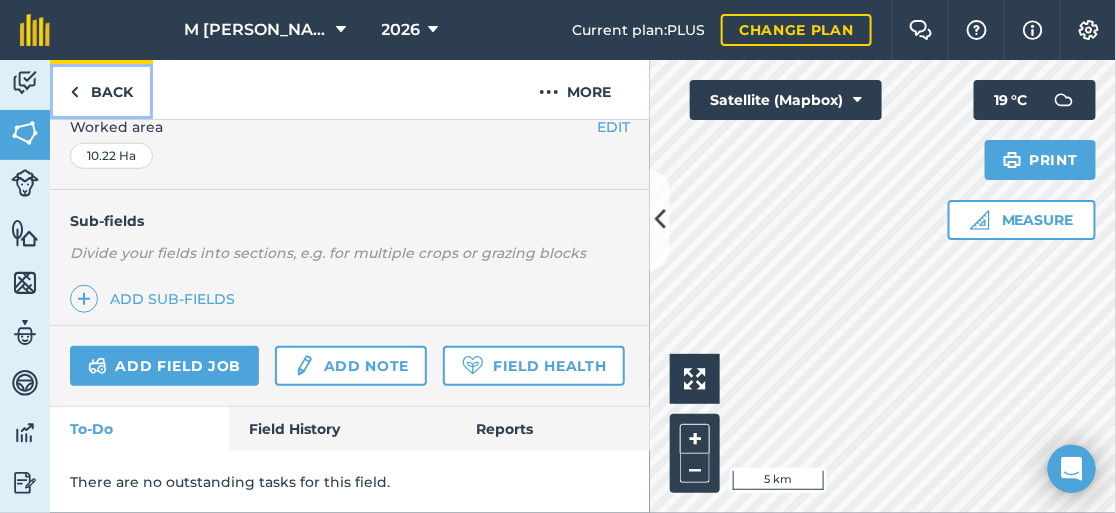 click on "Back" at bounding box center (101, 89) 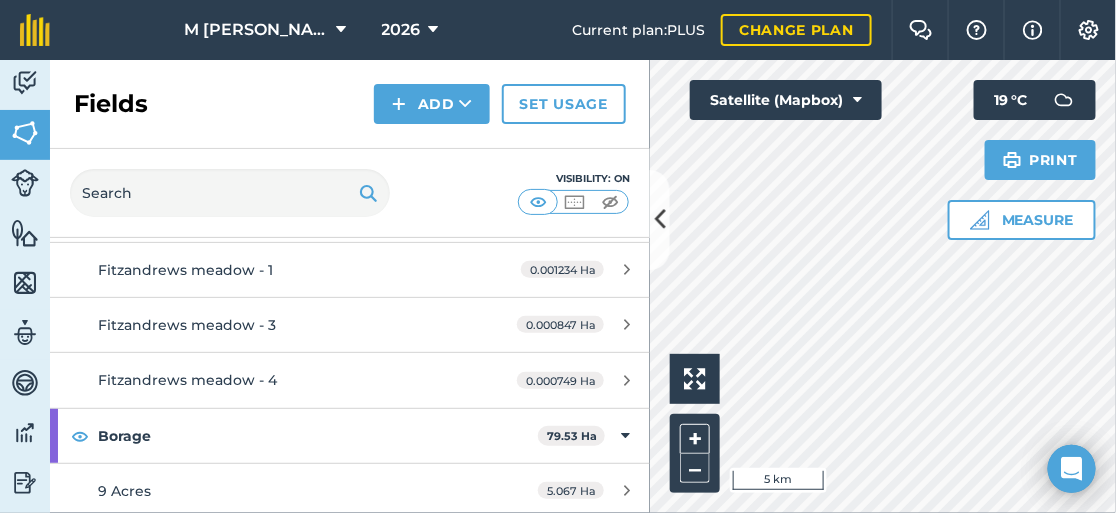 scroll, scrollTop: 300, scrollLeft: 0, axis: vertical 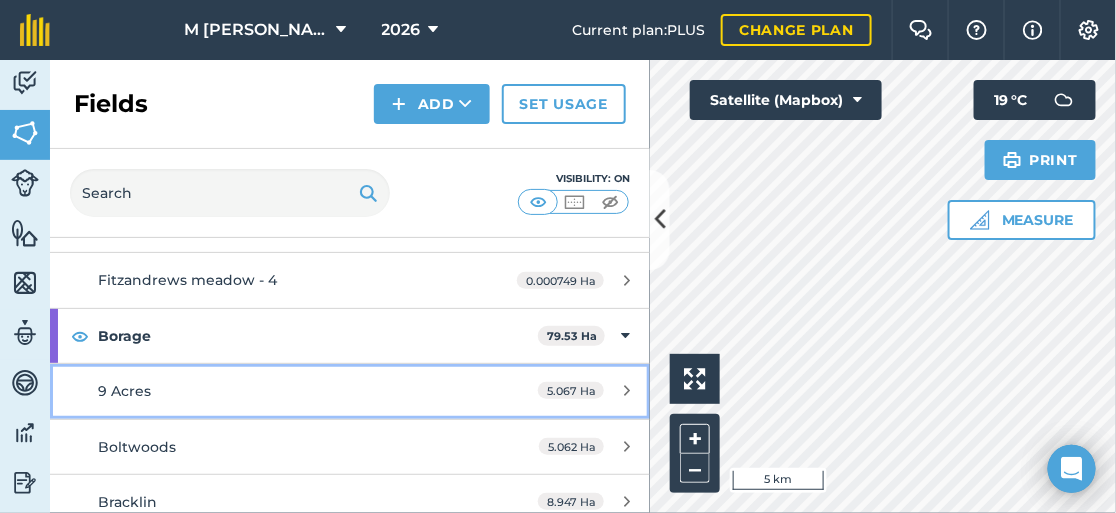 click on "9 Acres" at bounding box center (286, 391) 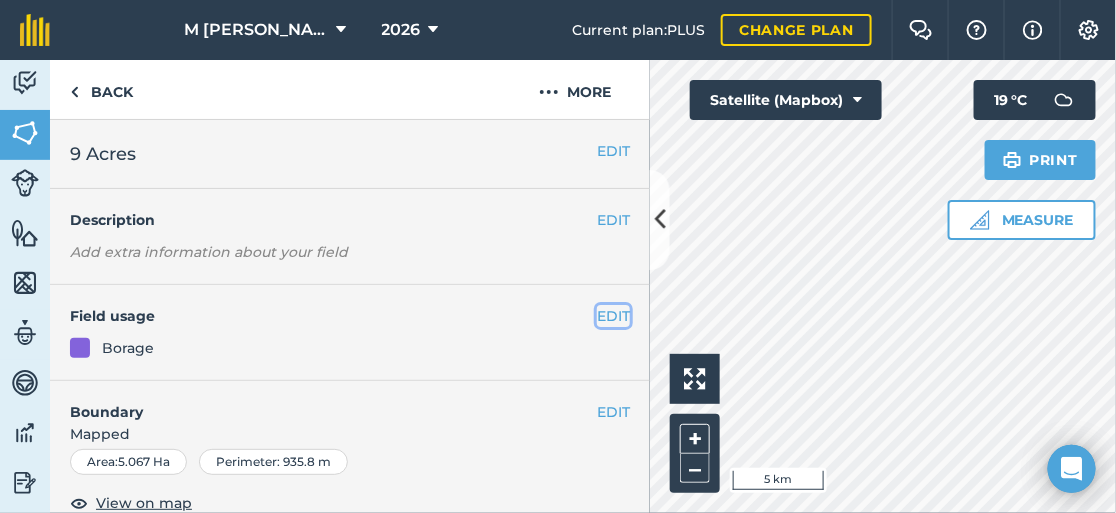 click on "EDIT" at bounding box center (613, 316) 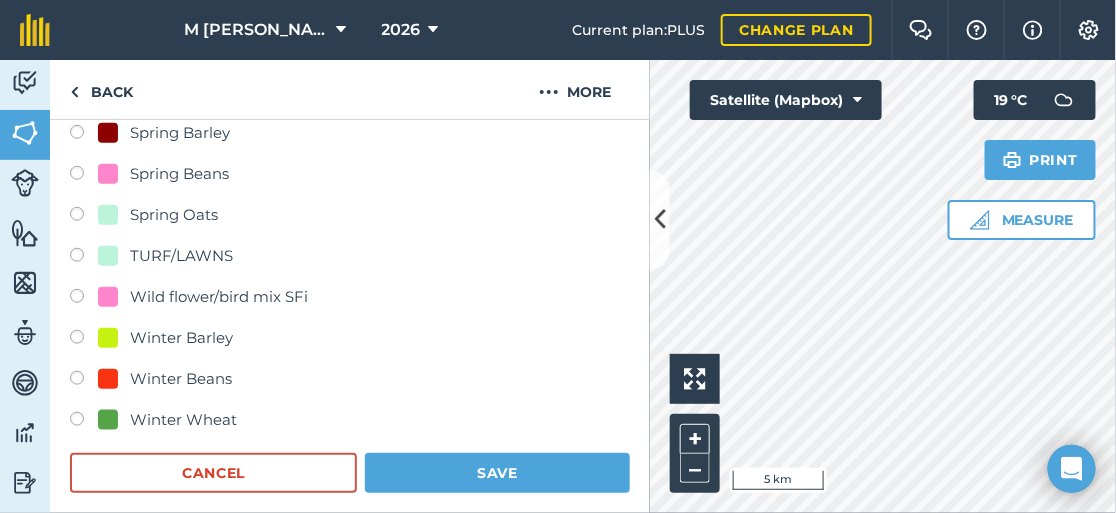 scroll, scrollTop: 499, scrollLeft: 0, axis: vertical 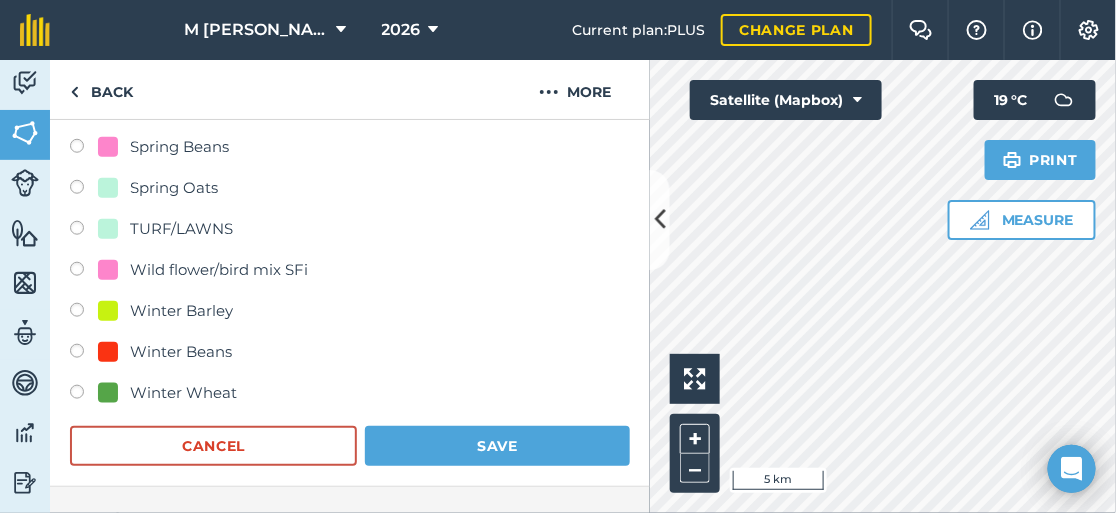 click at bounding box center (84, 395) 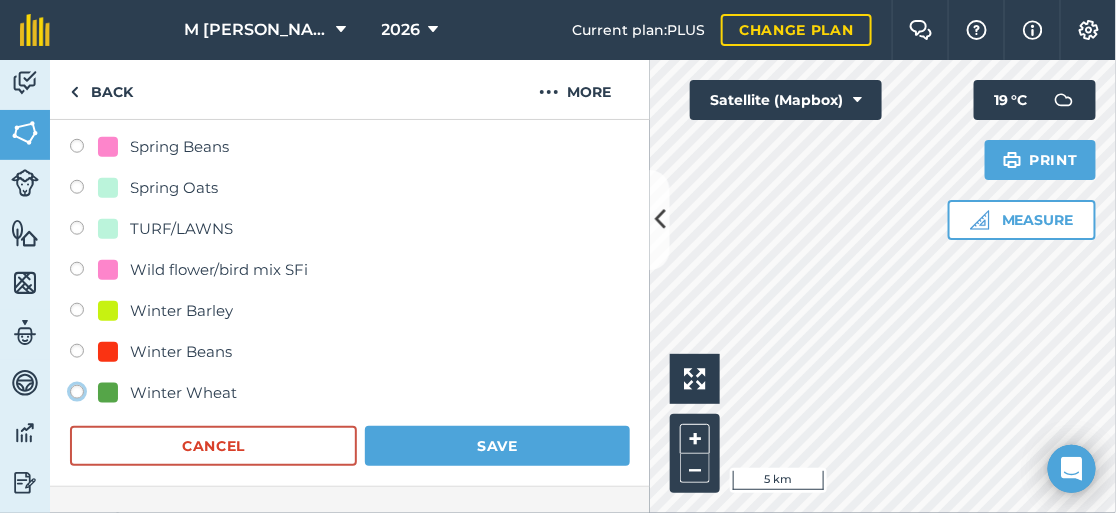 click on "Winter Wheat" at bounding box center (-9923, 391) 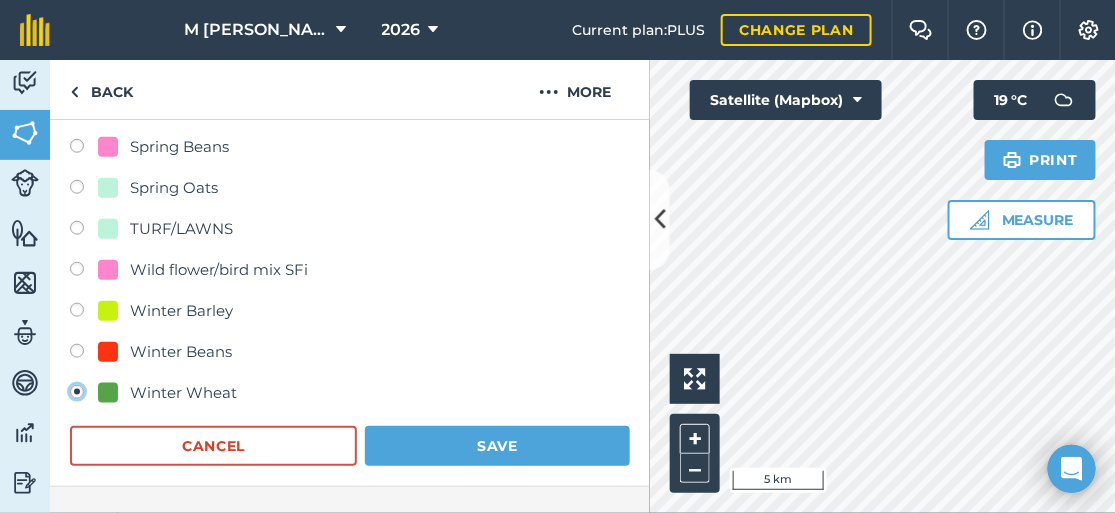 radio on "true" 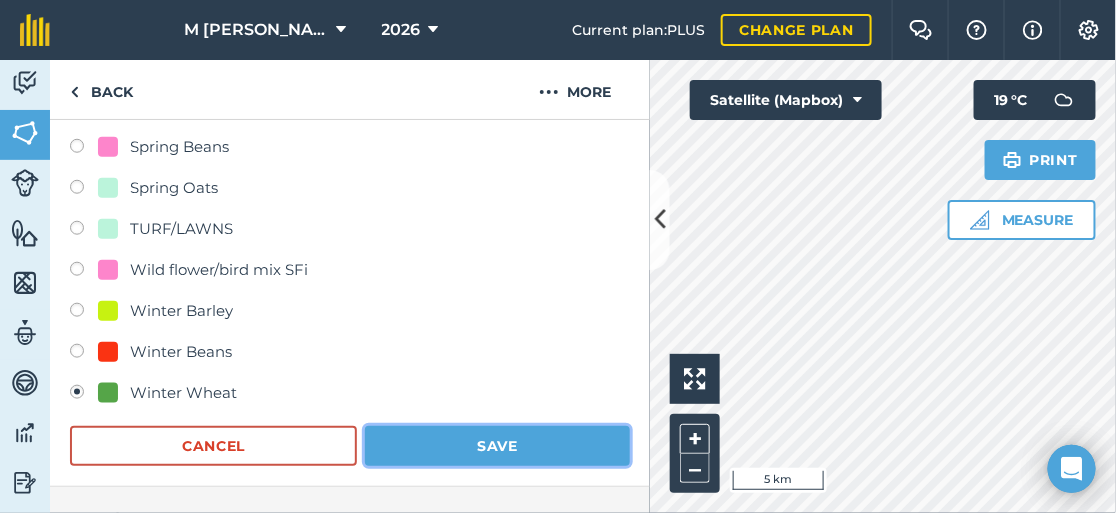 click on "Save" at bounding box center [497, 446] 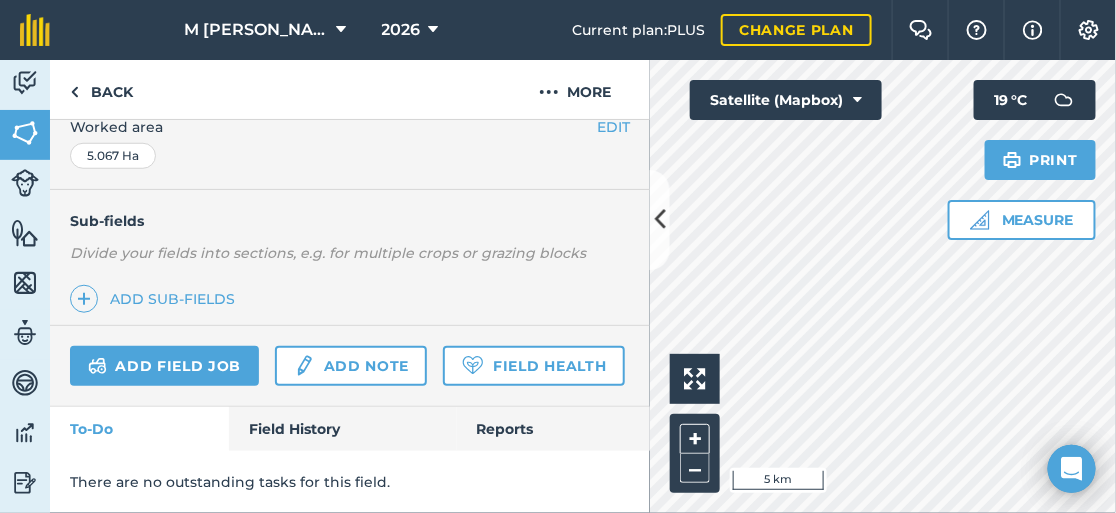 scroll, scrollTop: 477, scrollLeft: 0, axis: vertical 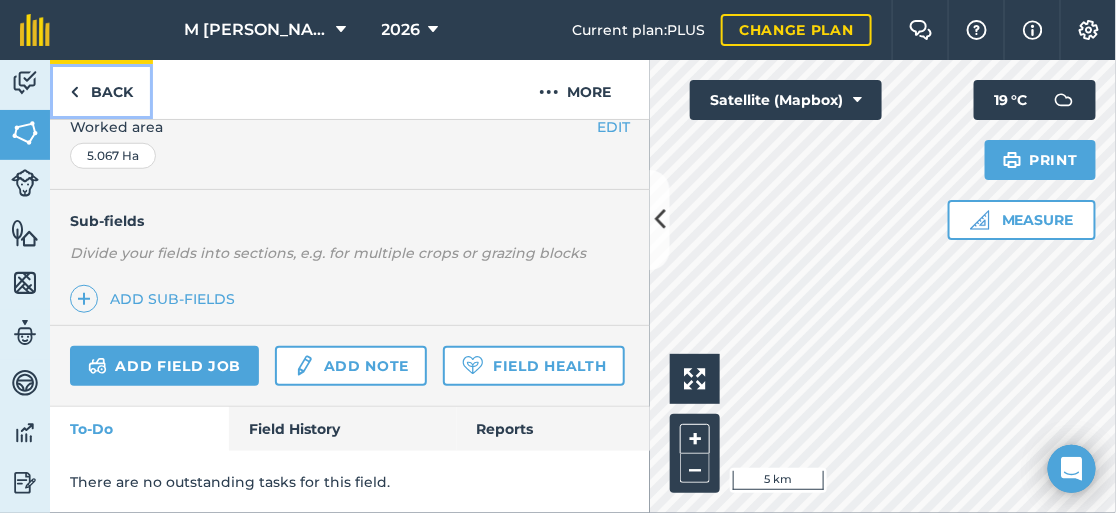 click on "Back" at bounding box center (101, 89) 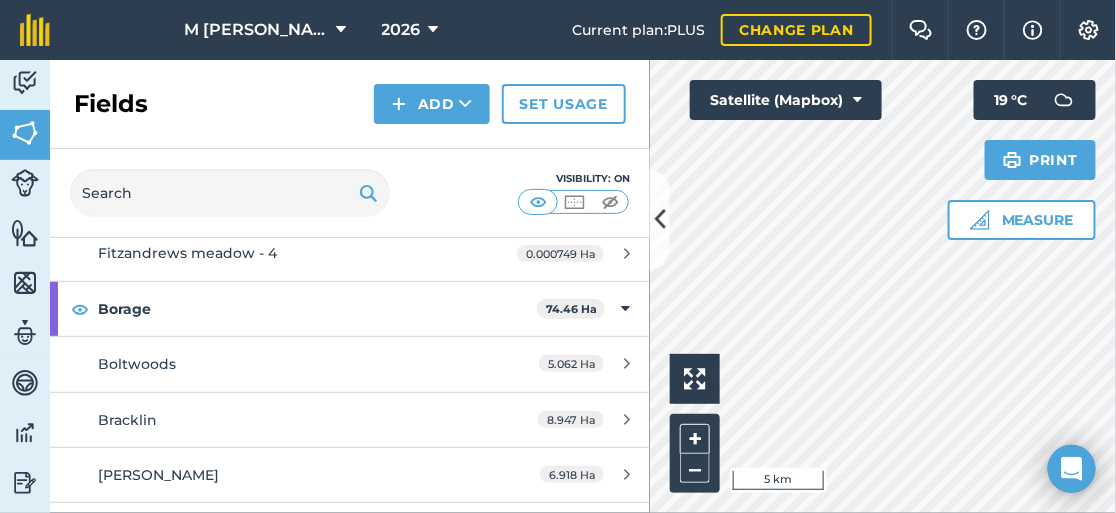 scroll, scrollTop: 300, scrollLeft: 0, axis: vertical 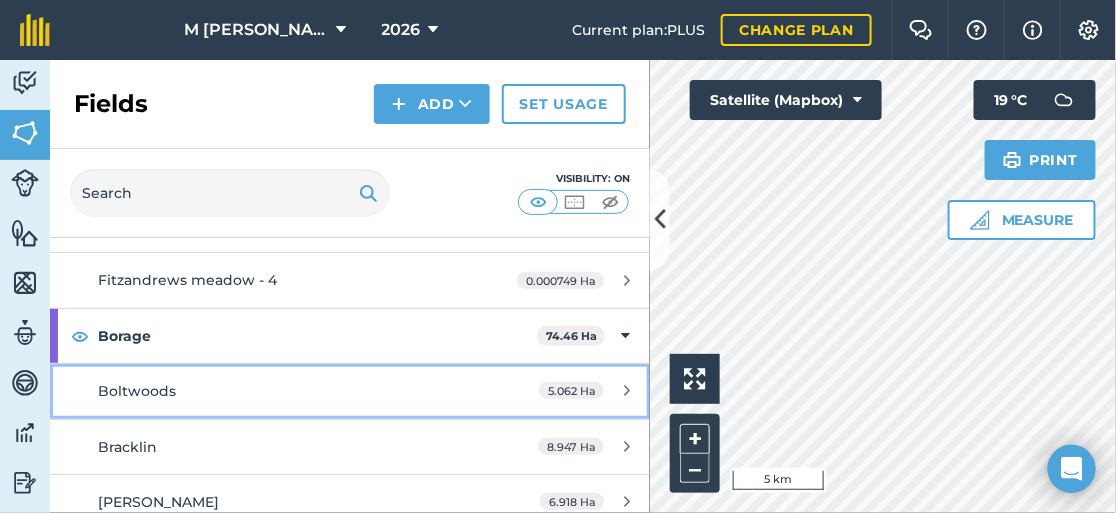 click on "Boltwoods" at bounding box center [286, 391] 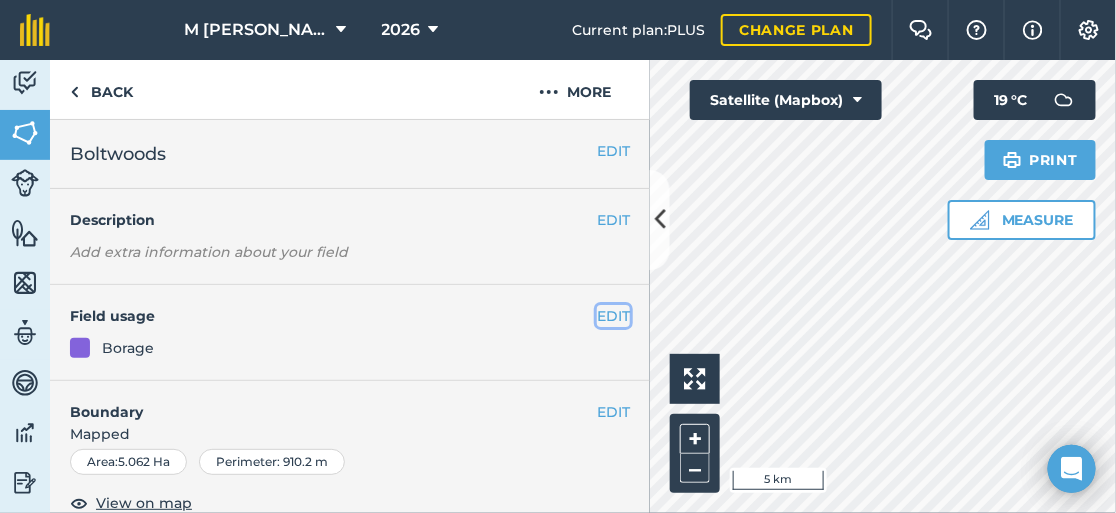 click on "EDIT" at bounding box center (613, 316) 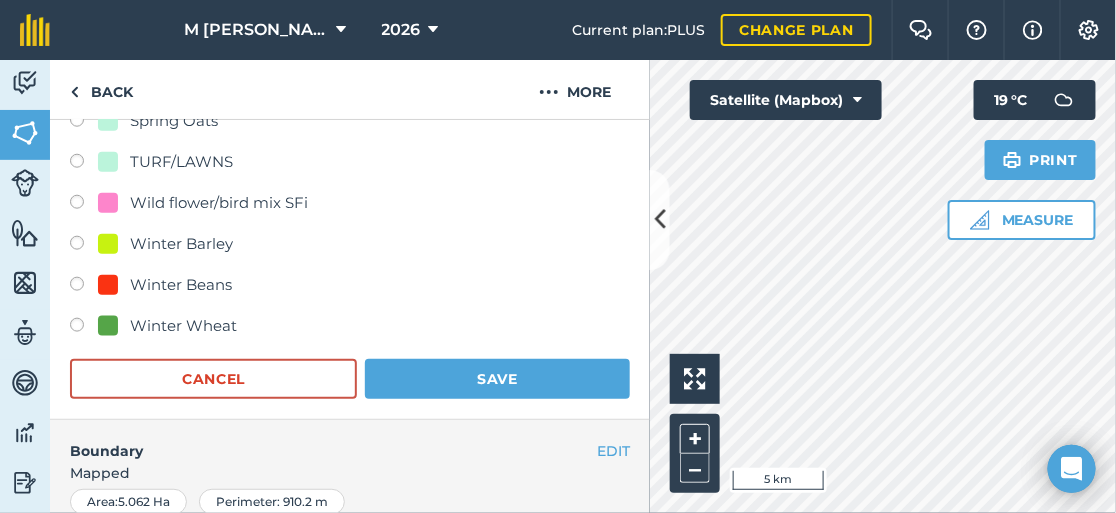 scroll, scrollTop: 600, scrollLeft: 0, axis: vertical 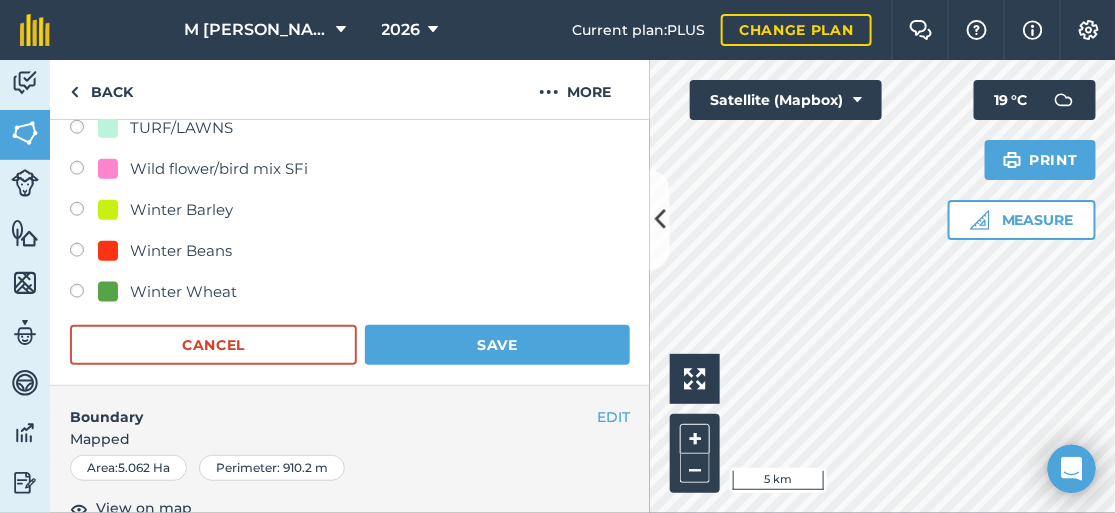 click at bounding box center [84, 294] 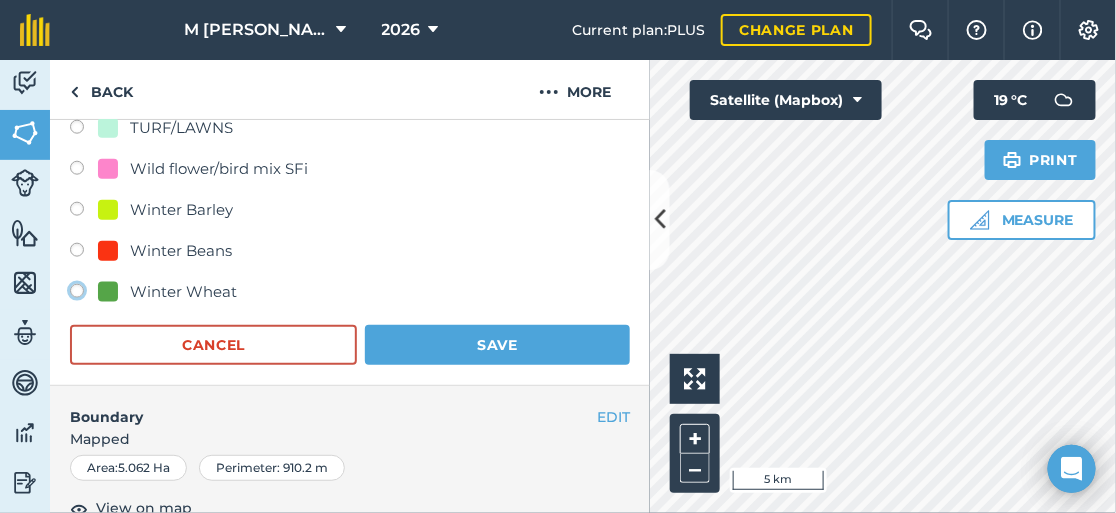 click on "Winter Wheat" at bounding box center (-9923, 290) 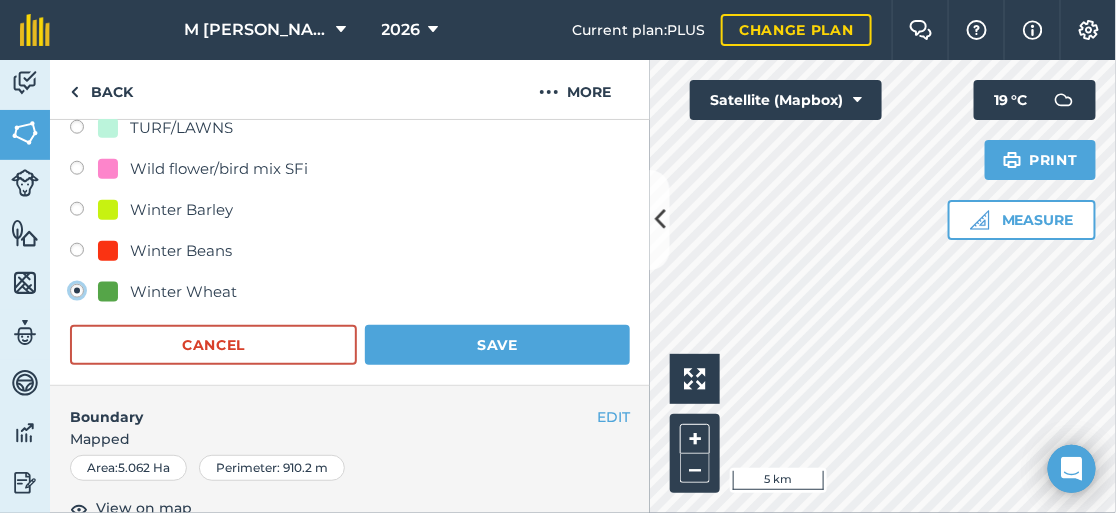 radio on "true" 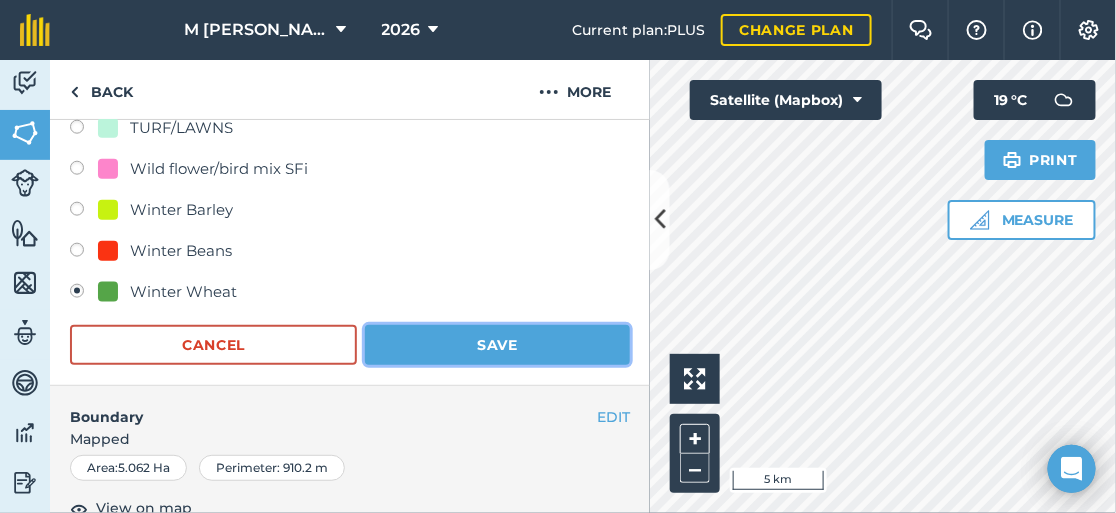 click on "Save" at bounding box center [497, 345] 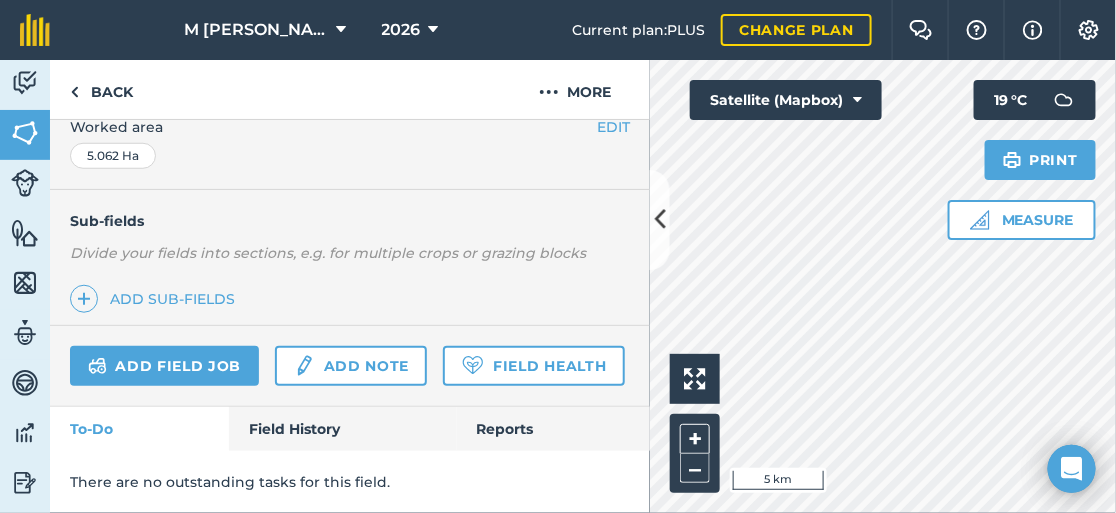 scroll, scrollTop: 477, scrollLeft: 0, axis: vertical 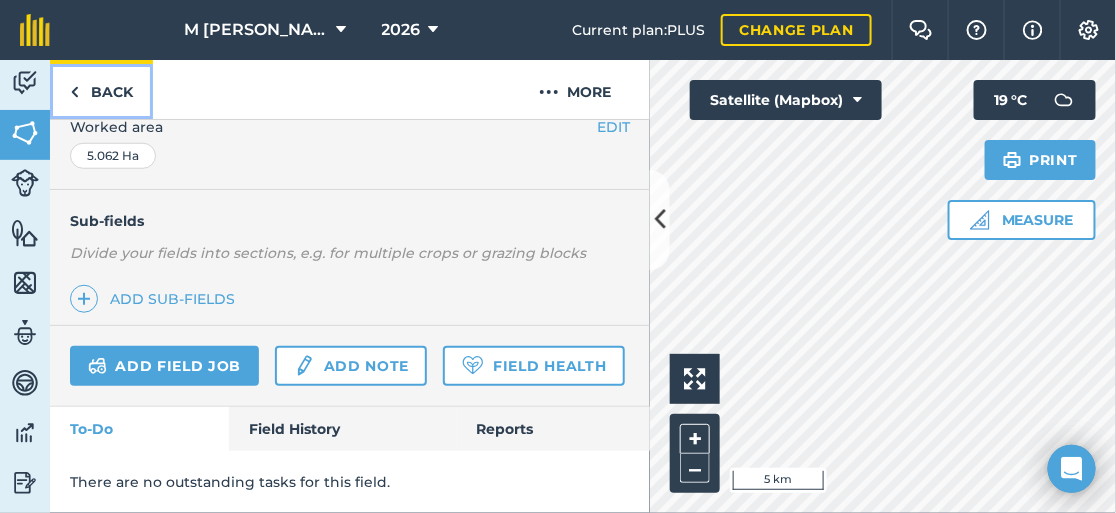 click on "Back" at bounding box center (101, 89) 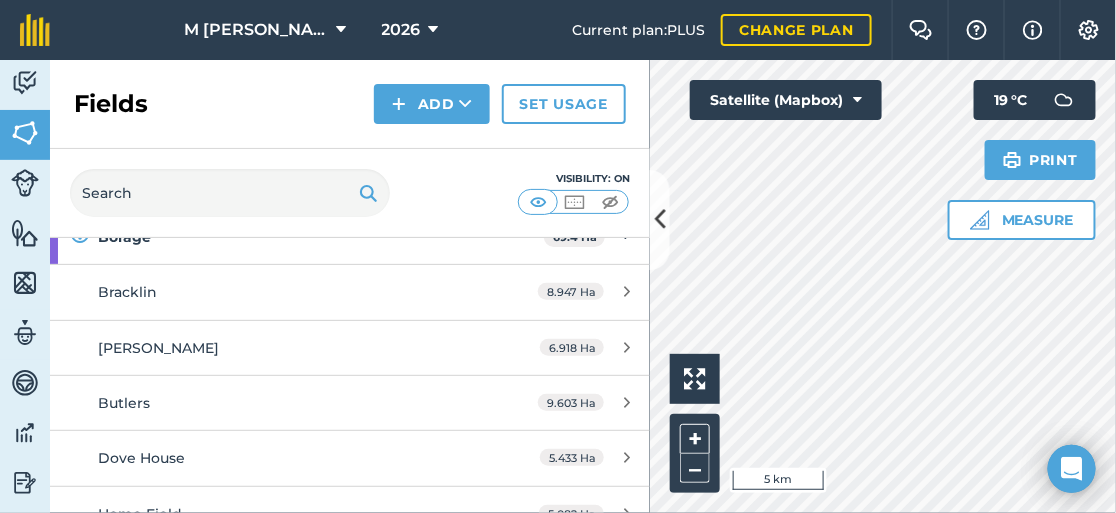scroll, scrollTop: 300, scrollLeft: 0, axis: vertical 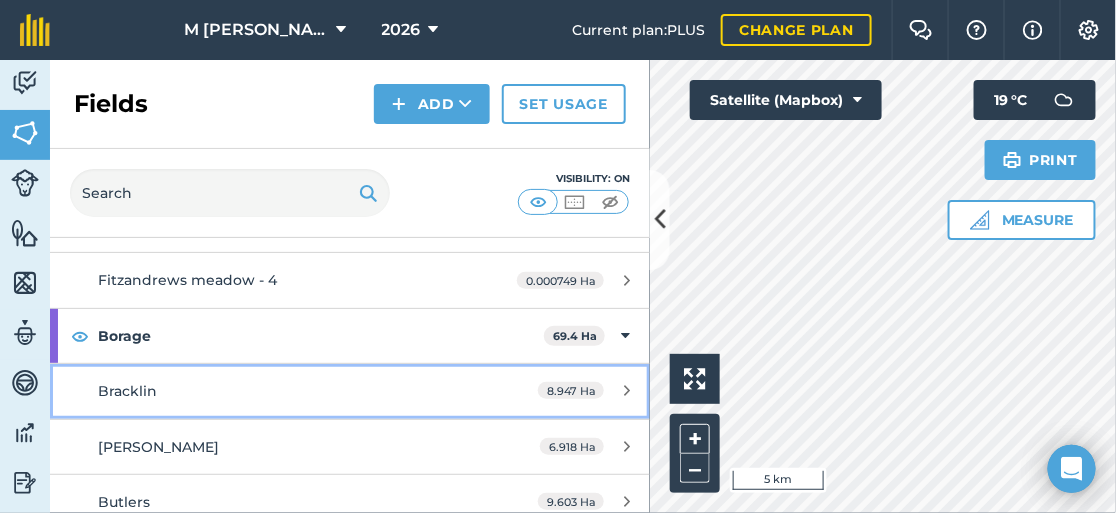 click on "Bracklin" at bounding box center [286, 391] 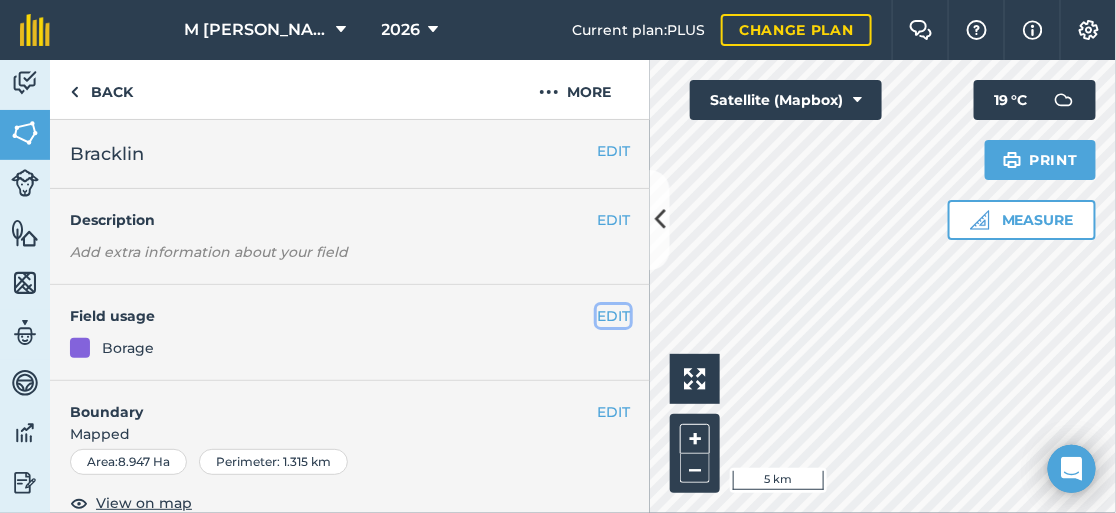 click on "EDIT" at bounding box center (613, 316) 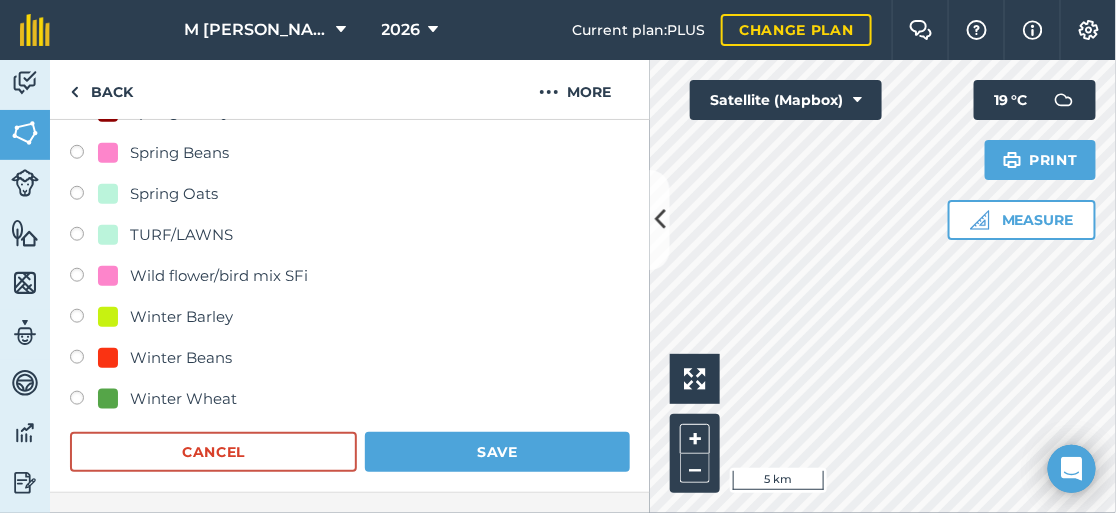 scroll, scrollTop: 499, scrollLeft: 0, axis: vertical 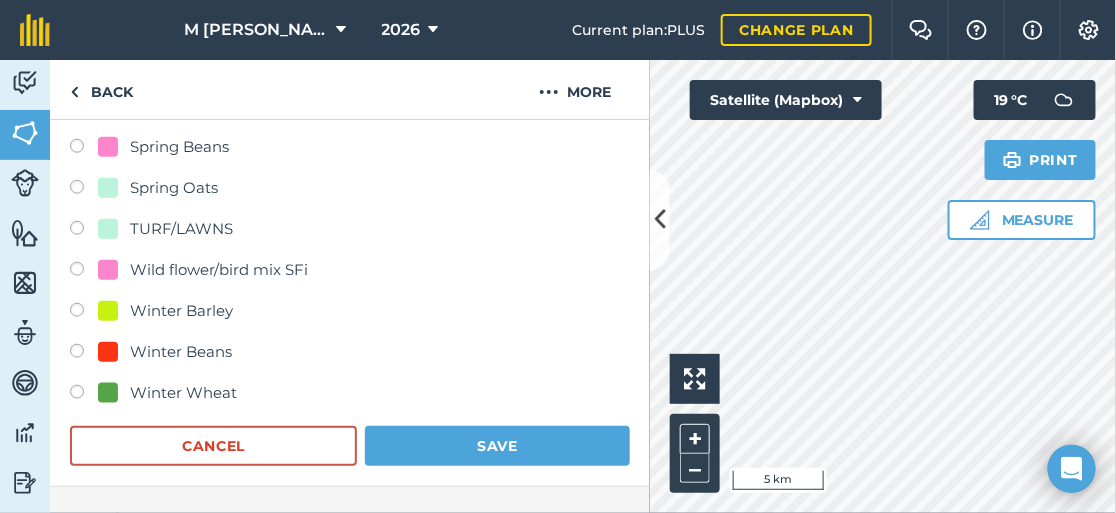 click at bounding box center [84, 395] 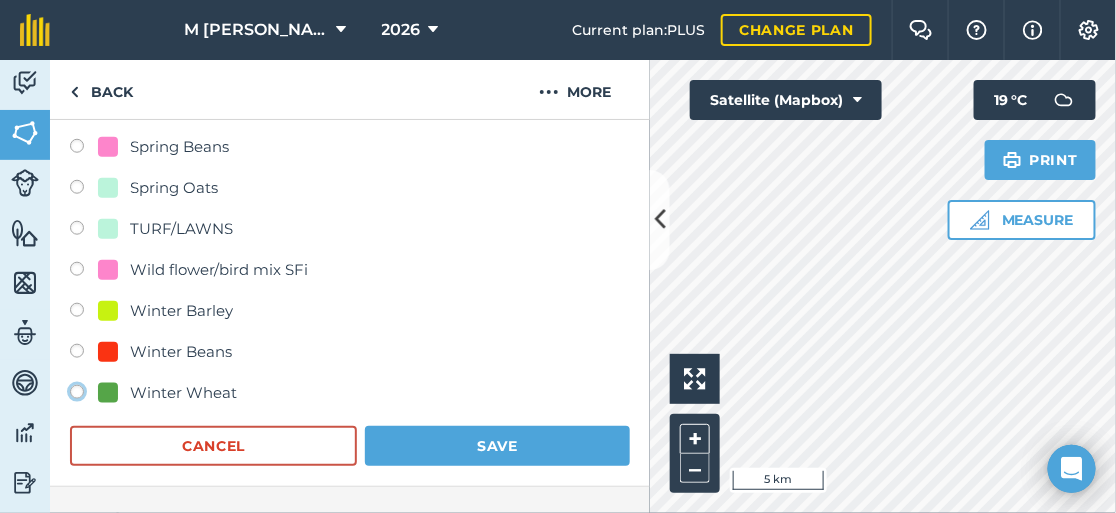 click on "Winter Wheat" at bounding box center [-9923, 391] 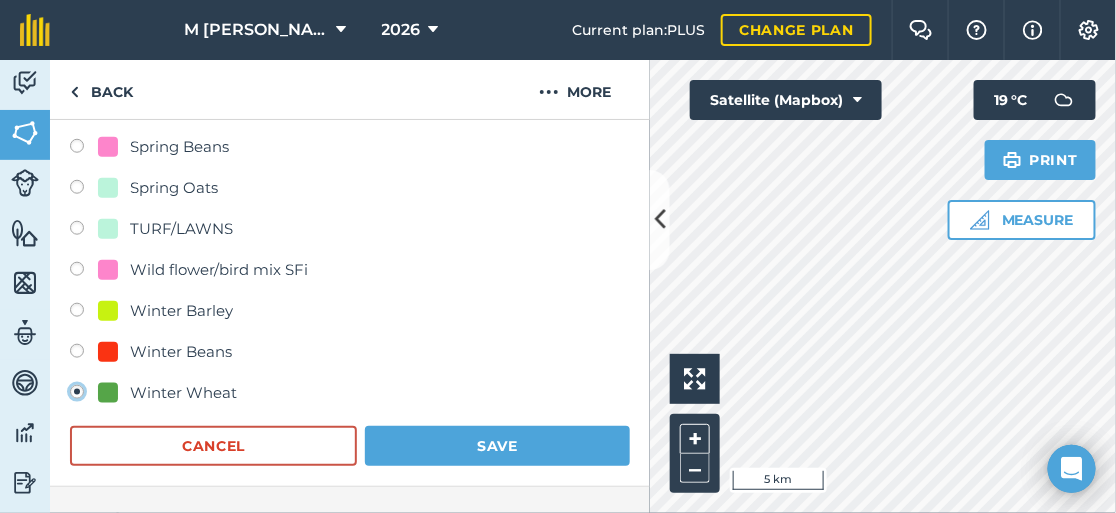 radio on "true" 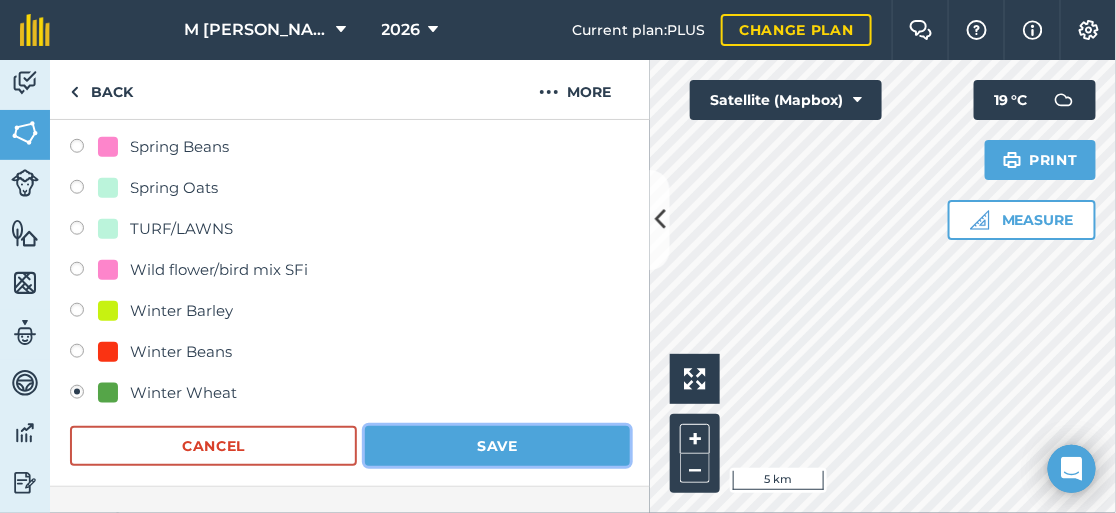 click on "Save" at bounding box center (497, 446) 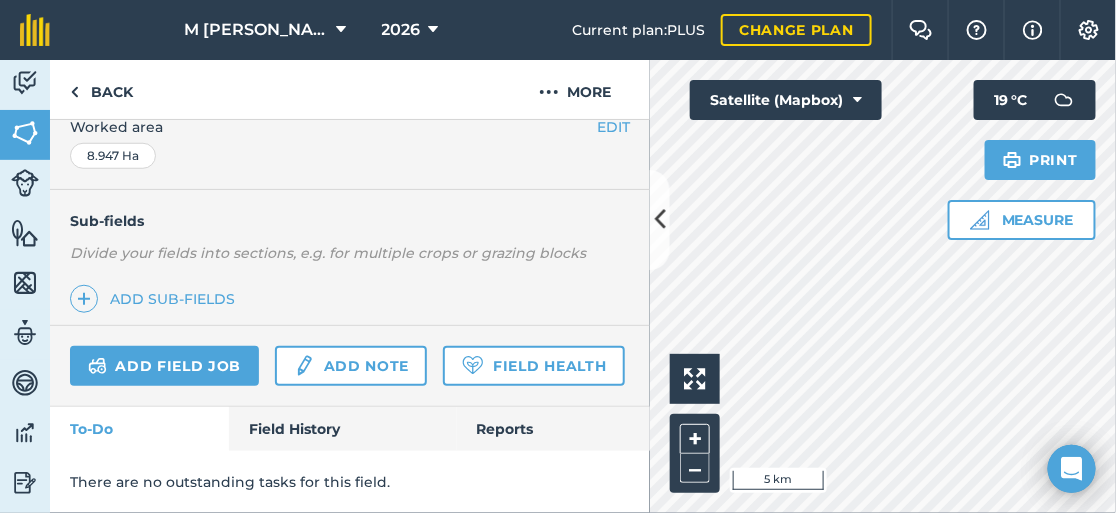 scroll, scrollTop: 477, scrollLeft: 0, axis: vertical 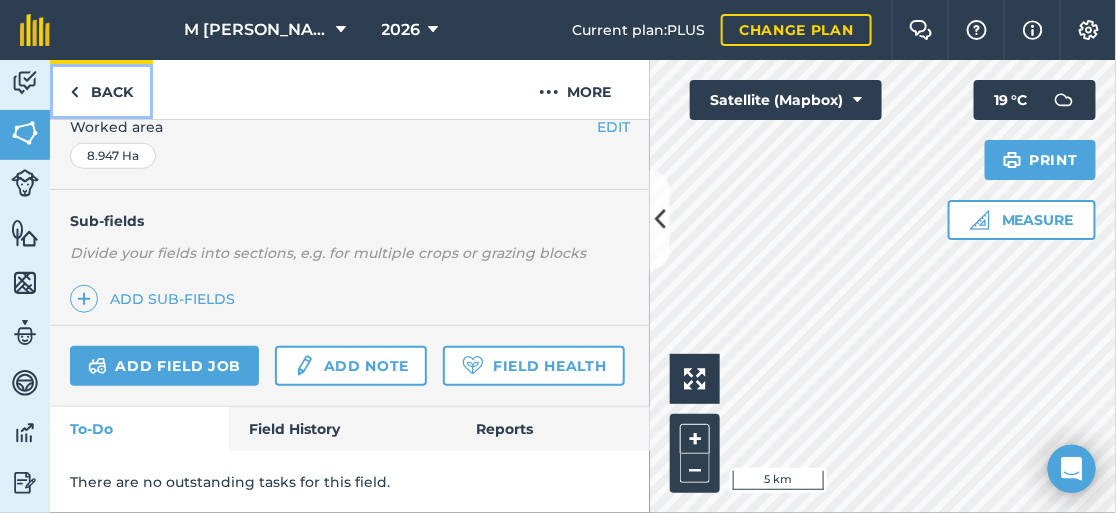 click on "Back" at bounding box center (101, 89) 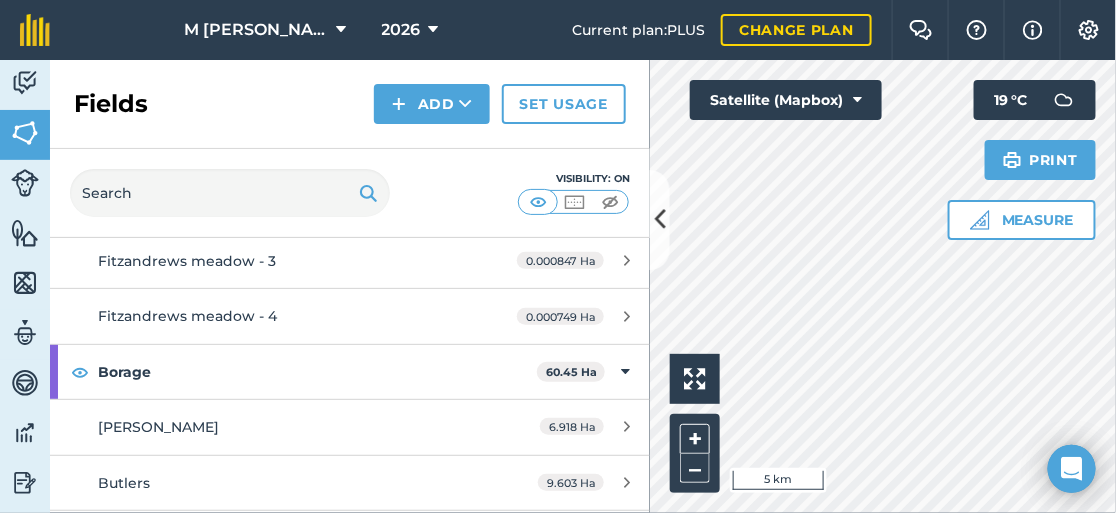 scroll, scrollTop: 300, scrollLeft: 0, axis: vertical 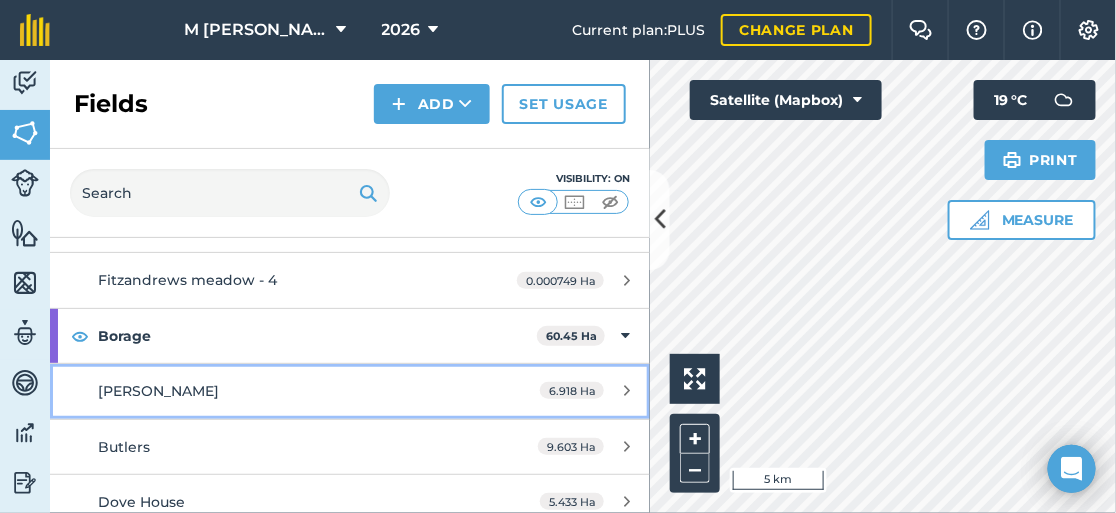 click on "[PERSON_NAME]" at bounding box center [286, 391] 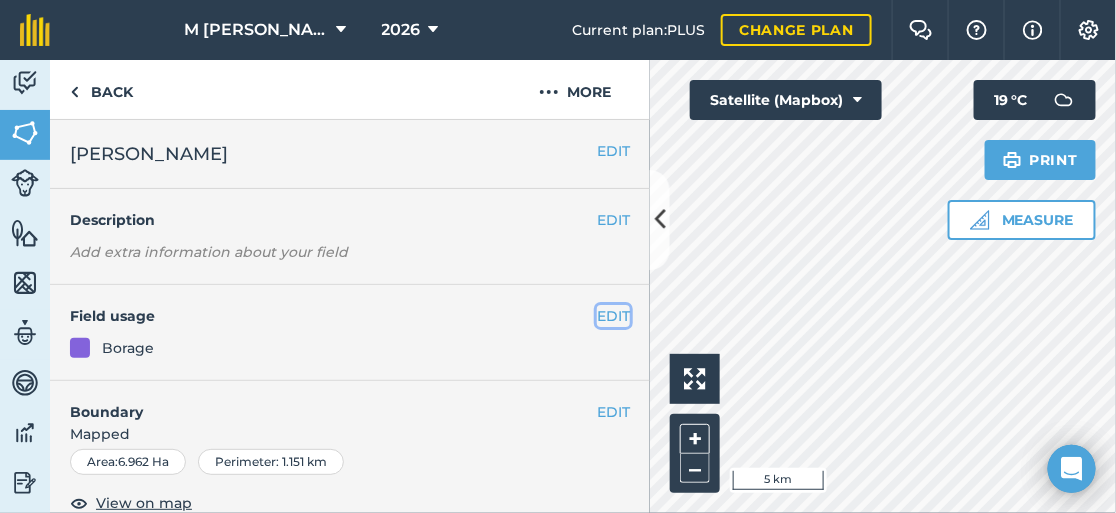 click on "EDIT" at bounding box center [613, 316] 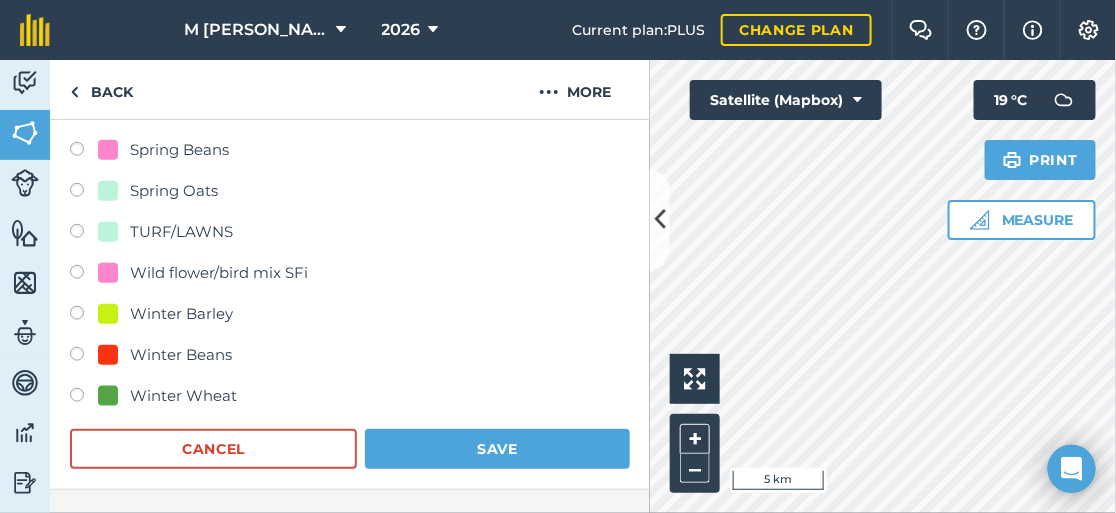 scroll, scrollTop: 499, scrollLeft: 0, axis: vertical 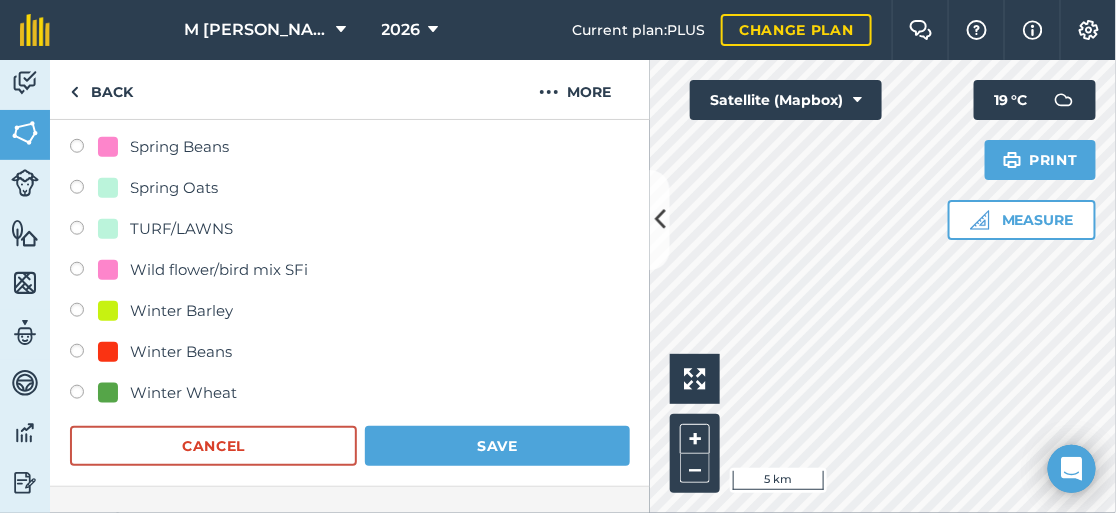click at bounding box center (84, 395) 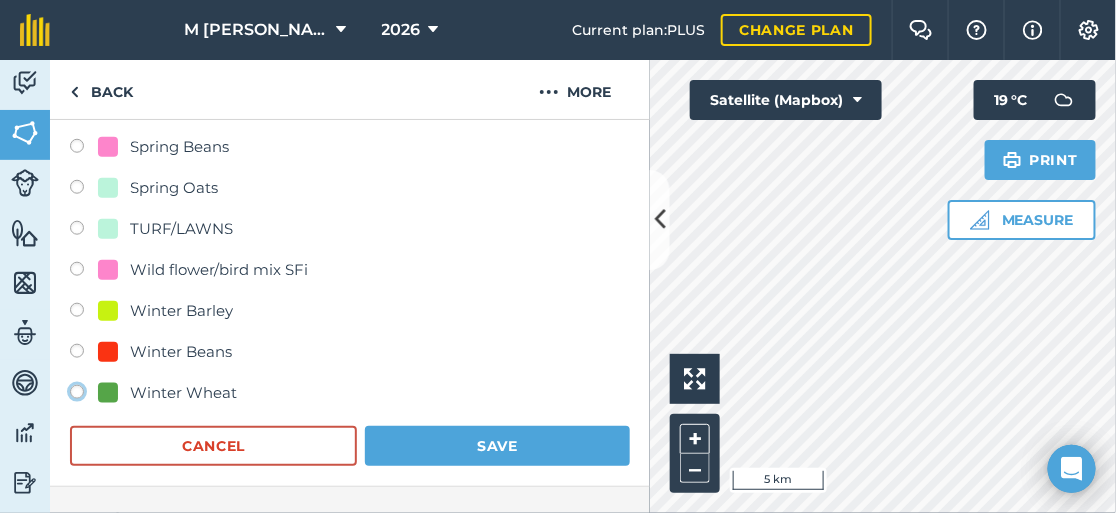 click on "Winter Wheat" at bounding box center (-9923, 391) 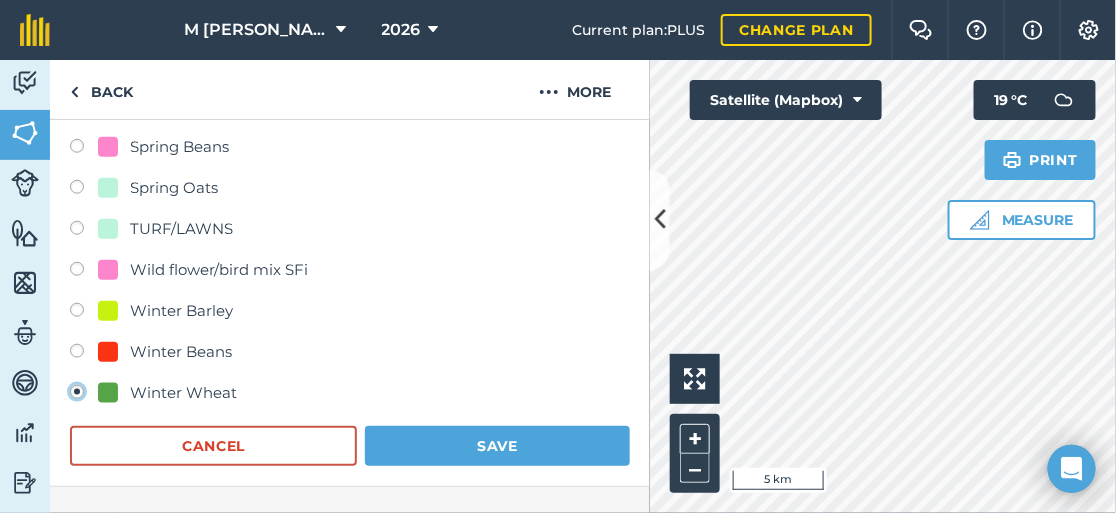 radio on "true" 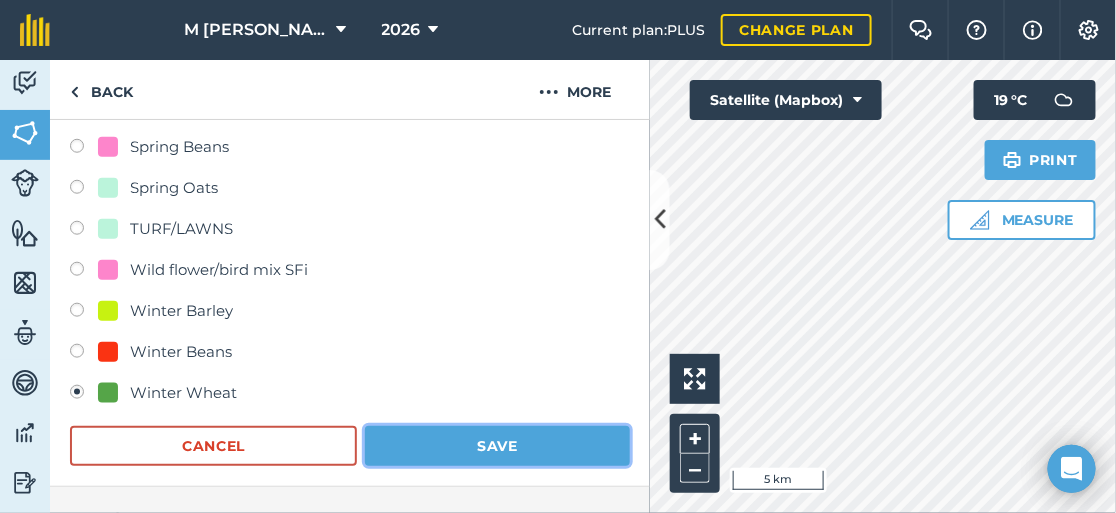 click on "Save" at bounding box center (497, 446) 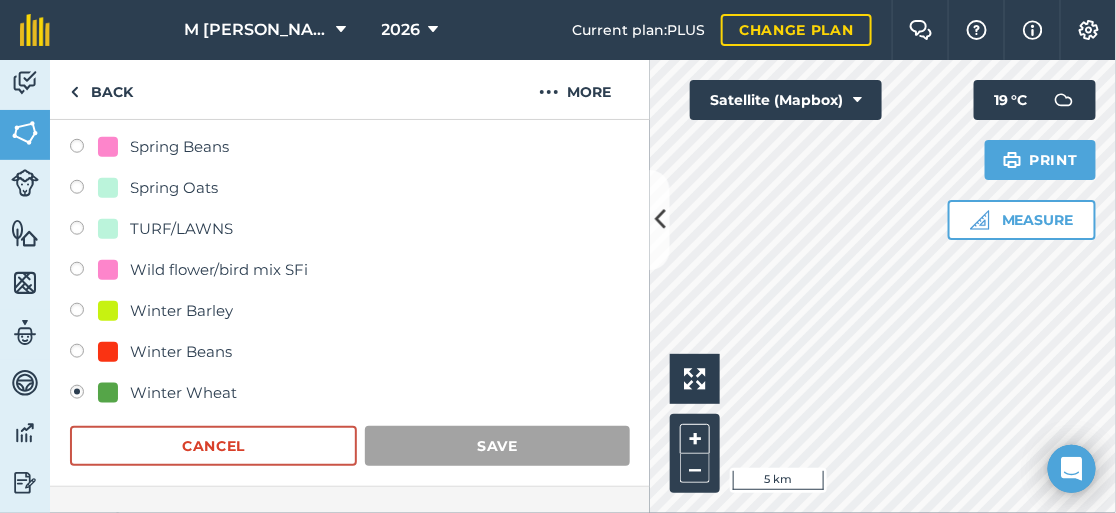 scroll, scrollTop: 477, scrollLeft: 0, axis: vertical 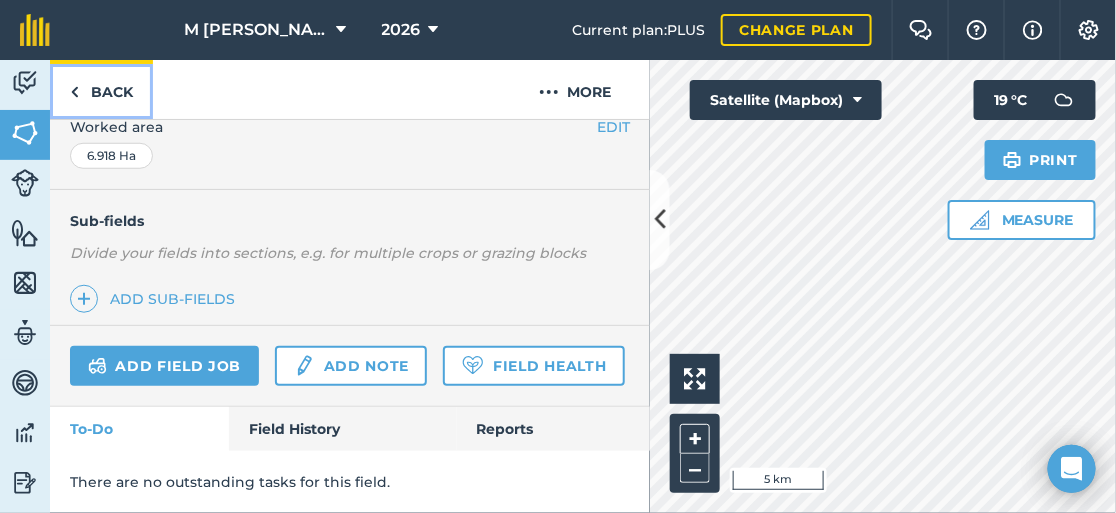 click on "Back" at bounding box center (101, 89) 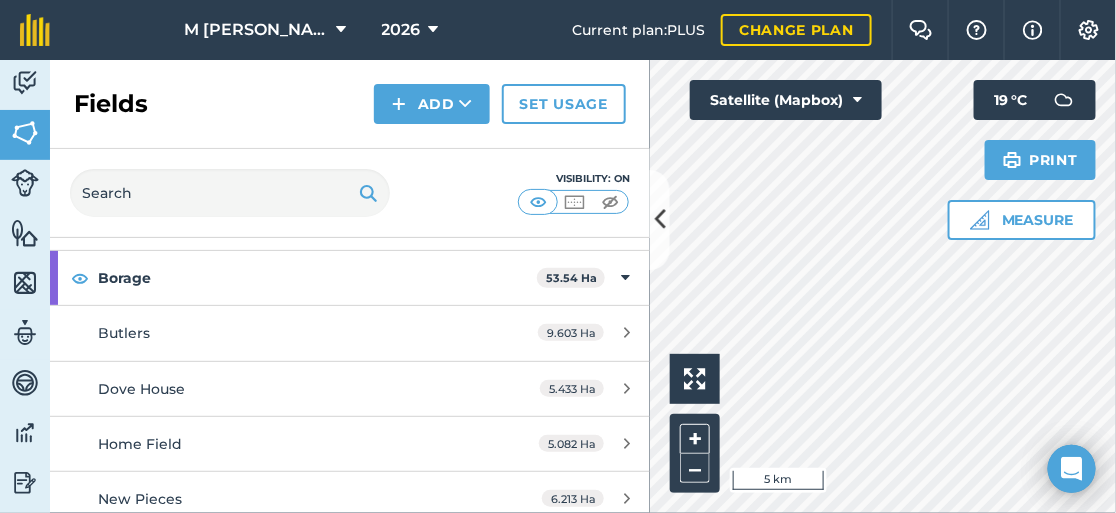 scroll, scrollTop: 399, scrollLeft: 0, axis: vertical 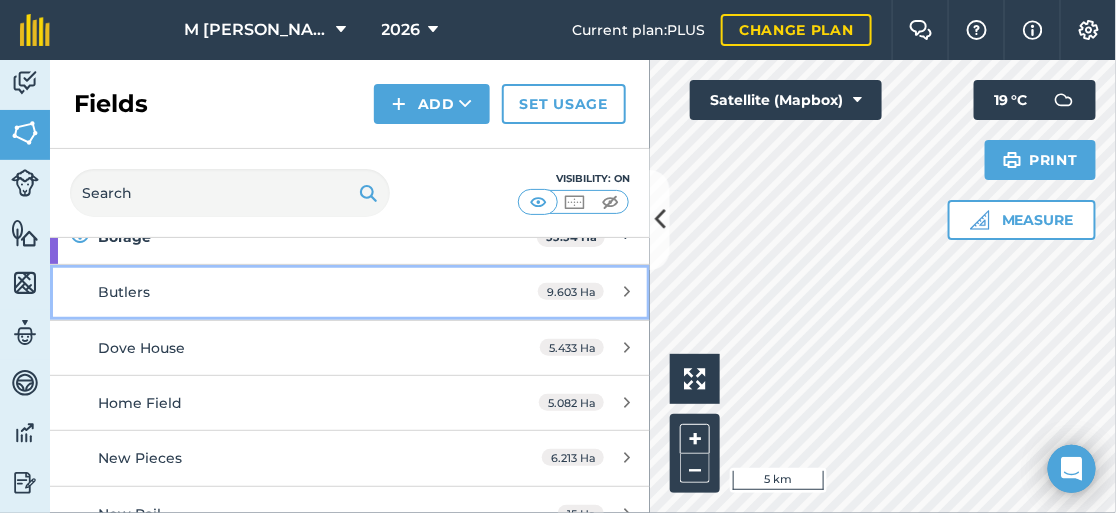 click on "Butlers" at bounding box center (286, 292) 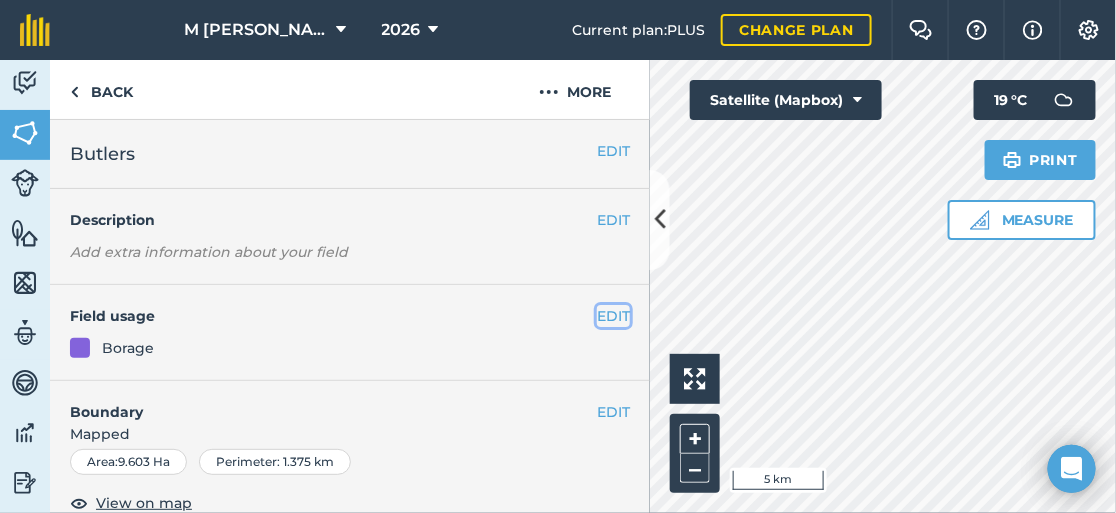 click on "EDIT" at bounding box center (613, 316) 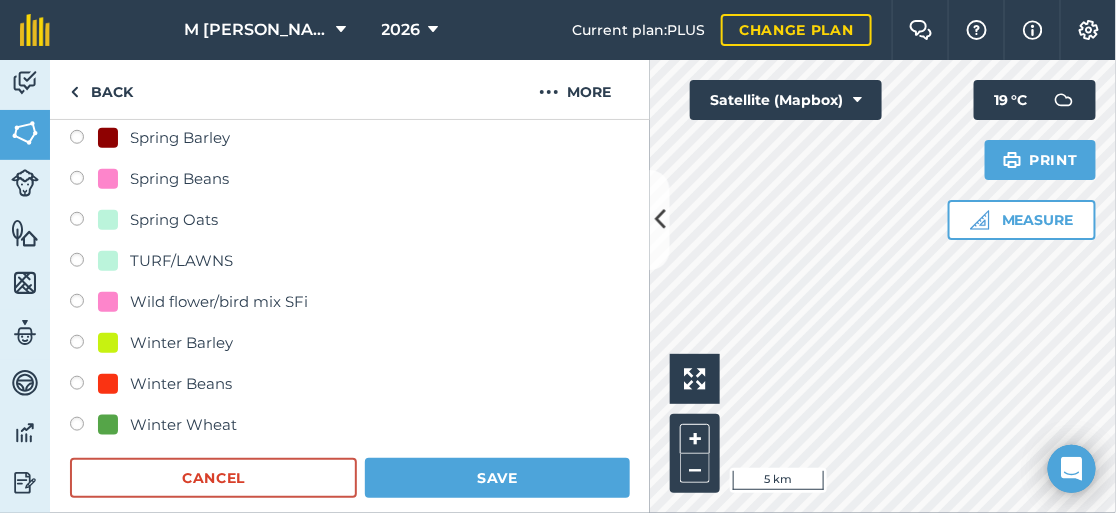 scroll, scrollTop: 499, scrollLeft: 0, axis: vertical 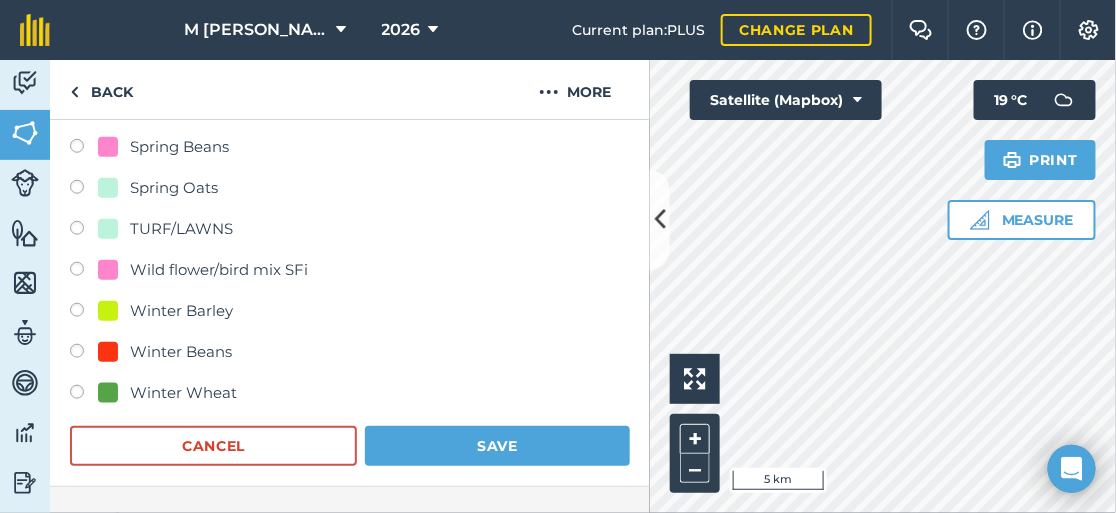 click at bounding box center [84, 395] 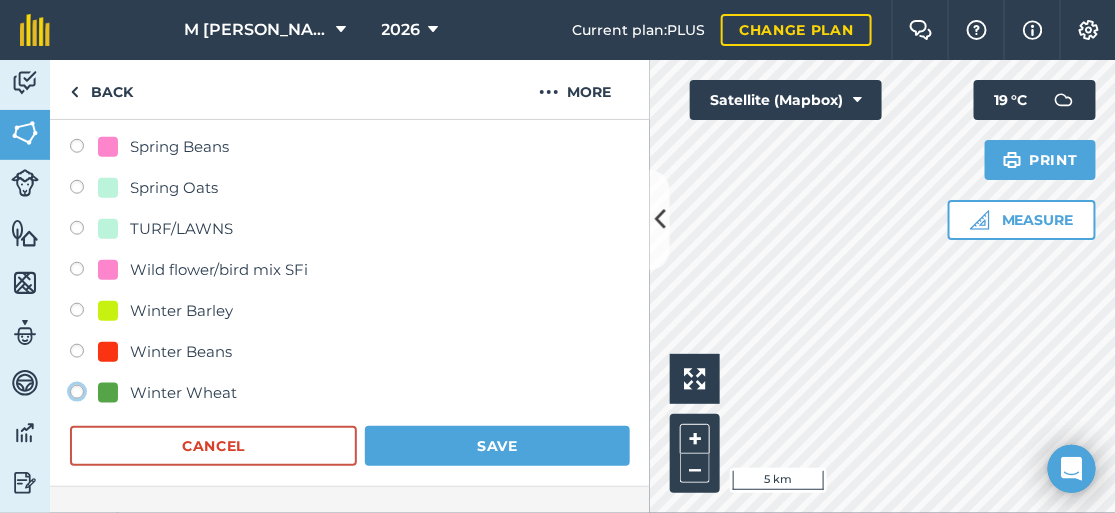 click on "Winter Wheat" at bounding box center (-9923, 391) 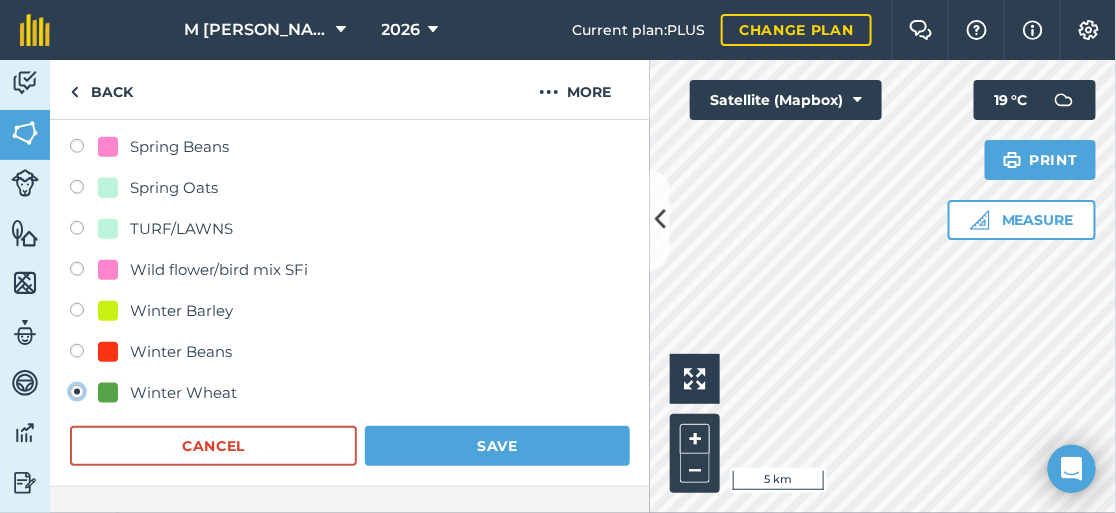 radio on "true" 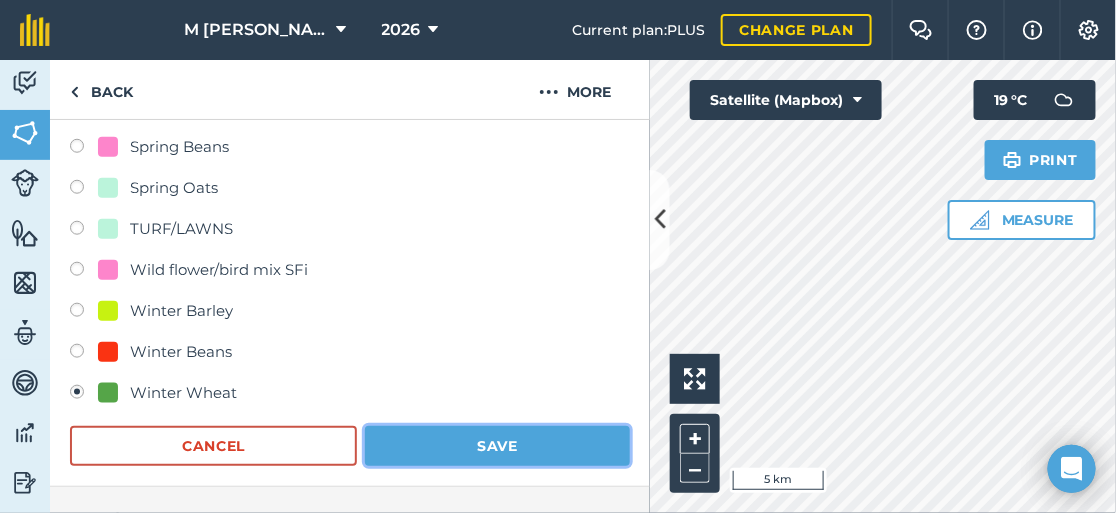 click on "Save" at bounding box center (497, 446) 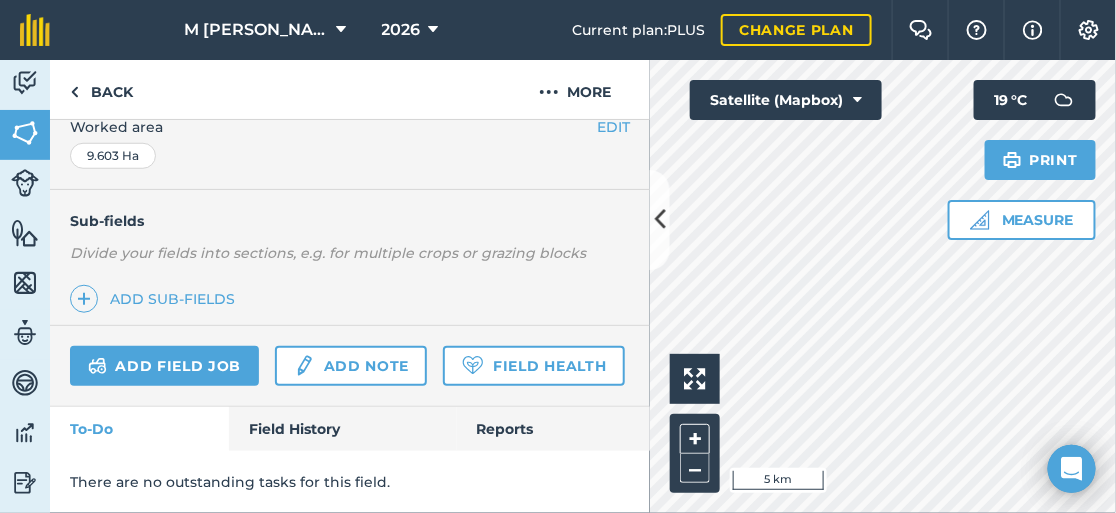 scroll, scrollTop: 477, scrollLeft: 0, axis: vertical 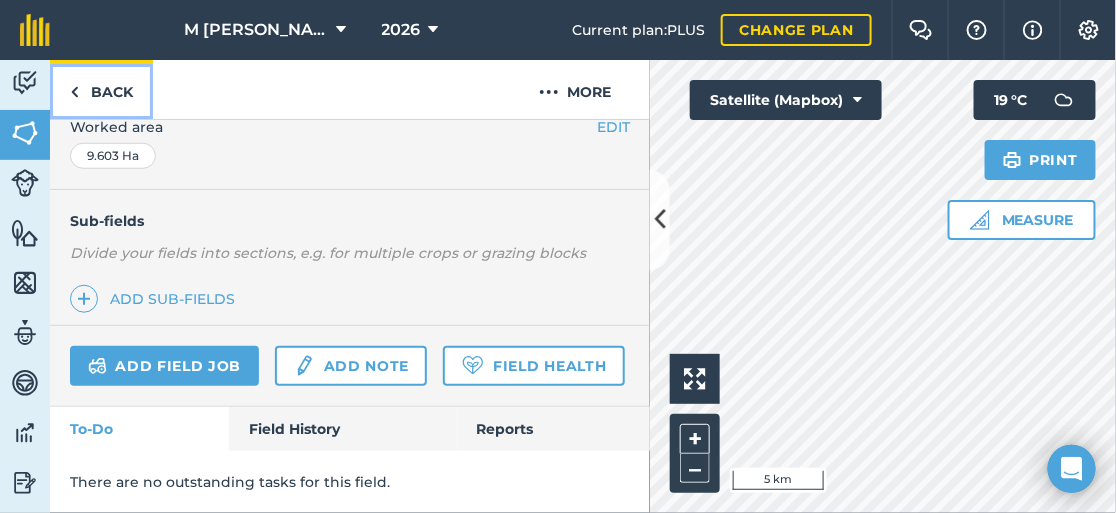 click at bounding box center (74, 92) 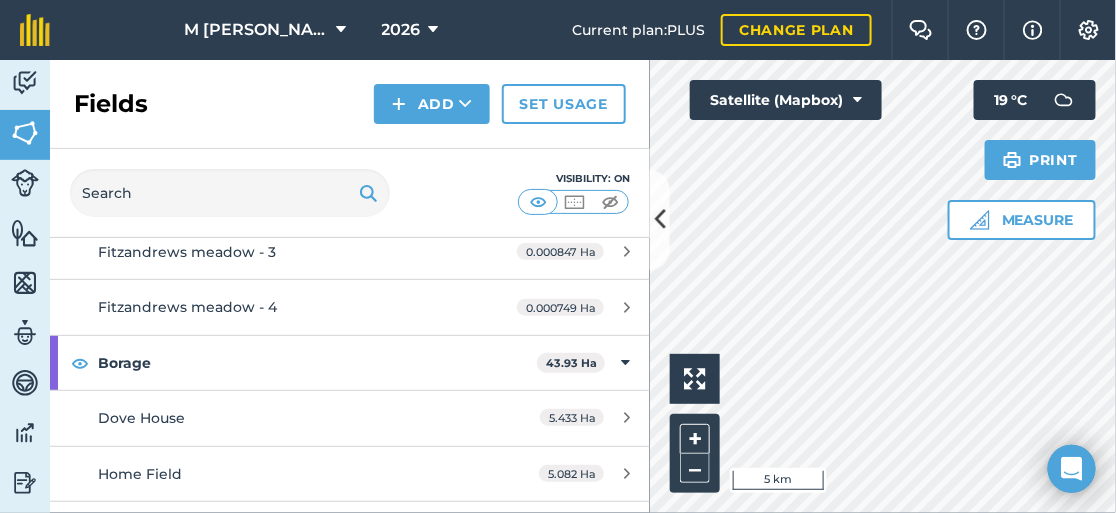 scroll, scrollTop: 300, scrollLeft: 0, axis: vertical 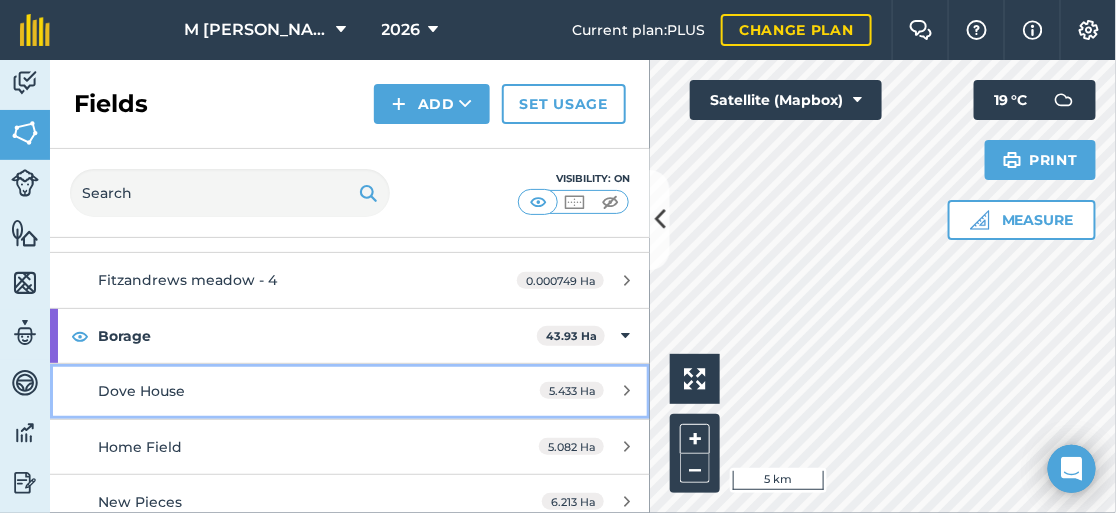 click on "Dove House" at bounding box center (286, 391) 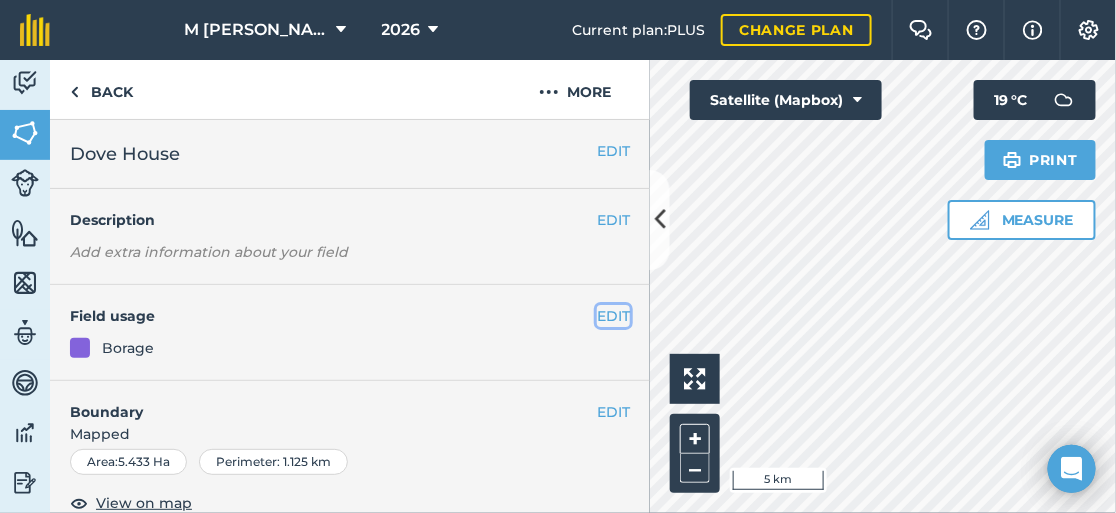 click on "EDIT" at bounding box center (613, 316) 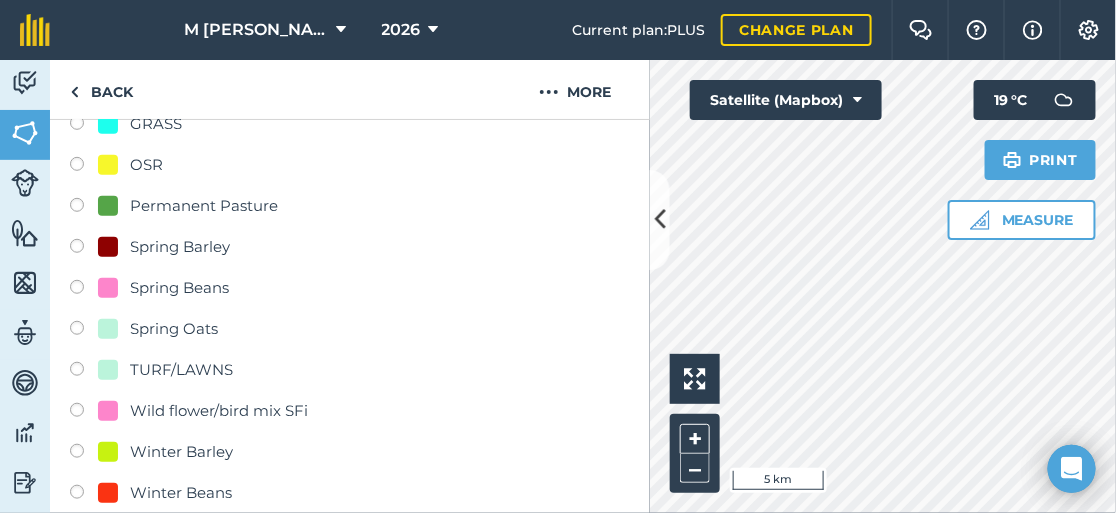 scroll, scrollTop: 399, scrollLeft: 0, axis: vertical 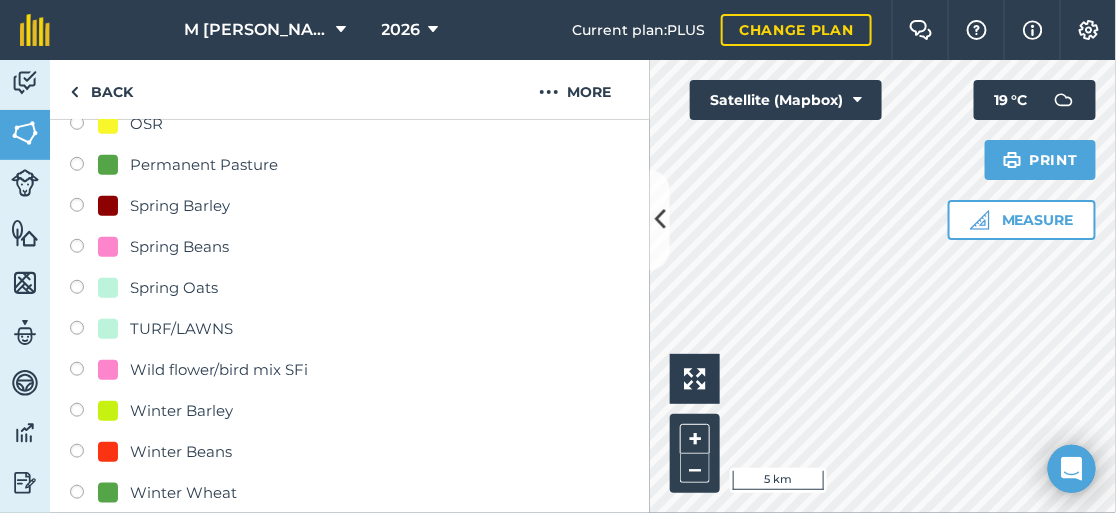 click at bounding box center (84, 495) 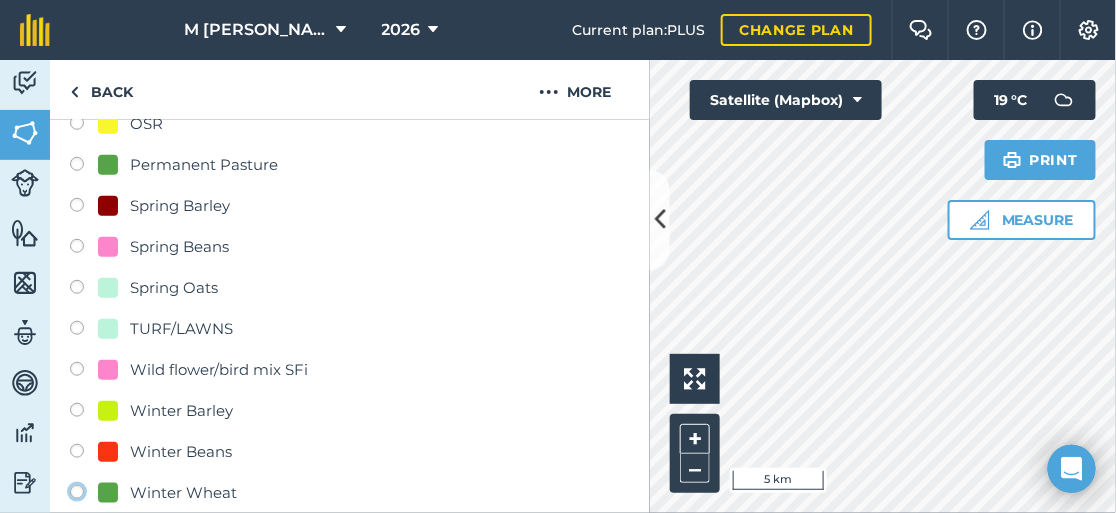 click on "Winter Wheat" at bounding box center (-9923, 491) 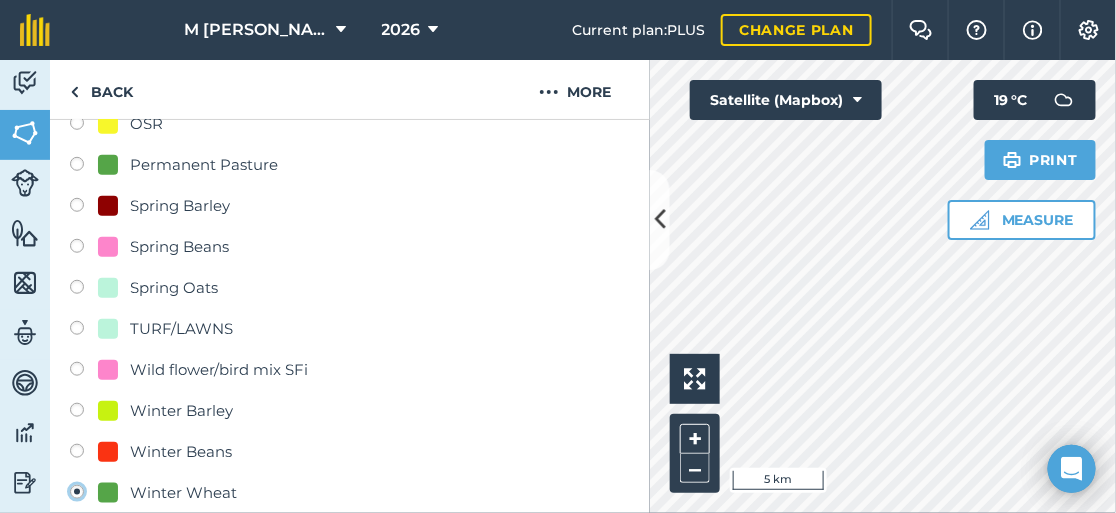 radio on "true" 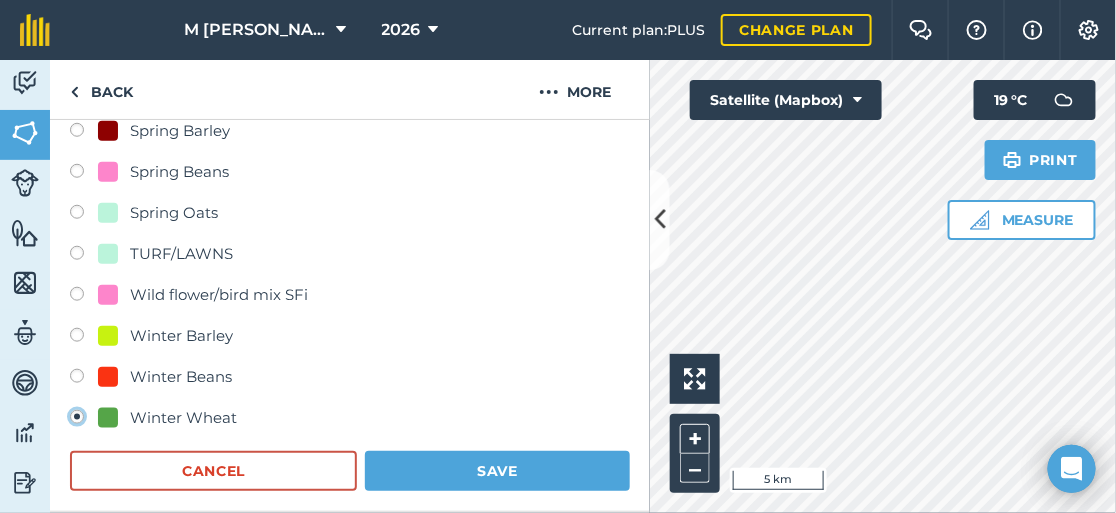 scroll, scrollTop: 499, scrollLeft: 0, axis: vertical 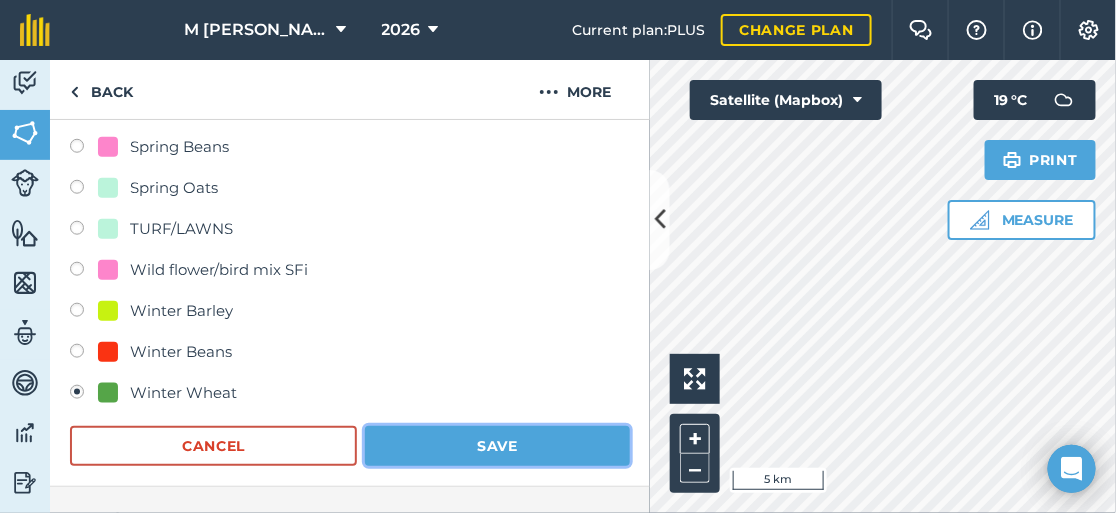 click on "Save" at bounding box center [497, 446] 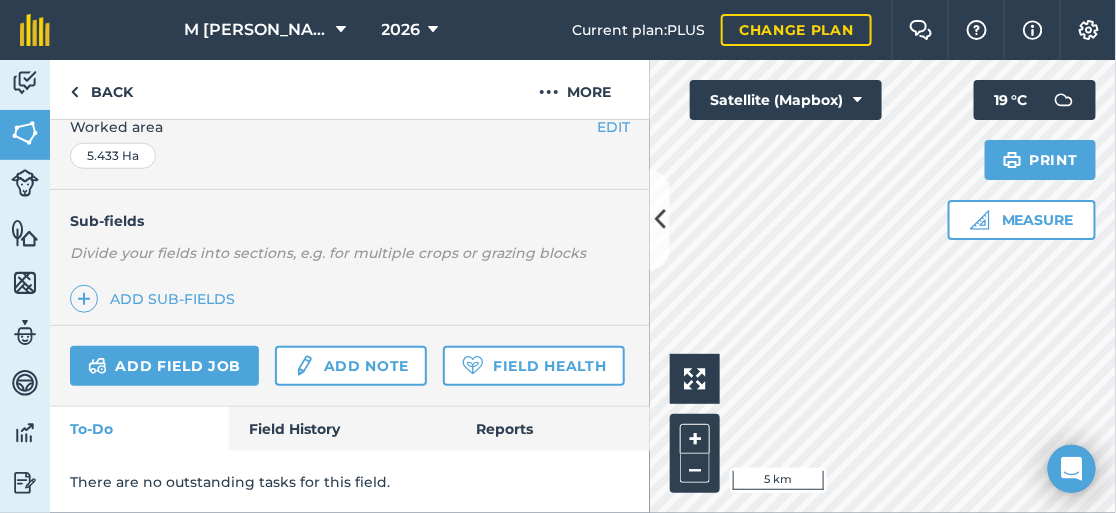 scroll, scrollTop: 477, scrollLeft: 0, axis: vertical 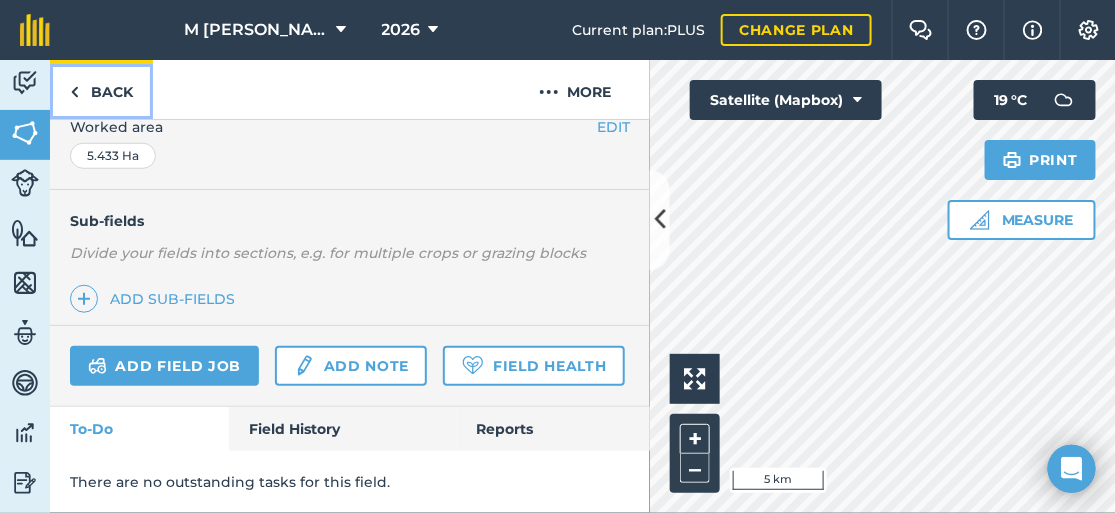 click on "Back" at bounding box center [101, 89] 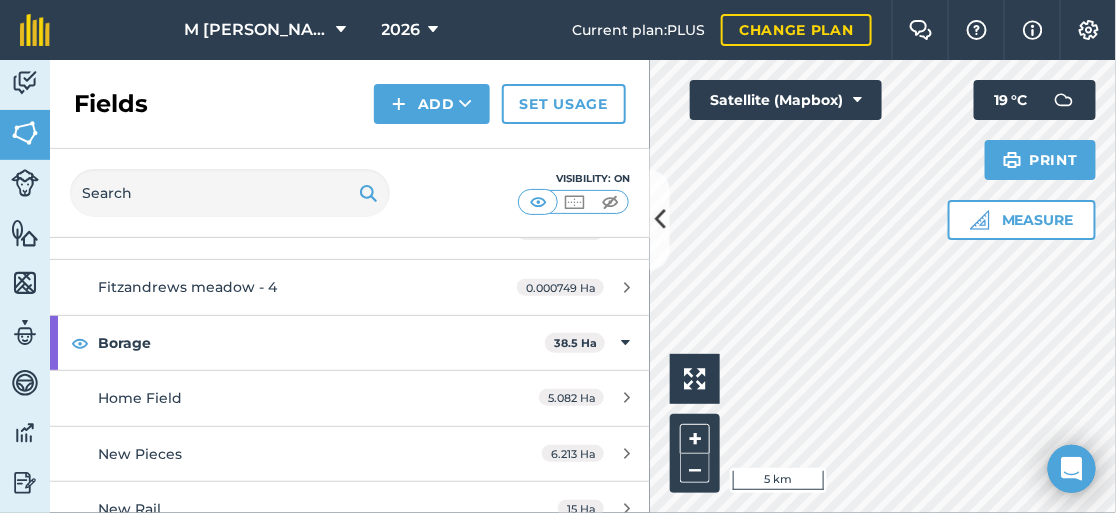 scroll, scrollTop: 300, scrollLeft: 0, axis: vertical 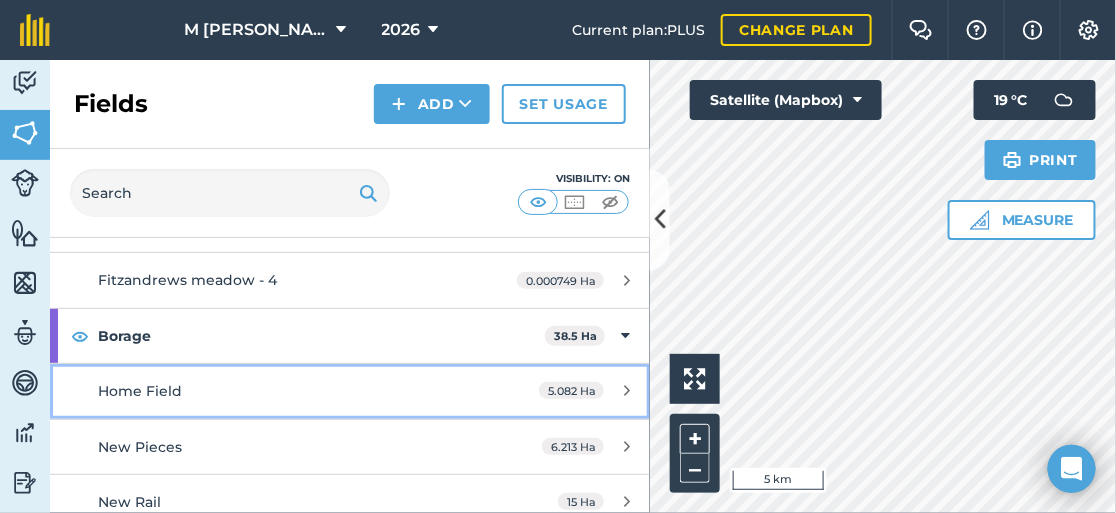 click on "Home Field" at bounding box center [286, 391] 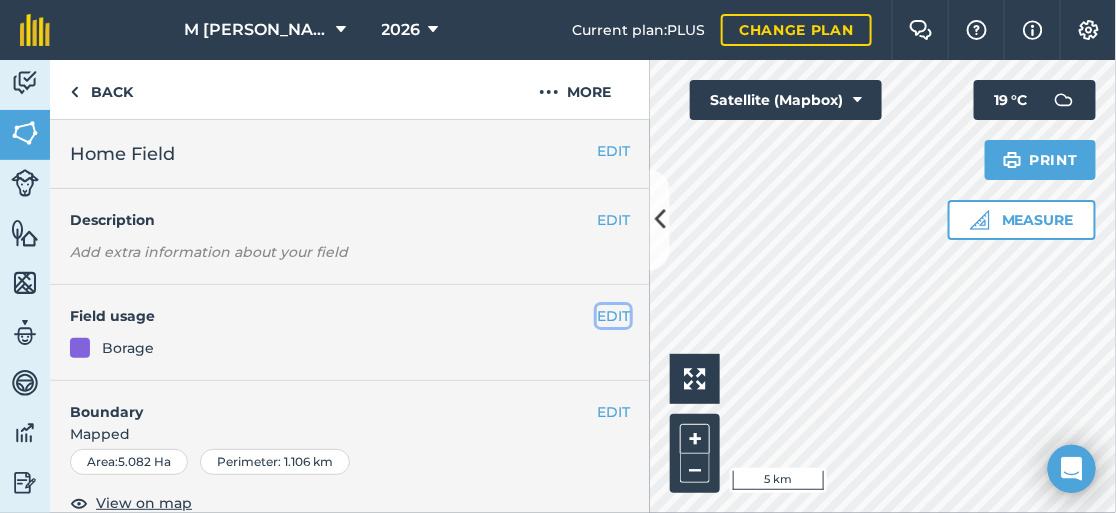 click on "EDIT" at bounding box center [613, 316] 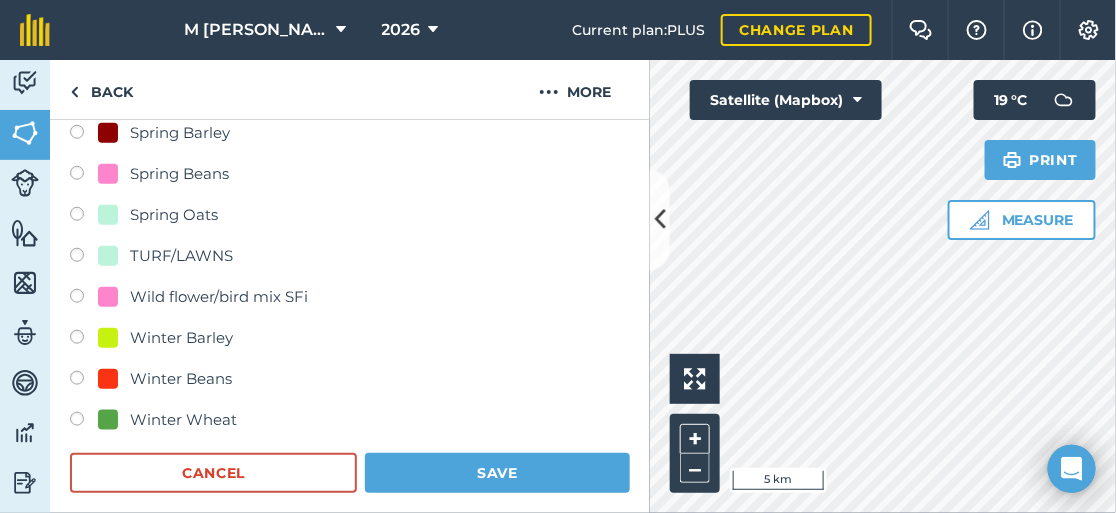 scroll, scrollTop: 499, scrollLeft: 0, axis: vertical 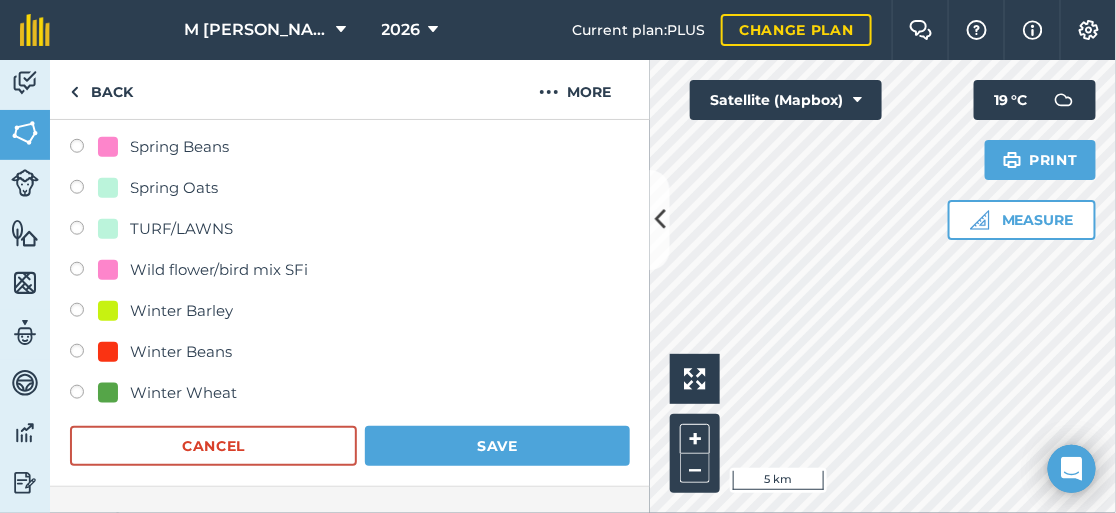 click at bounding box center [84, 395] 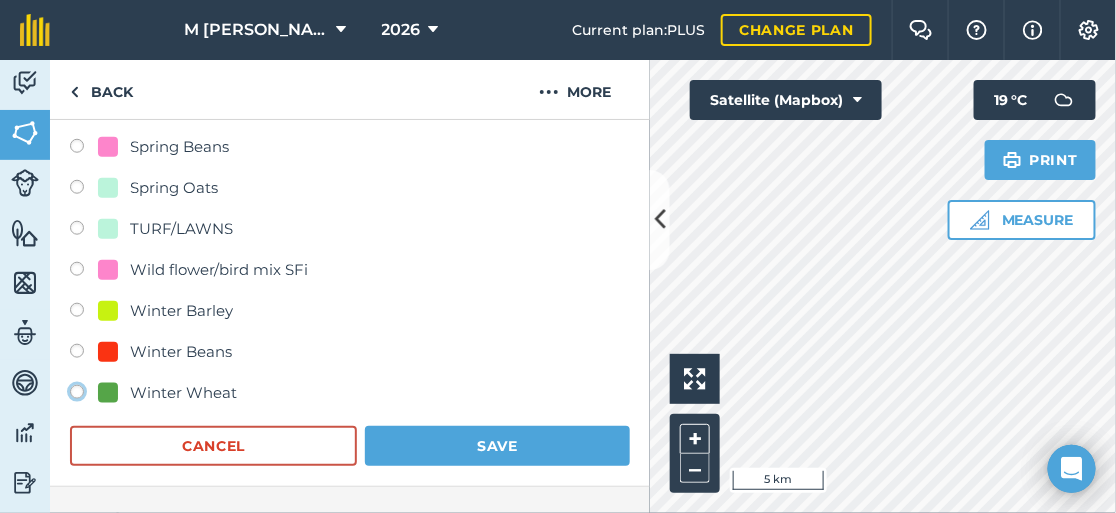 click on "Winter Wheat" at bounding box center [-9923, 391] 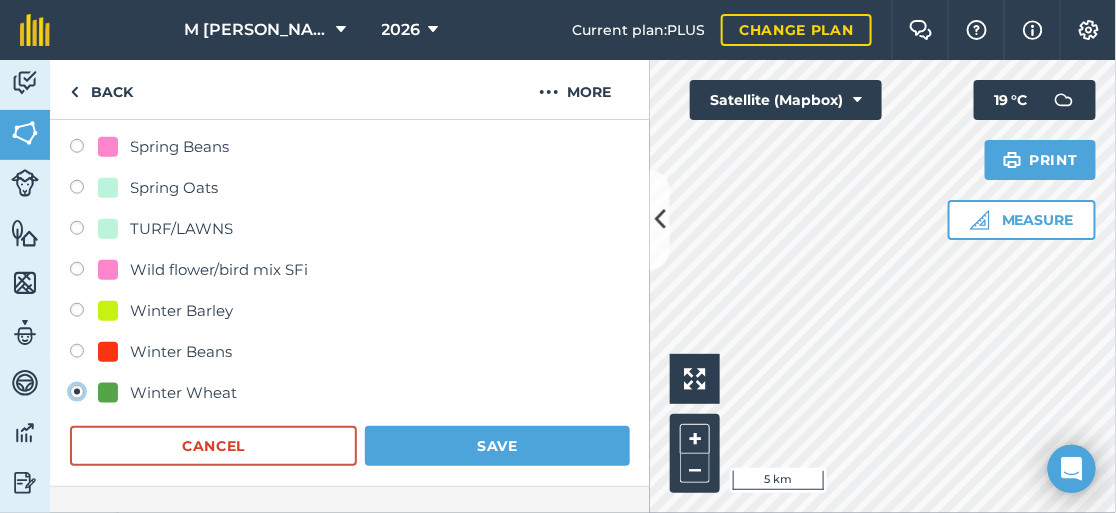 radio on "true" 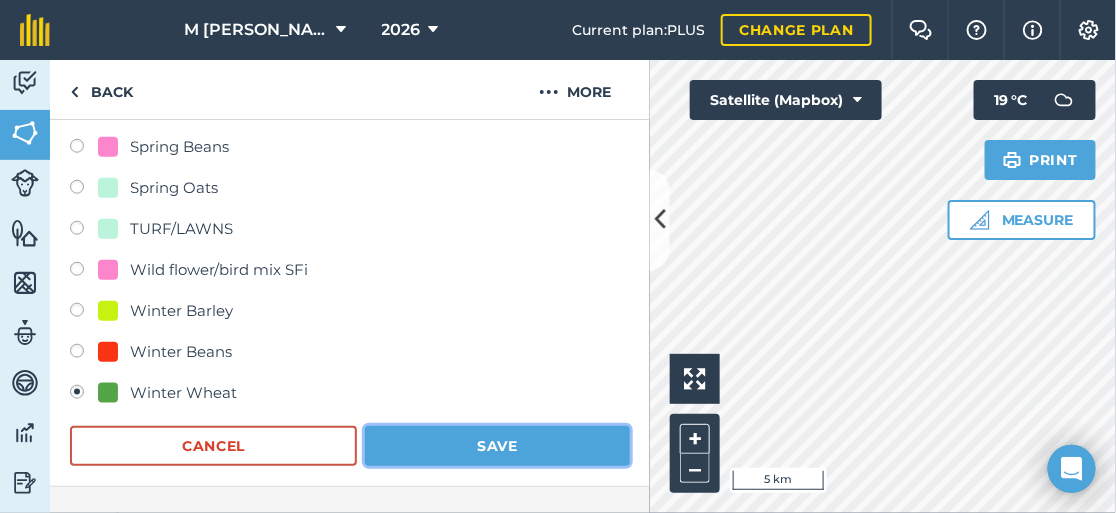 click on "Save" at bounding box center (497, 446) 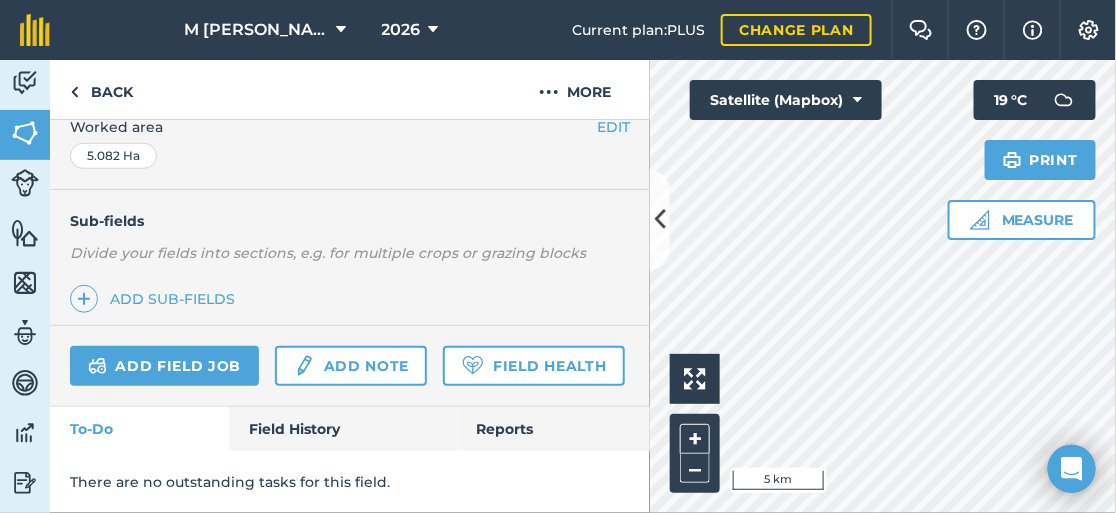 scroll, scrollTop: 477, scrollLeft: 0, axis: vertical 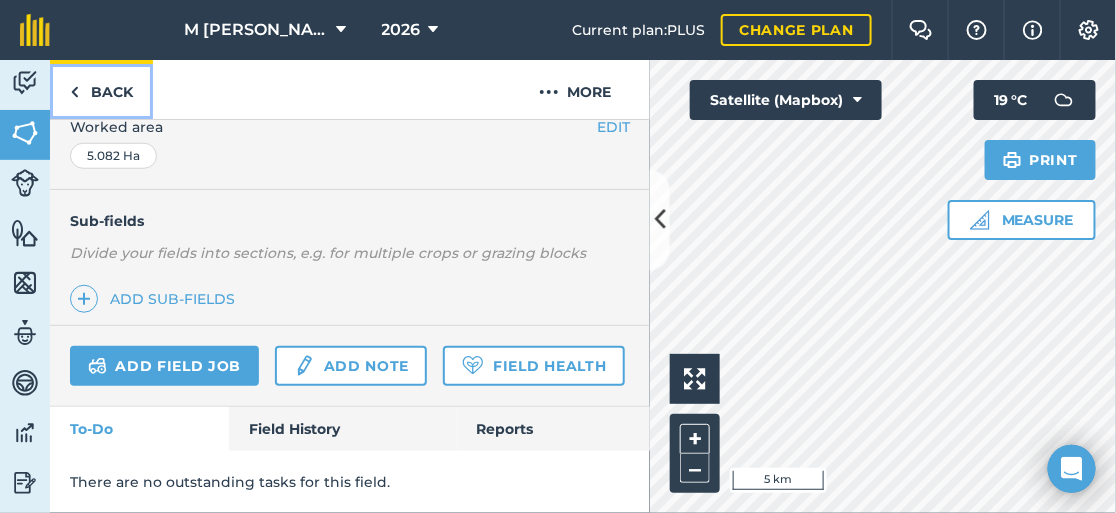 click at bounding box center (74, 92) 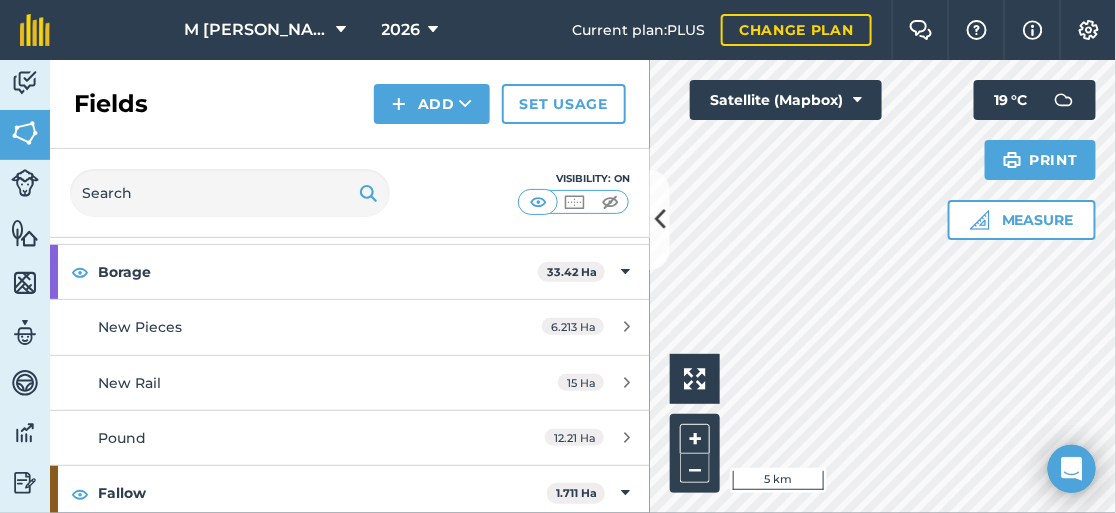 scroll, scrollTop: 399, scrollLeft: 0, axis: vertical 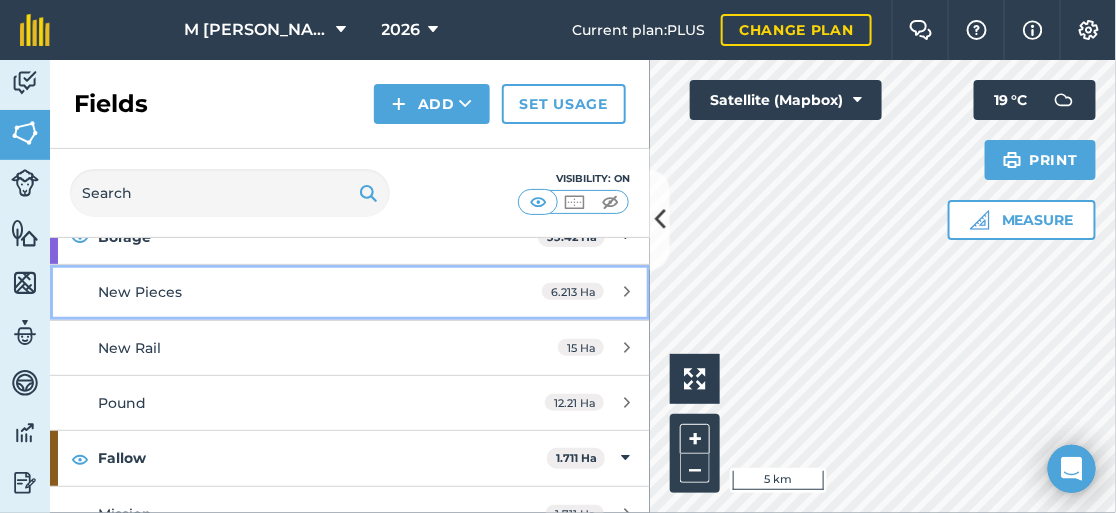 click on "New Pieces" at bounding box center [286, 292] 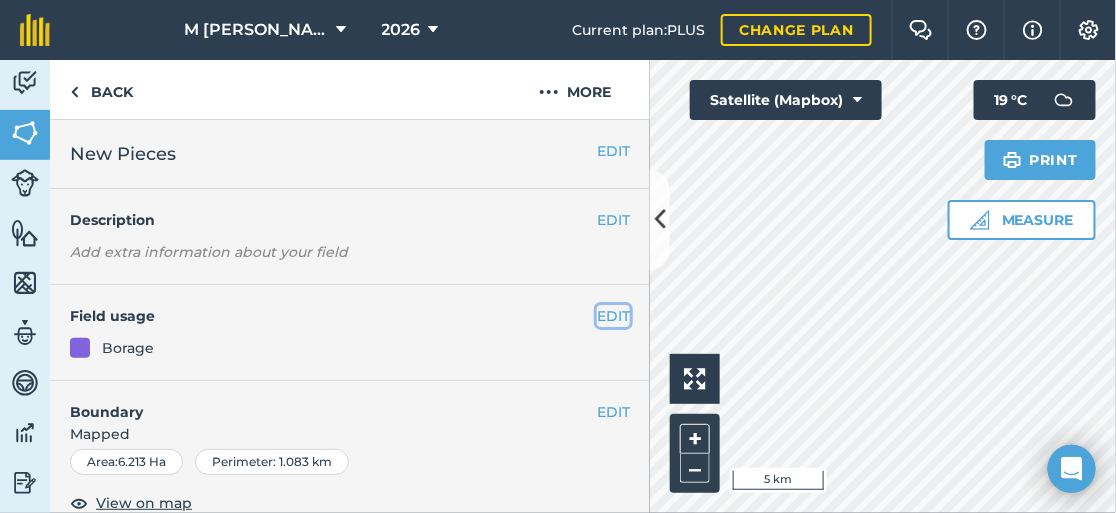 click on "EDIT" at bounding box center [613, 316] 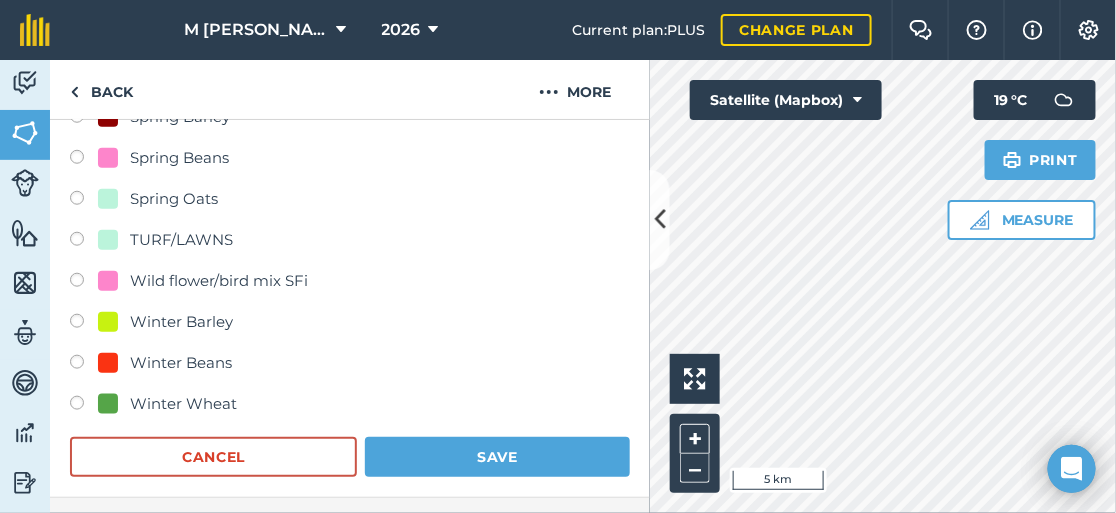 scroll, scrollTop: 600, scrollLeft: 0, axis: vertical 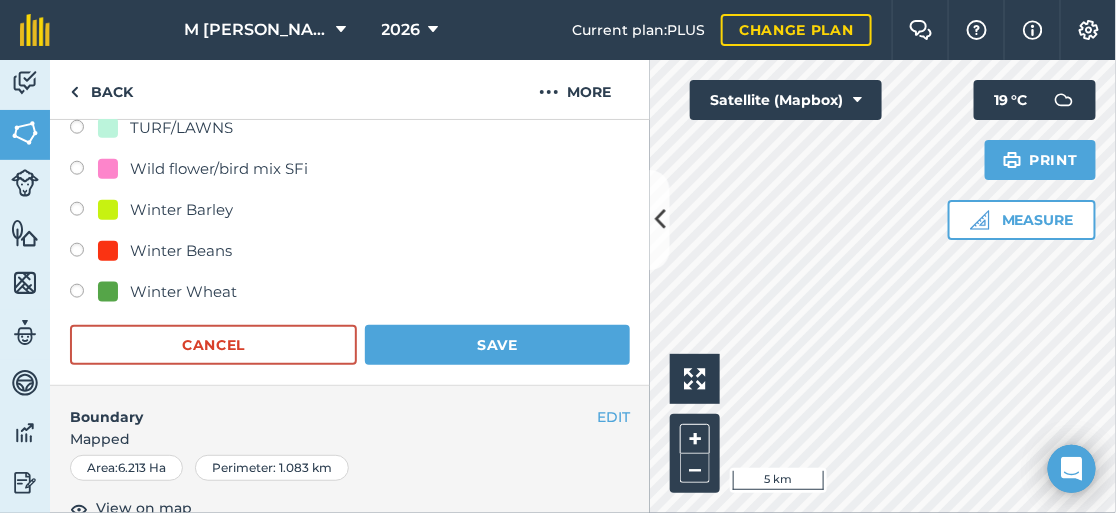 click at bounding box center [84, 294] 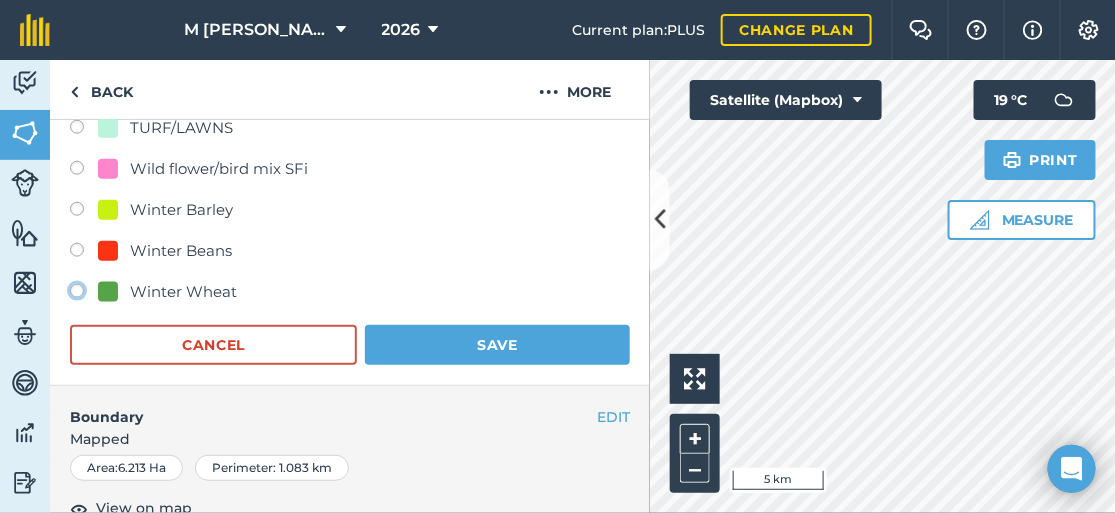click on "Winter Wheat" at bounding box center [-9923, 290] 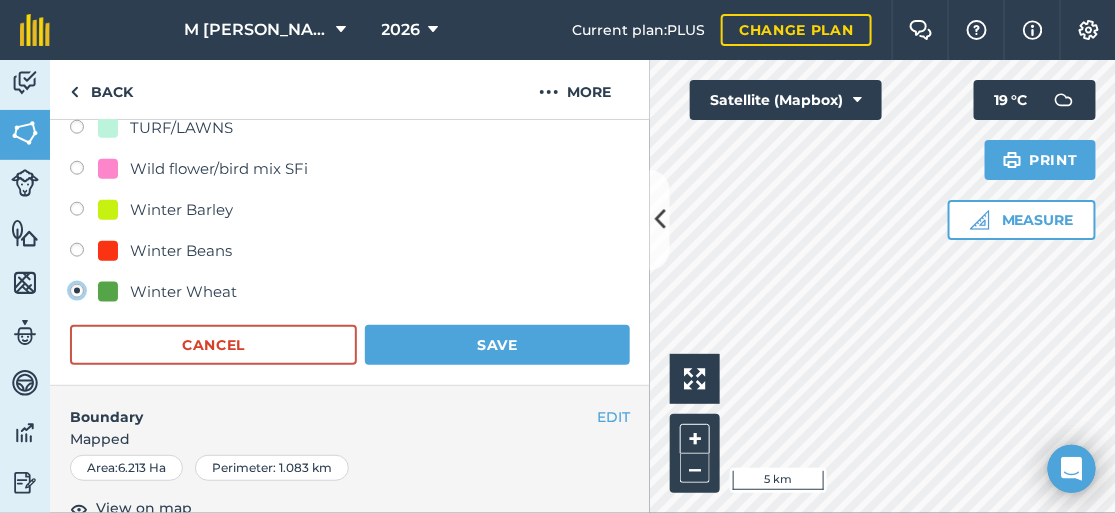 radio on "true" 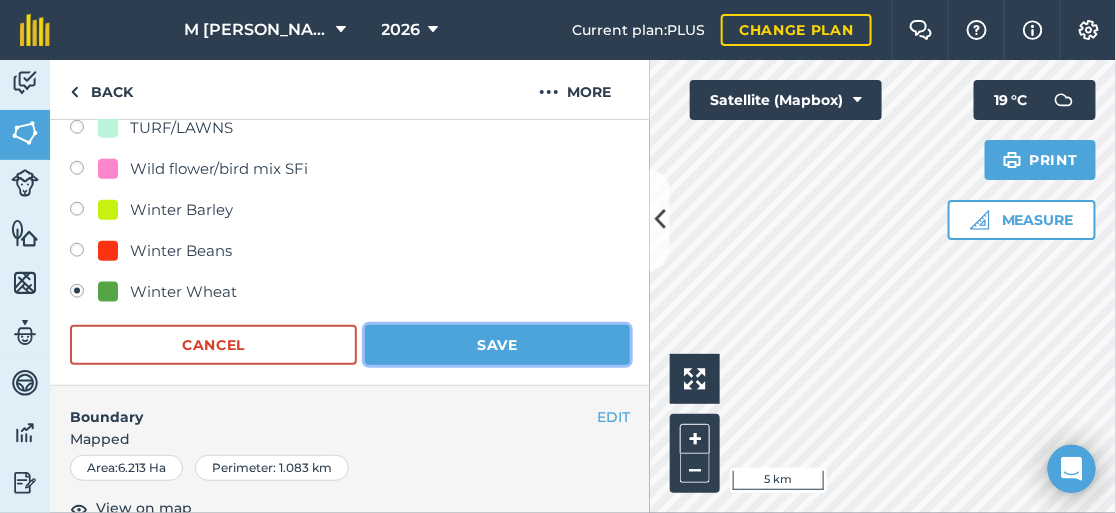 click on "Save" at bounding box center [497, 345] 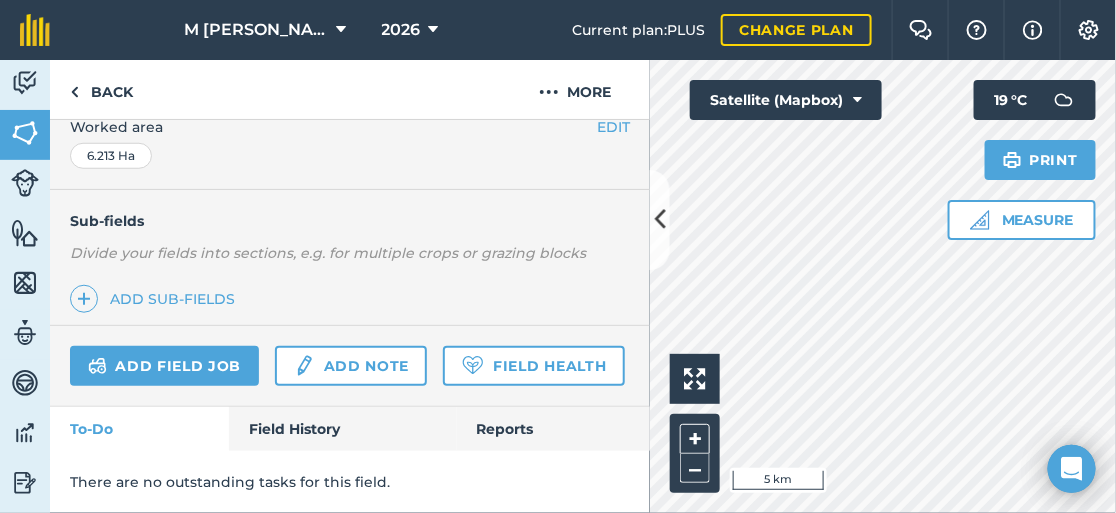 scroll, scrollTop: 477, scrollLeft: 0, axis: vertical 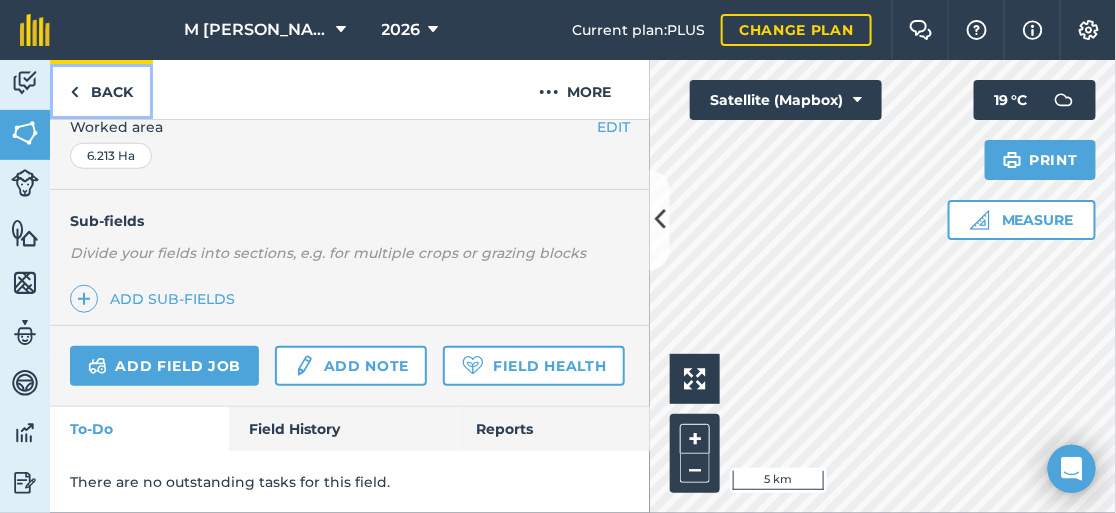 click on "Back" at bounding box center [101, 89] 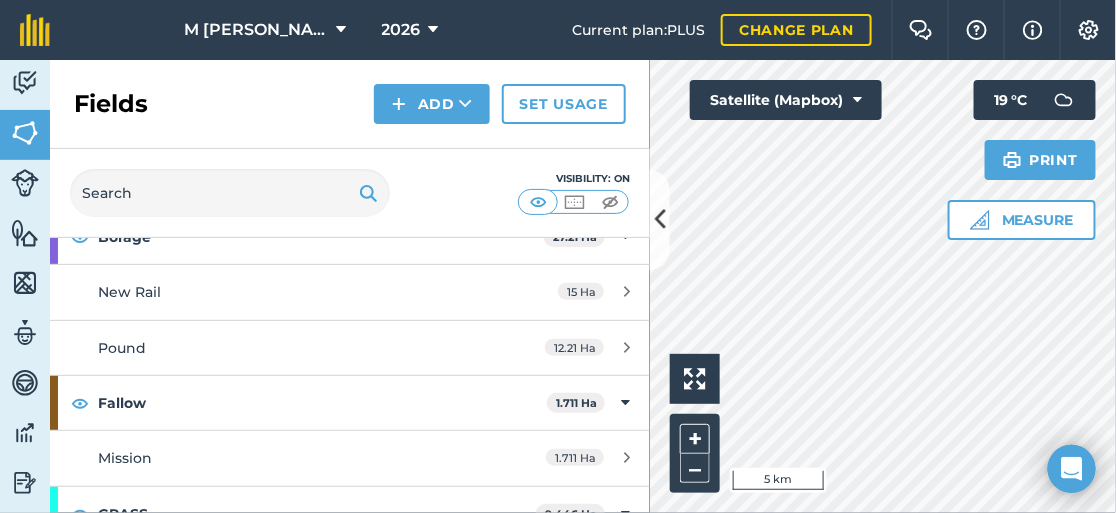 scroll, scrollTop: 300, scrollLeft: 0, axis: vertical 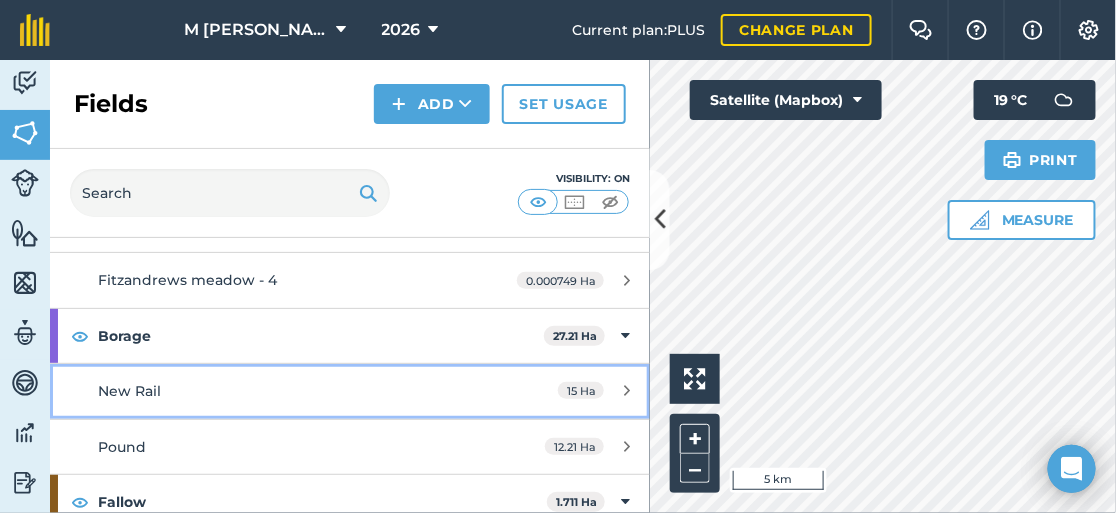 click on "New Rail" at bounding box center (286, 391) 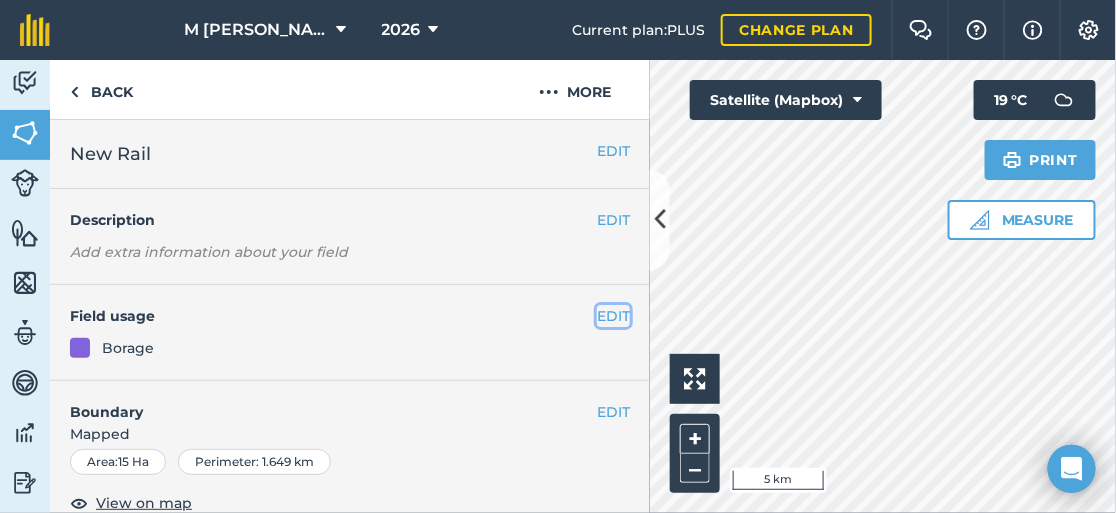 click on "EDIT" at bounding box center (613, 316) 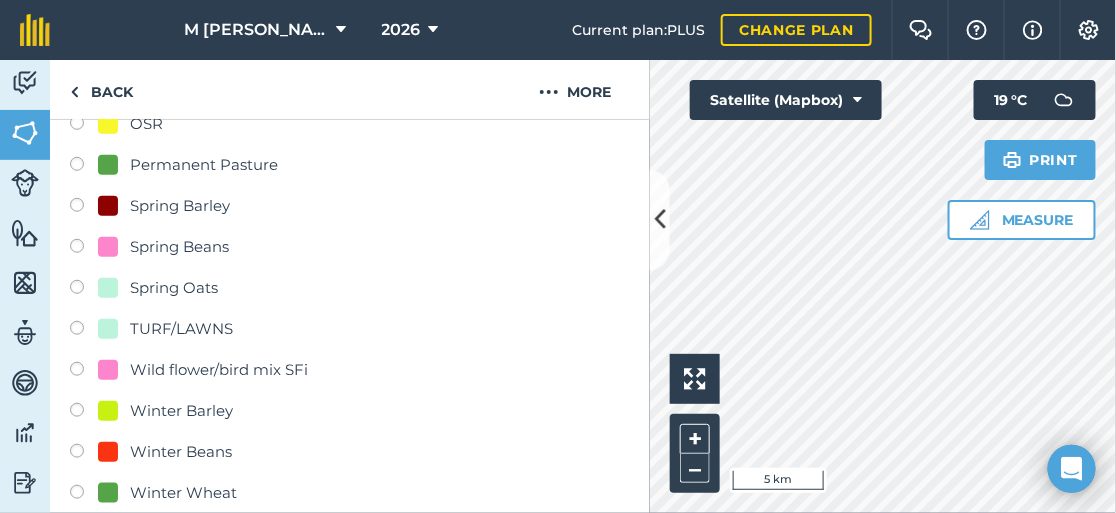 scroll, scrollTop: 499, scrollLeft: 0, axis: vertical 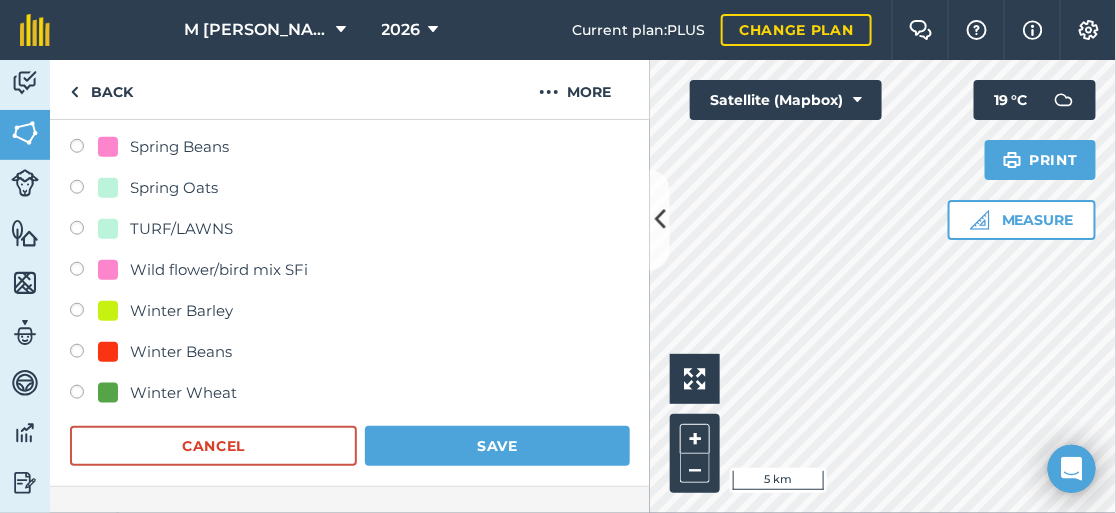 click at bounding box center (84, 395) 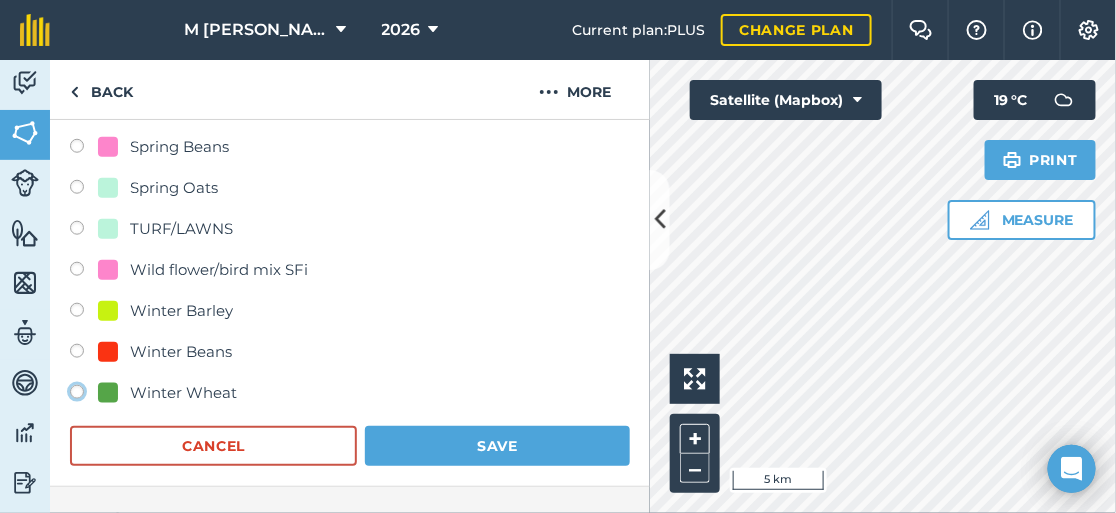 click on "Winter Wheat" at bounding box center [-9923, 391] 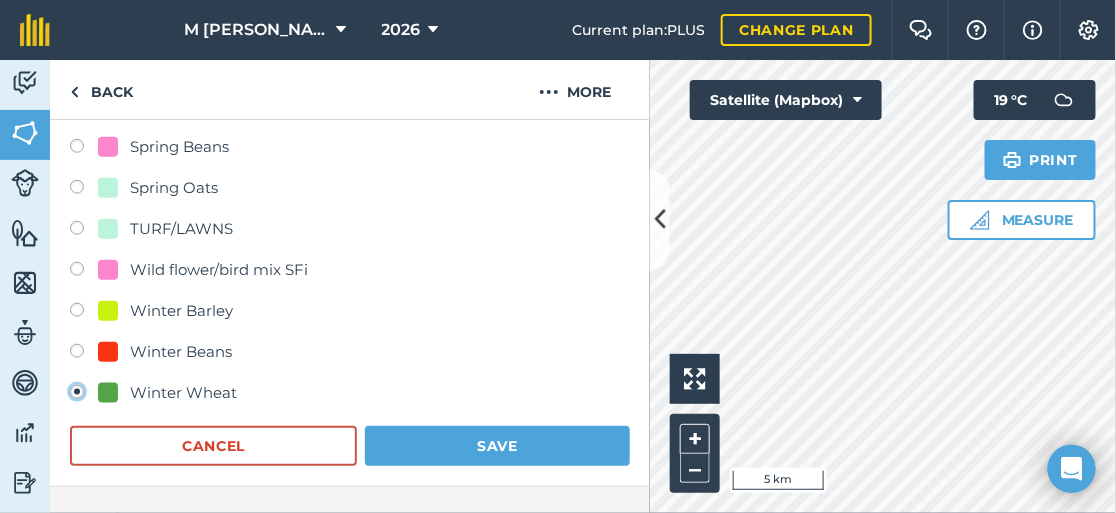 radio on "true" 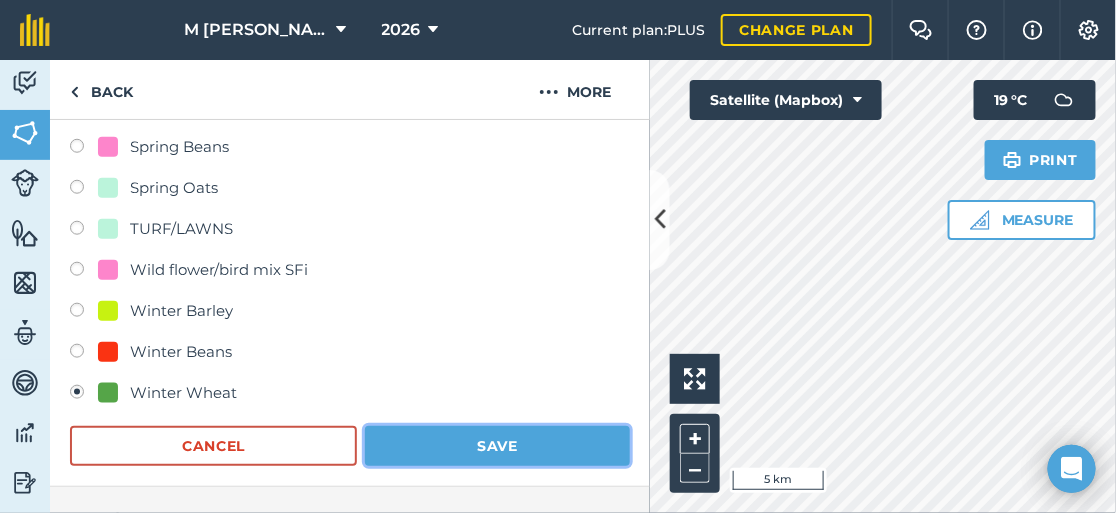 click on "Save" at bounding box center (497, 446) 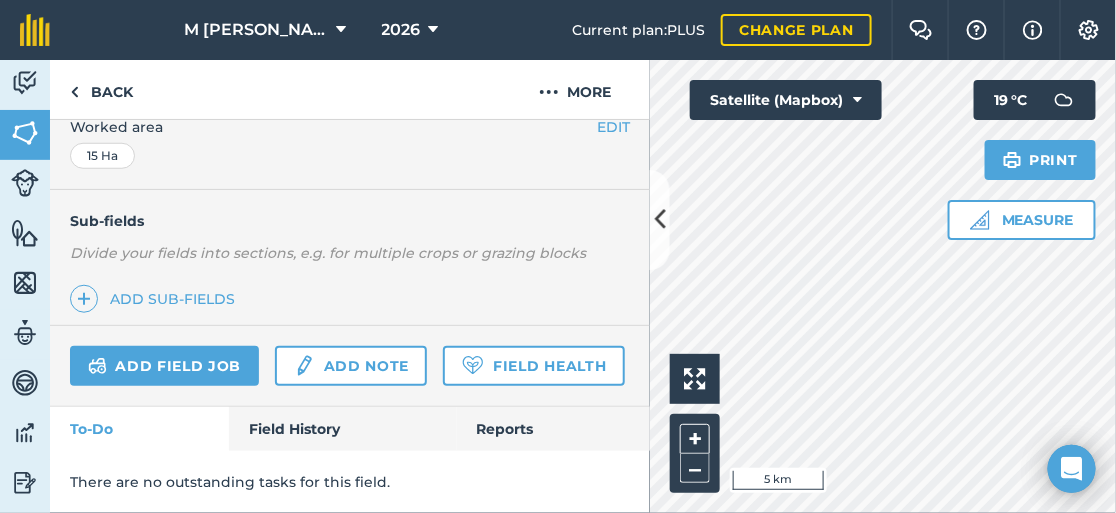 scroll, scrollTop: 477, scrollLeft: 0, axis: vertical 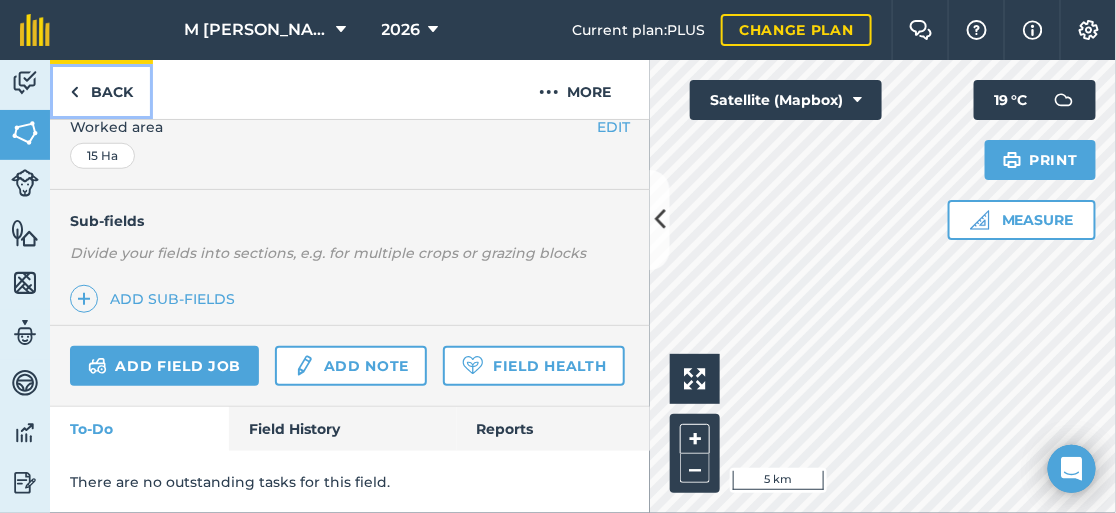 click on "Back" at bounding box center [101, 89] 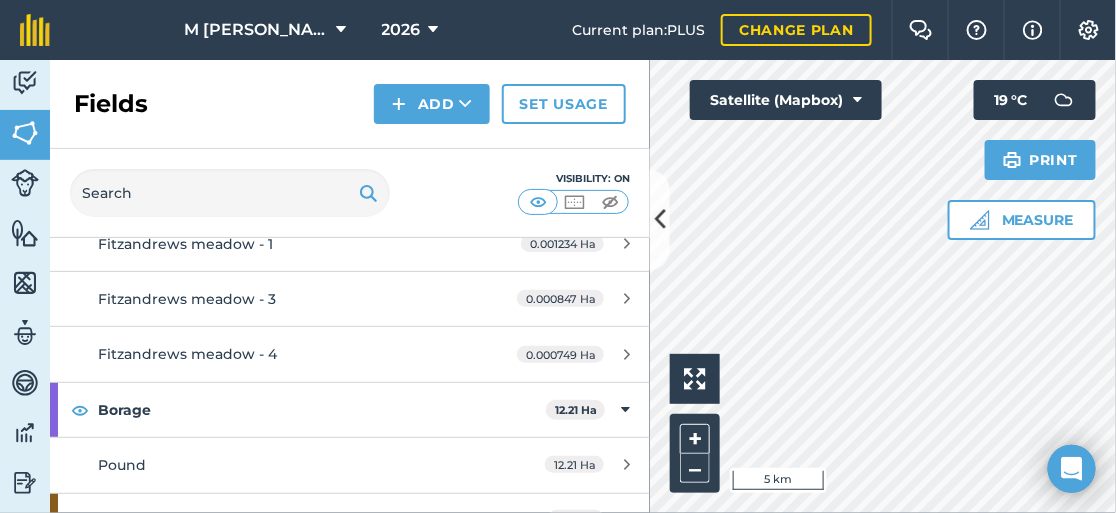 scroll, scrollTop: 300, scrollLeft: 0, axis: vertical 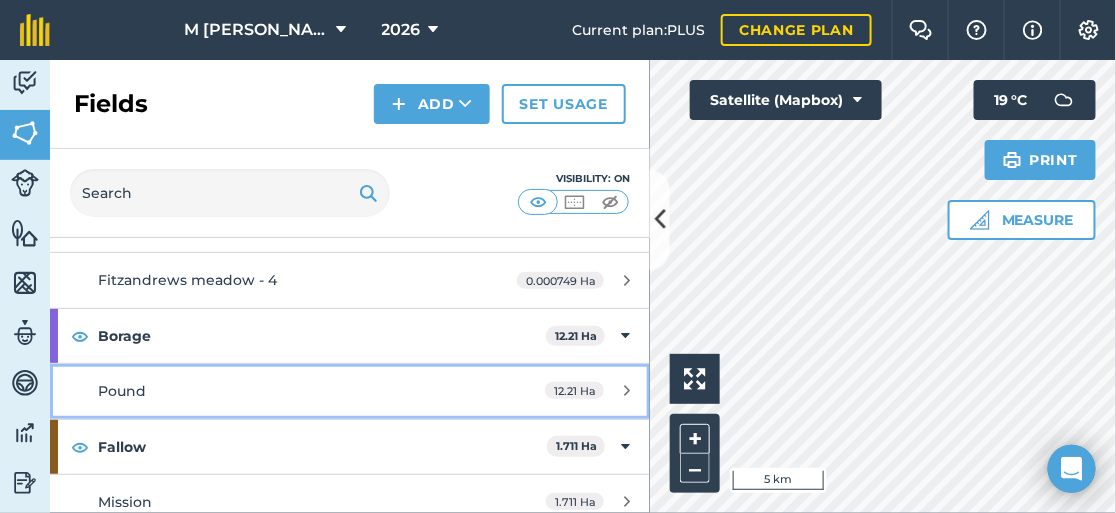 click on "Pound" at bounding box center (286, 391) 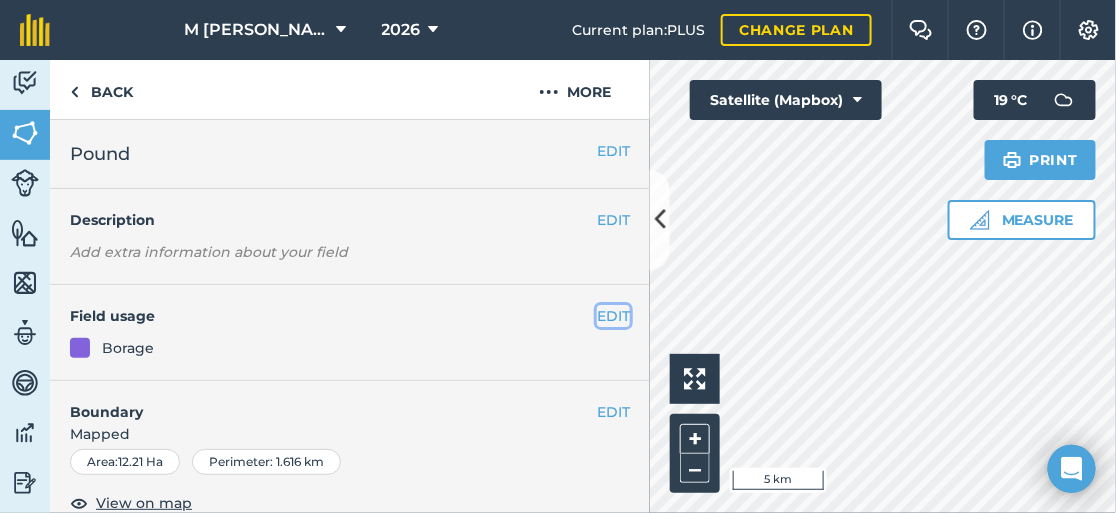 click on "EDIT" at bounding box center (613, 316) 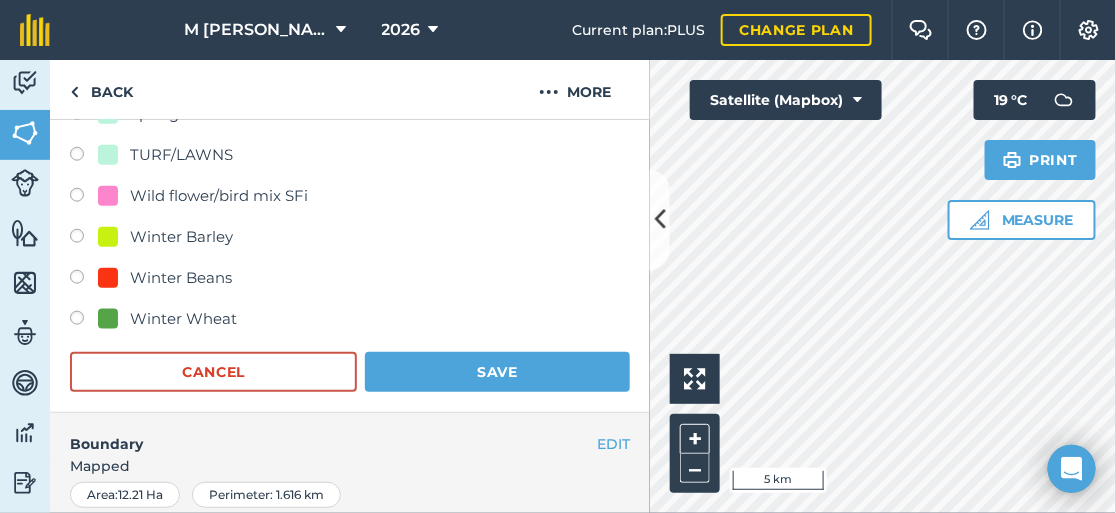 scroll, scrollTop: 600, scrollLeft: 0, axis: vertical 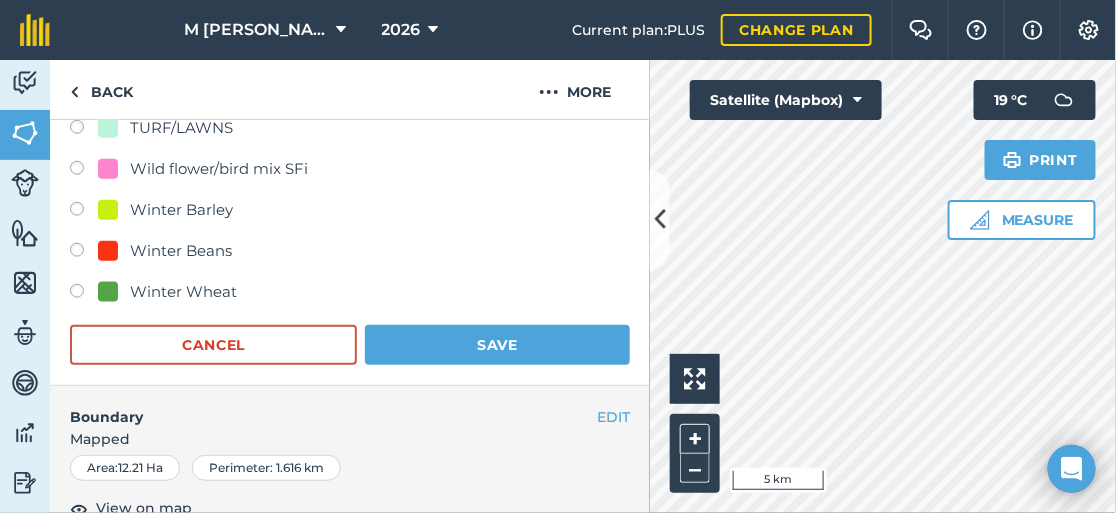 click at bounding box center [84, 294] 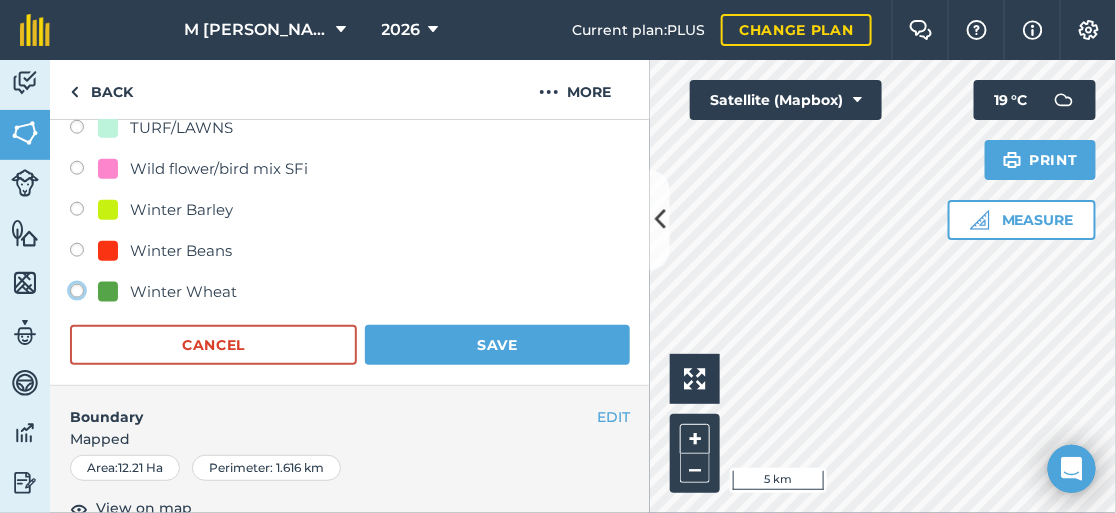 click on "Winter Wheat" at bounding box center (-9923, 290) 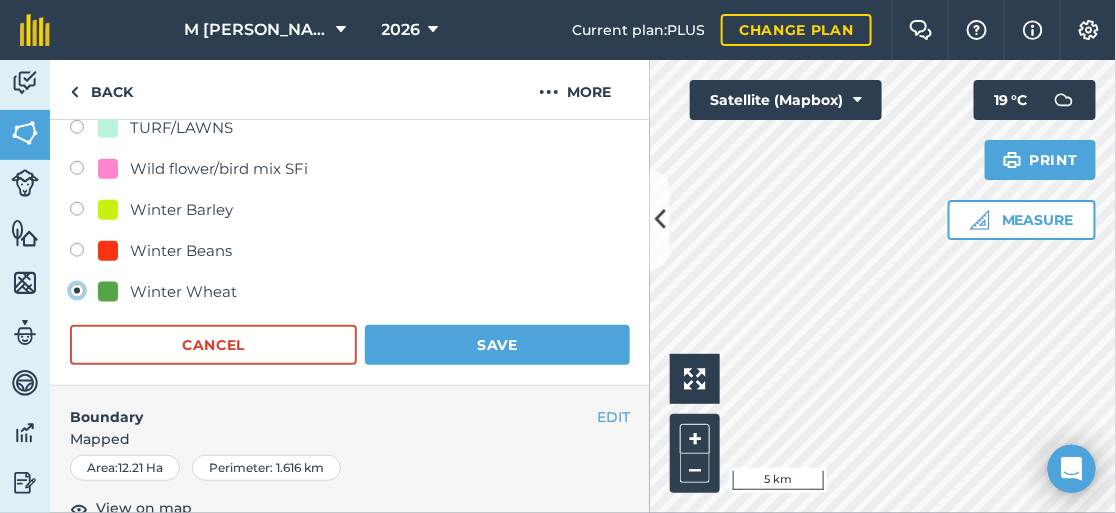 radio on "true" 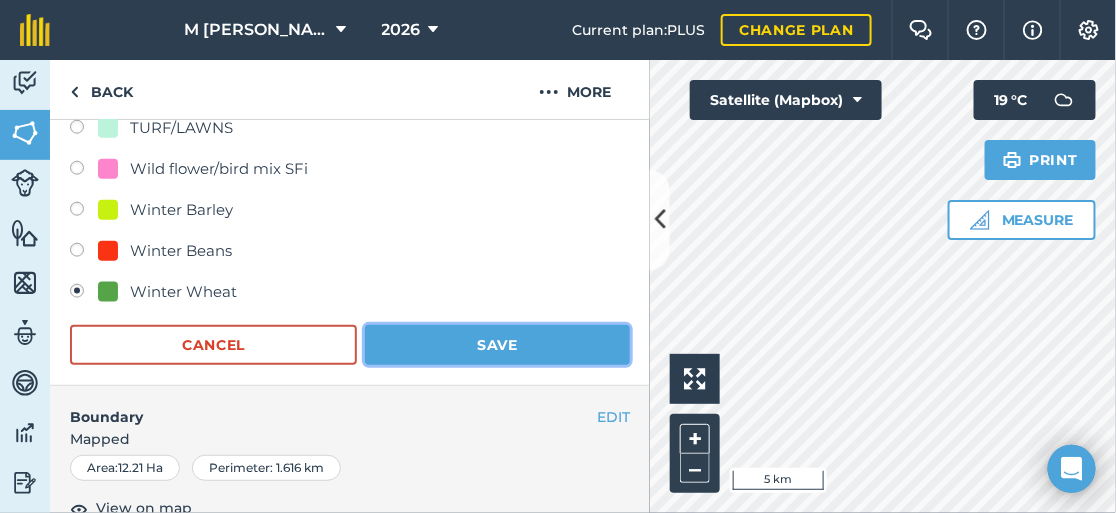 click on "Save" at bounding box center (497, 345) 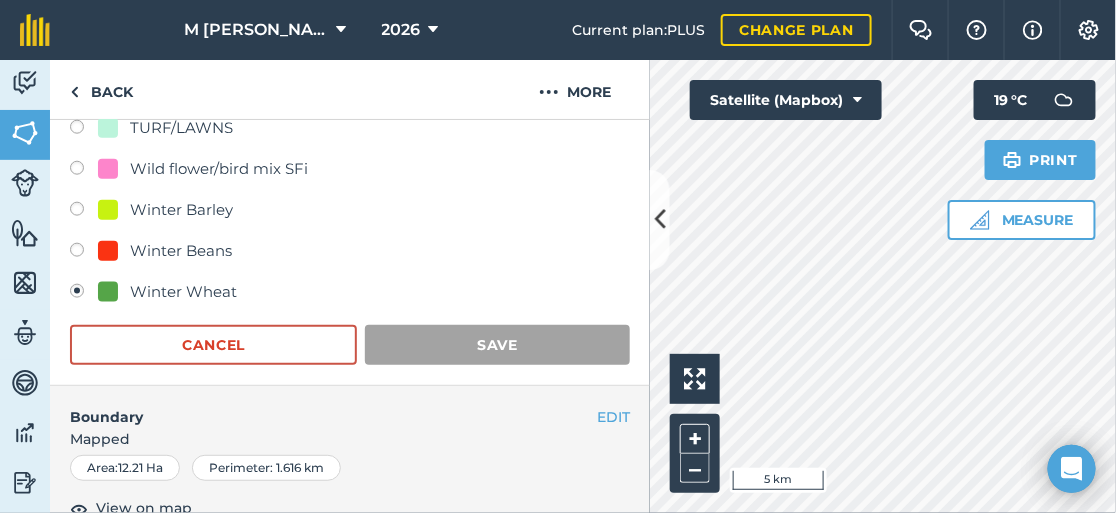 scroll, scrollTop: 477, scrollLeft: 0, axis: vertical 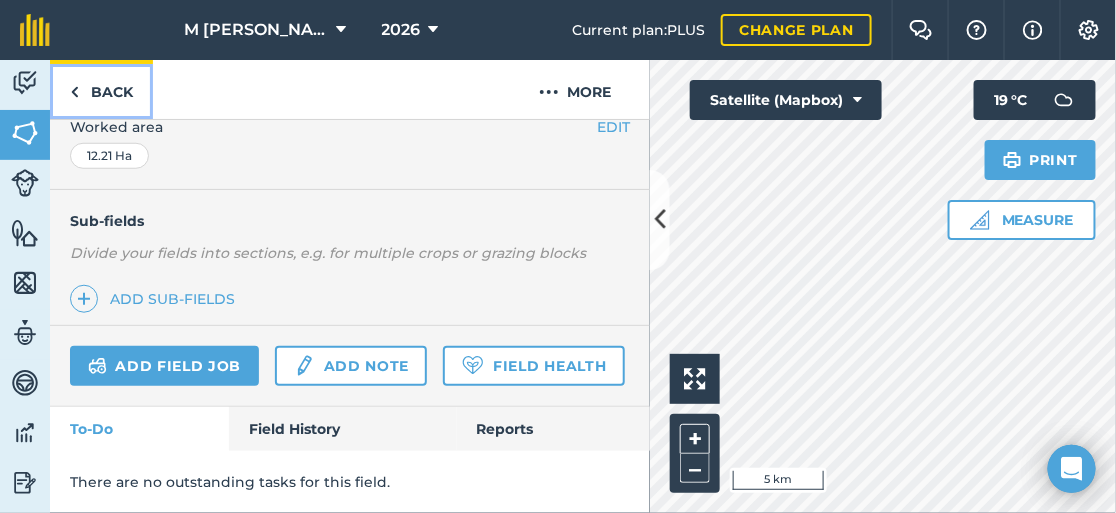 click on "Back" at bounding box center (101, 89) 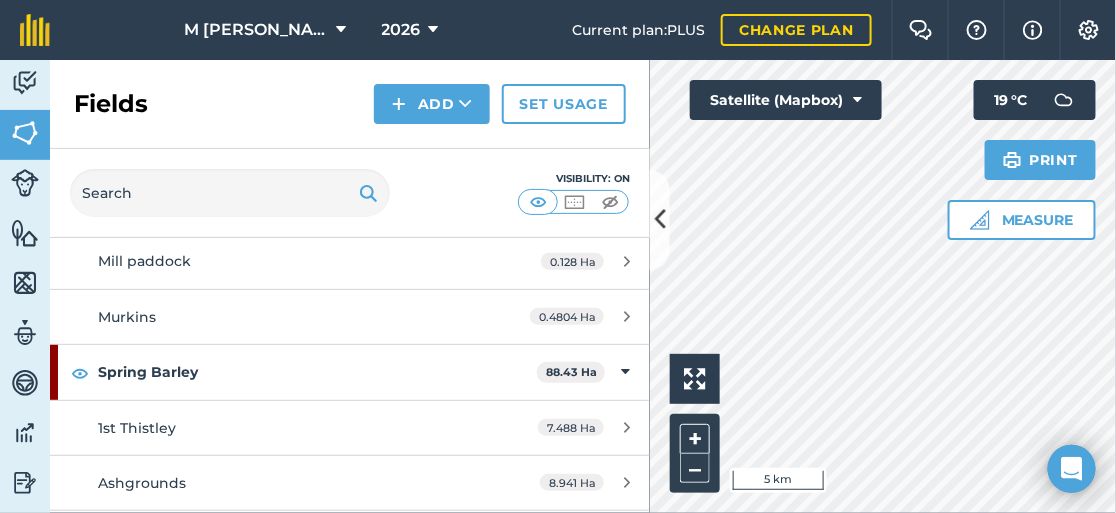 scroll, scrollTop: 799, scrollLeft: 0, axis: vertical 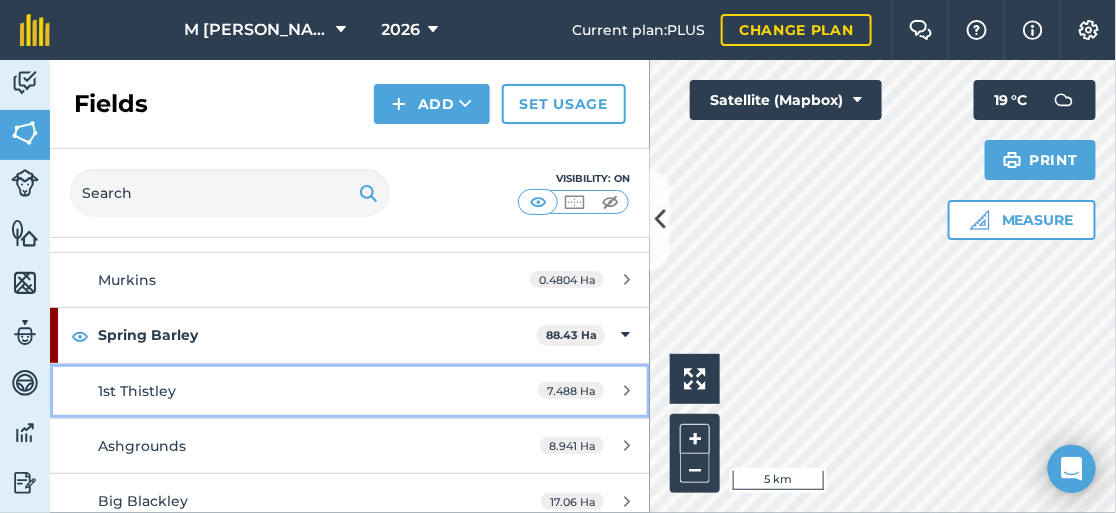 click on "1st Thistley" at bounding box center [286, 391] 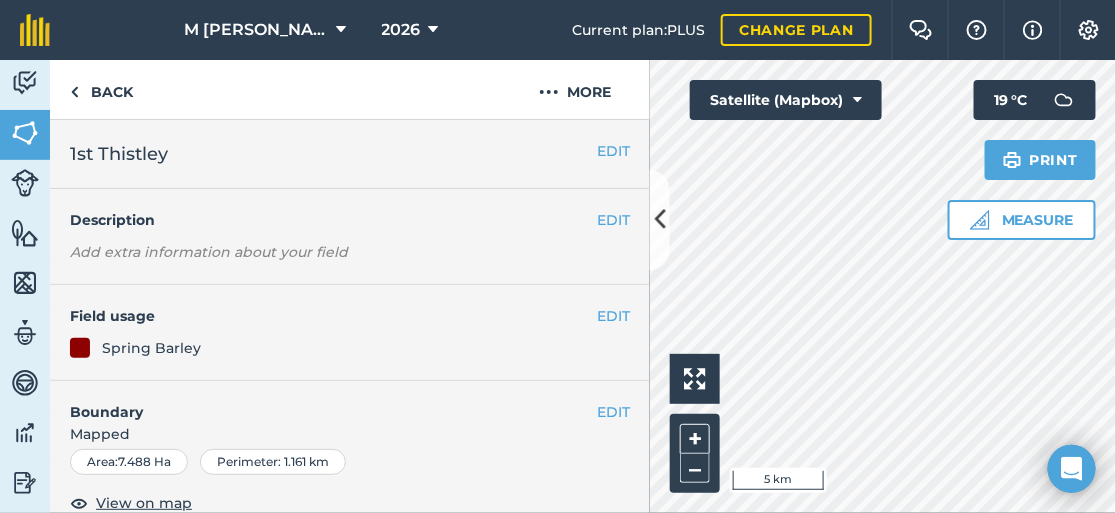 click on "Field usage" at bounding box center (333, 316) 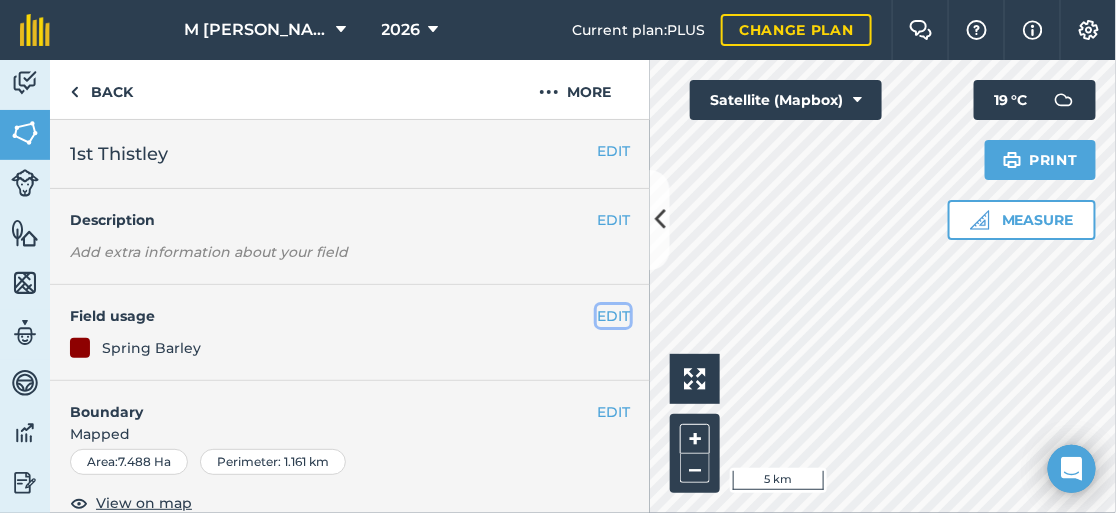 click on "EDIT" at bounding box center (613, 316) 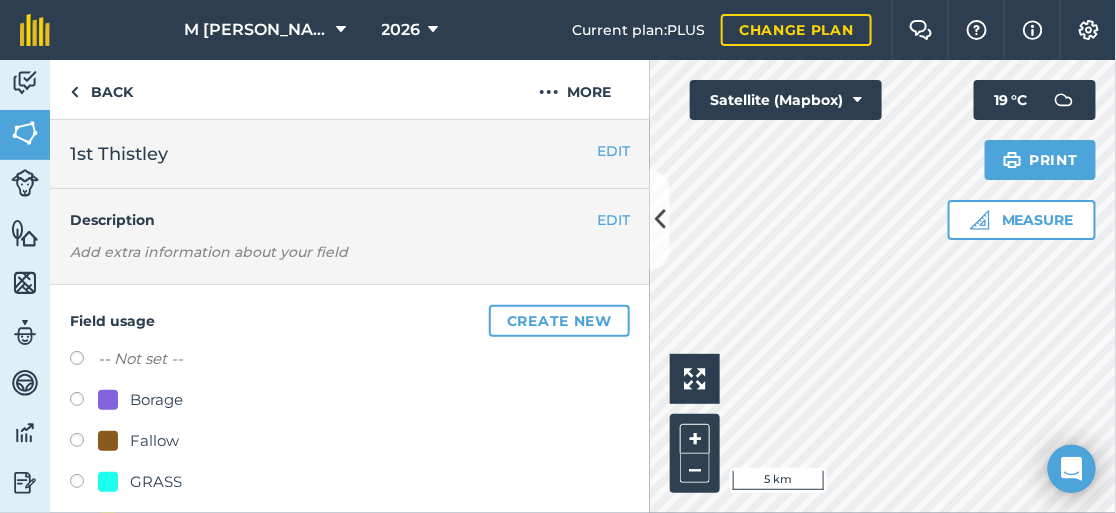 click at bounding box center [84, 402] 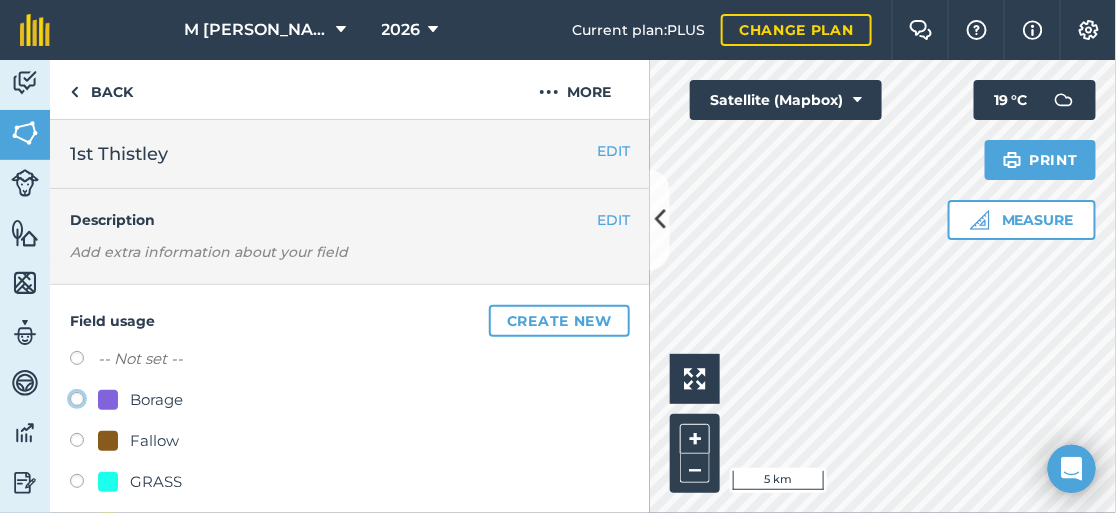 click on "Borage" at bounding box center (-9923, 398) 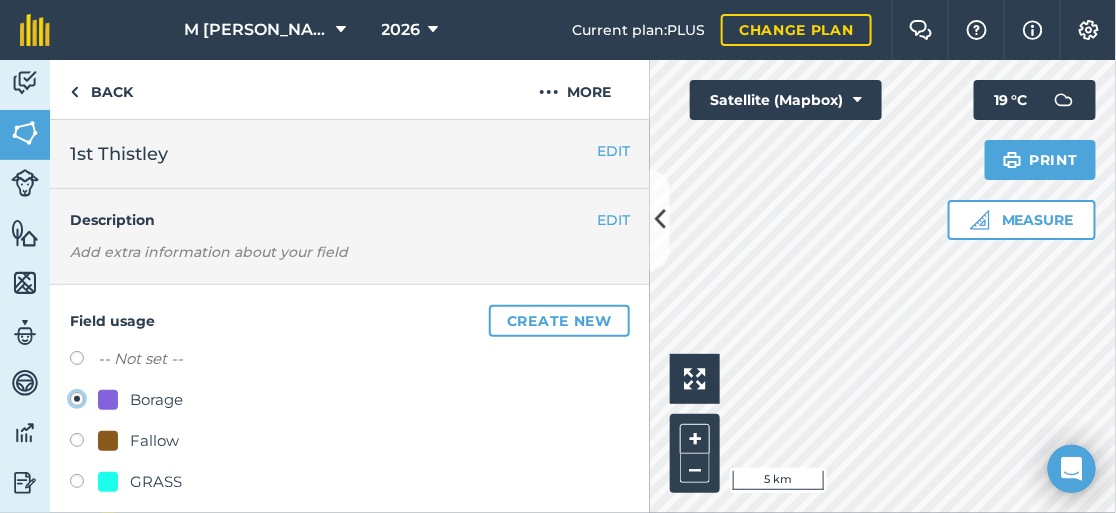 radio on "true" 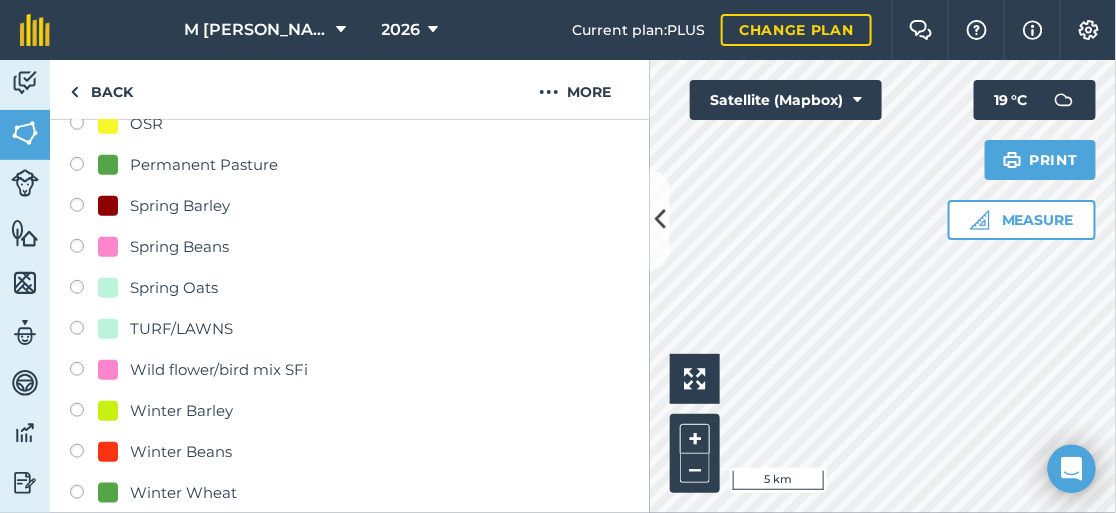 scroll, scrollTop: 499, scrollLeft: 0, axis: vertical 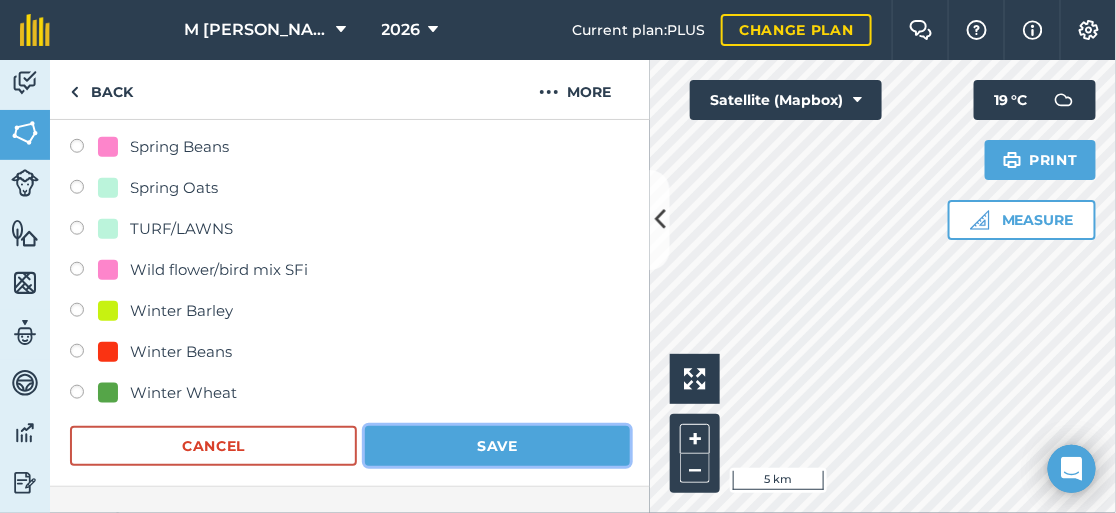 click on "Save" at bounding box center (497, 446) 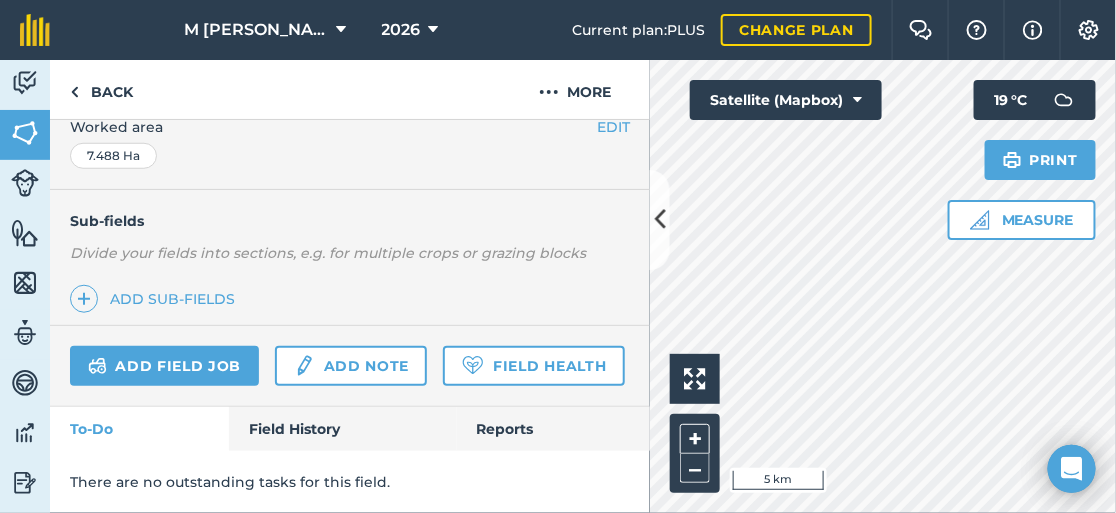scroll, scrollTop: 477, scrollLeft: 0, axis: vertical 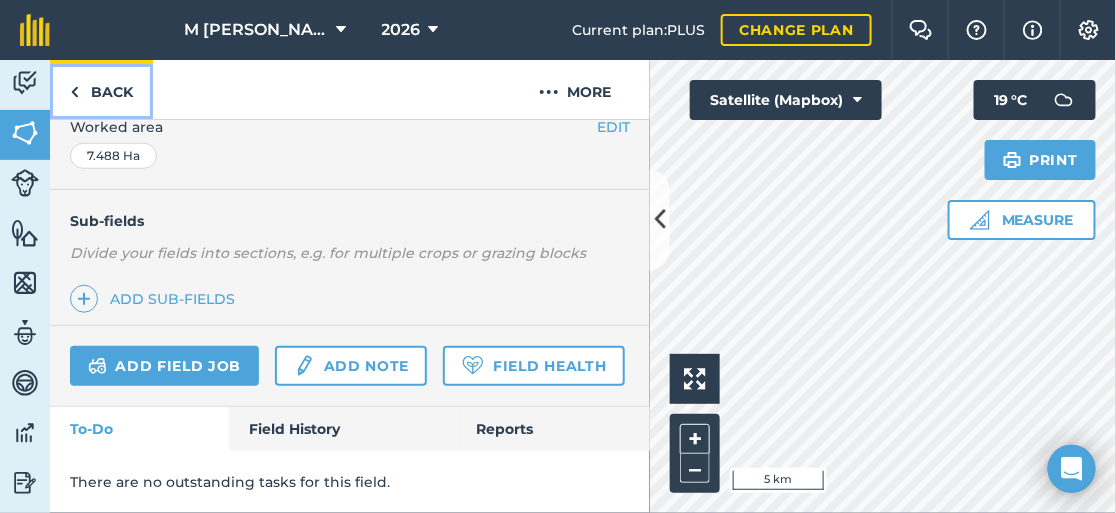 click on "Back" at bounding box center (101, 89) 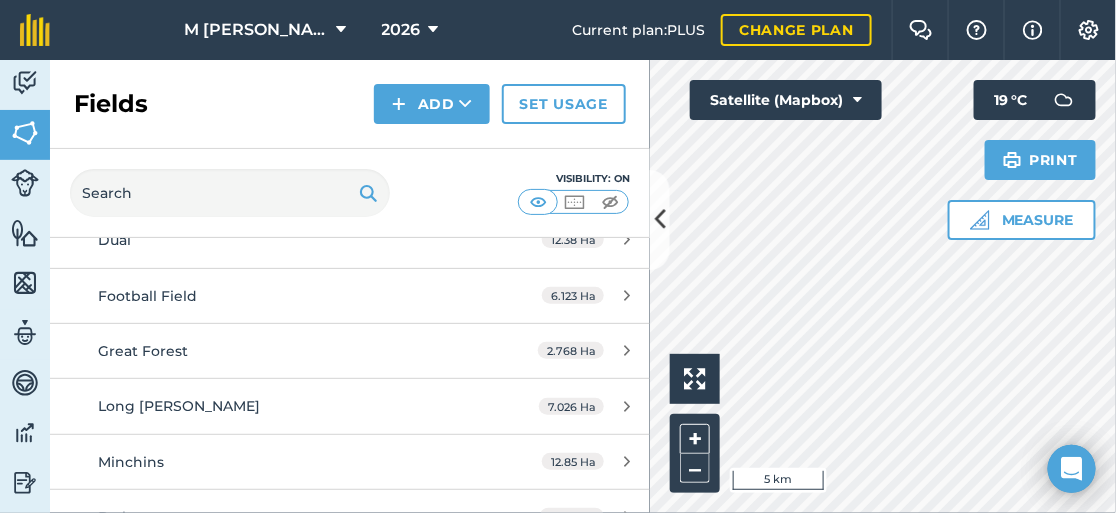 scroll, scrollTop: 1199, scrollLeft: 0, axis: vertical 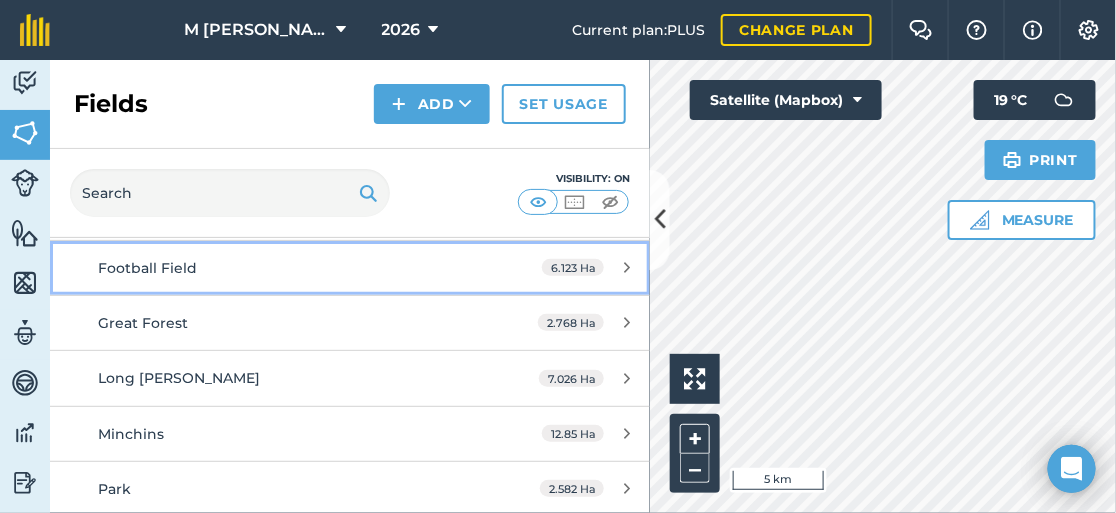 click on "Football Field" at bounding box center (286, 268) 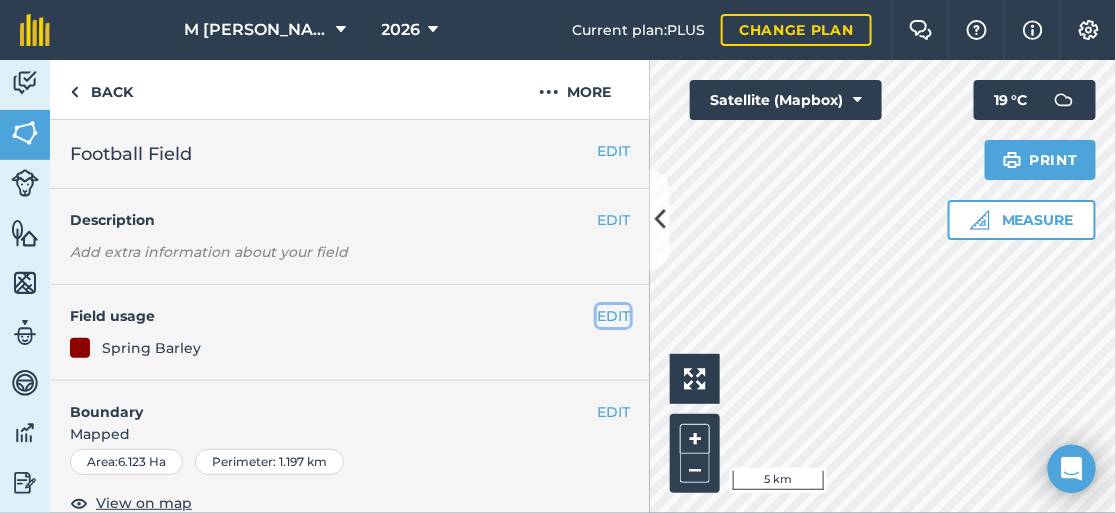 click on "EDIT" at bounding box center [613, 316] 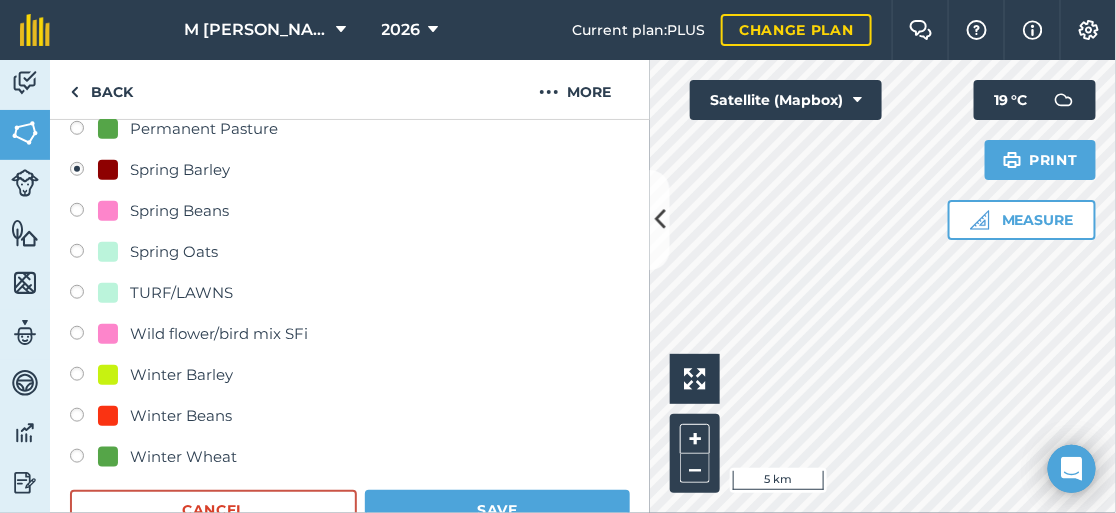 scroll, scrollTop: 399, scrollLeft: 0, axis: vertical 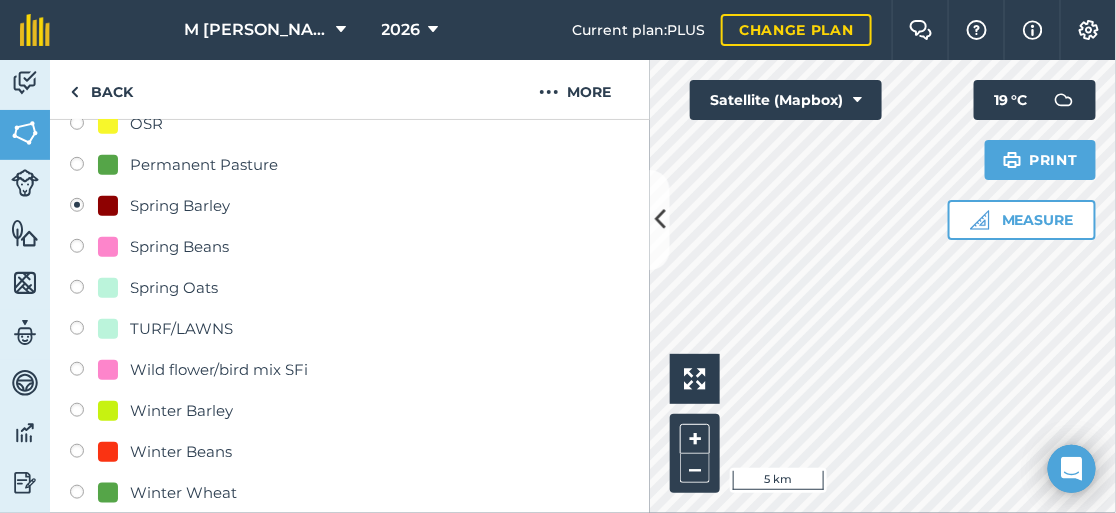 click at bounding box center [84, 372] 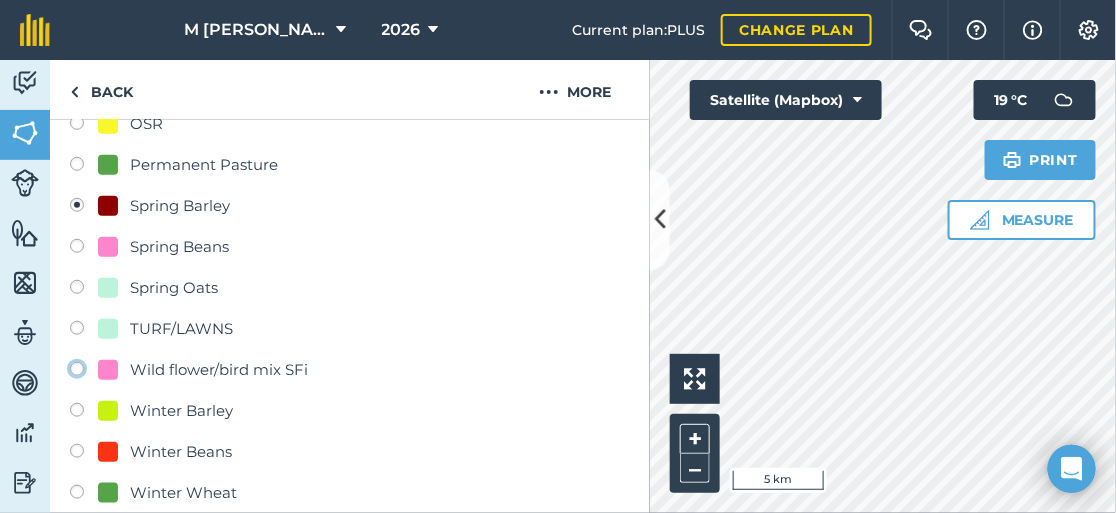 click on "Wild flower/bird mix SFi" at bounding box center (-9923, 368) 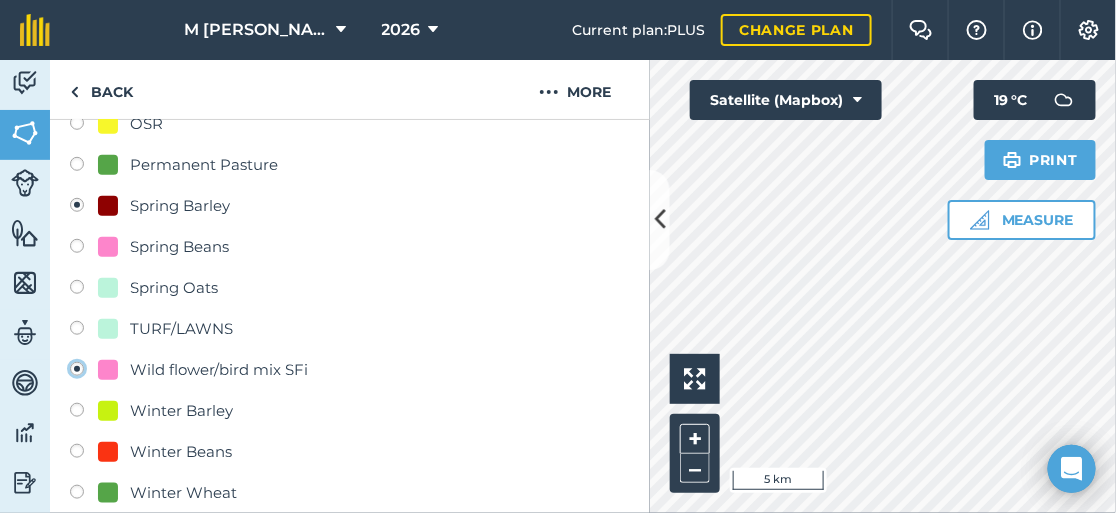 radio on "true" 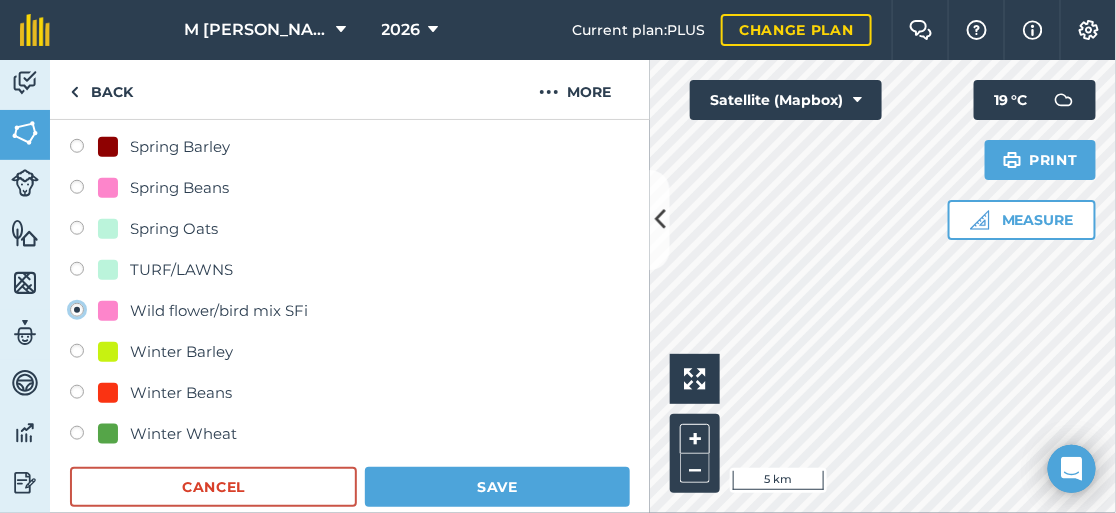 scroll, scrollTop: 499, scrollLeft: 0, axis: vertical 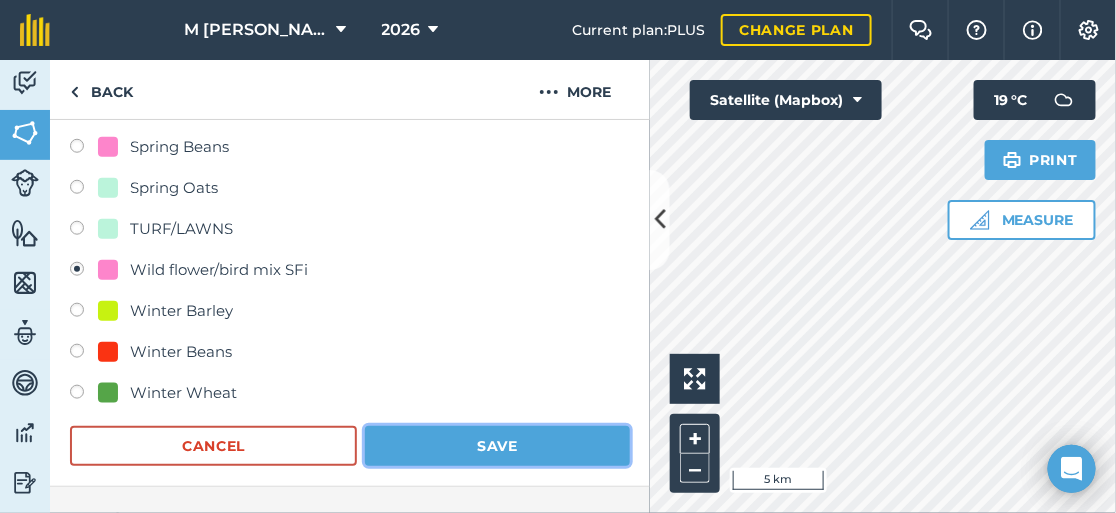 click on "Save" at bounding box center (497, 446) 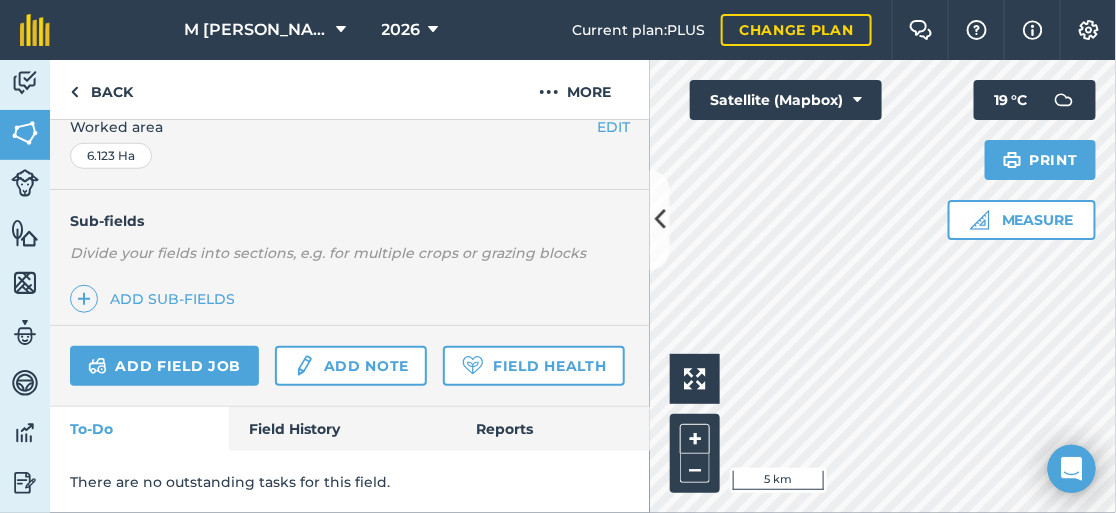 scroll, scrollTop: 477, scrollLeft: 0, axis: vertical 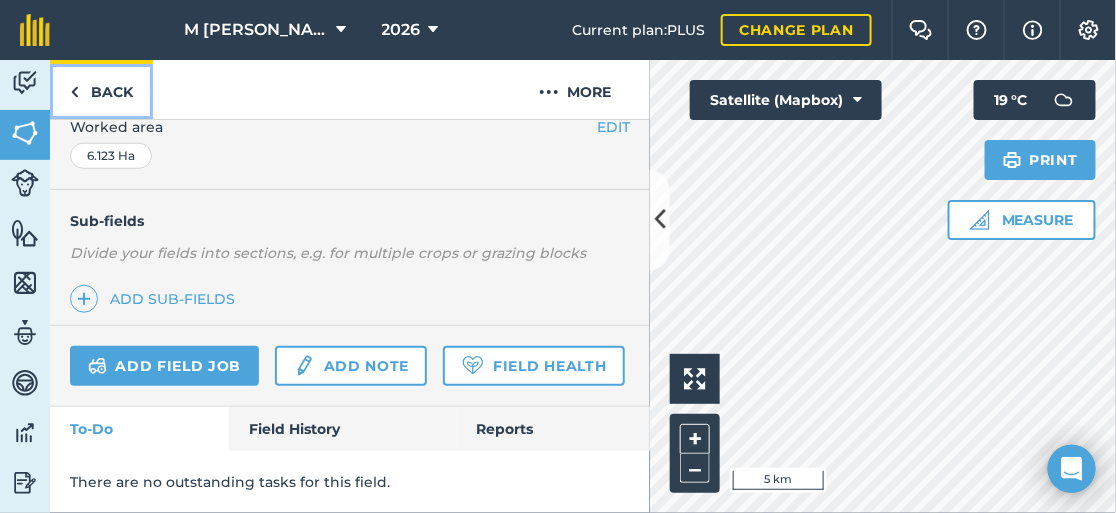 click on "Back" at bounding box center (101, 89) 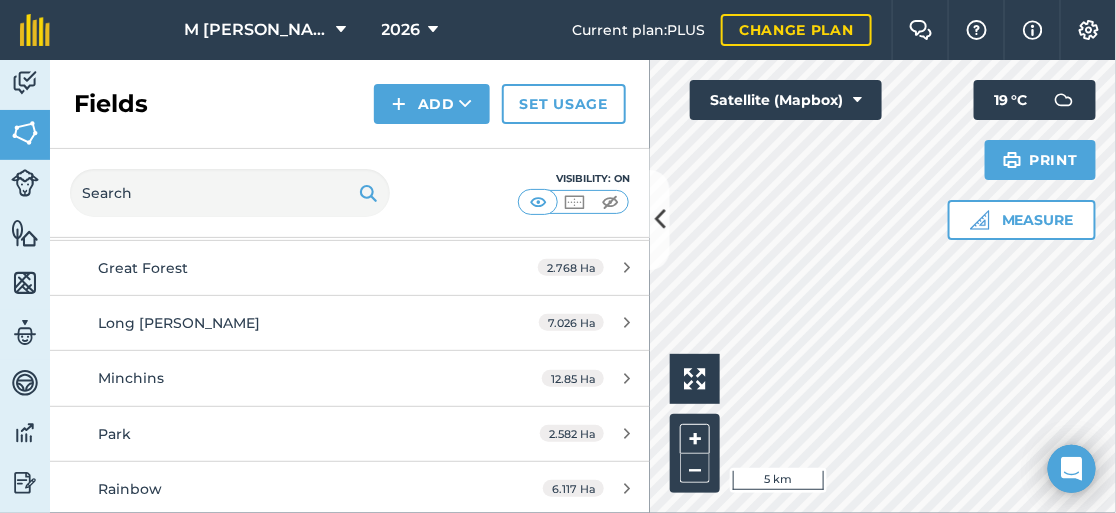 scroll, scrollTop: 1300, scrollLeft: 0, axis: vertical 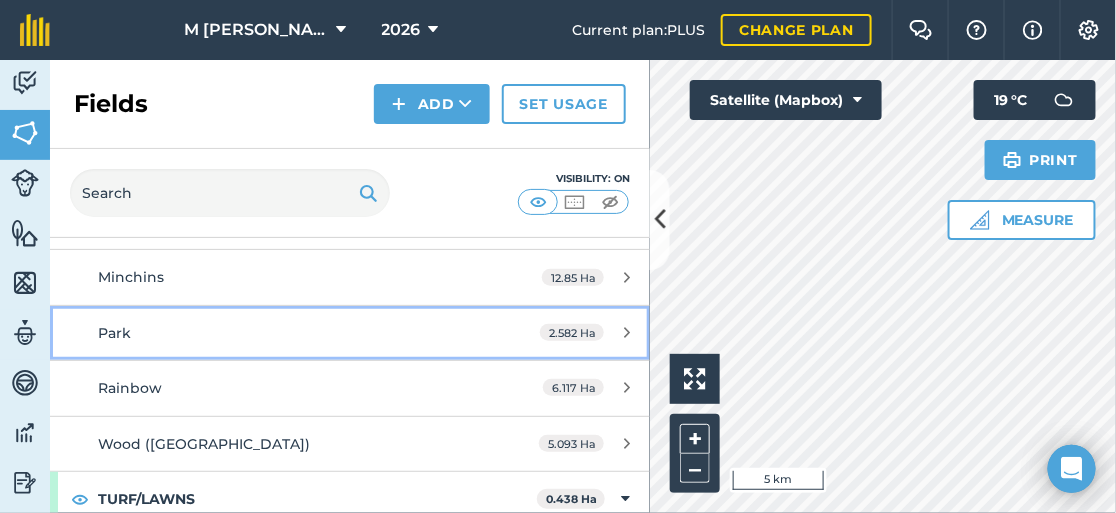 click on "Park" at bounding box center [286, 333] 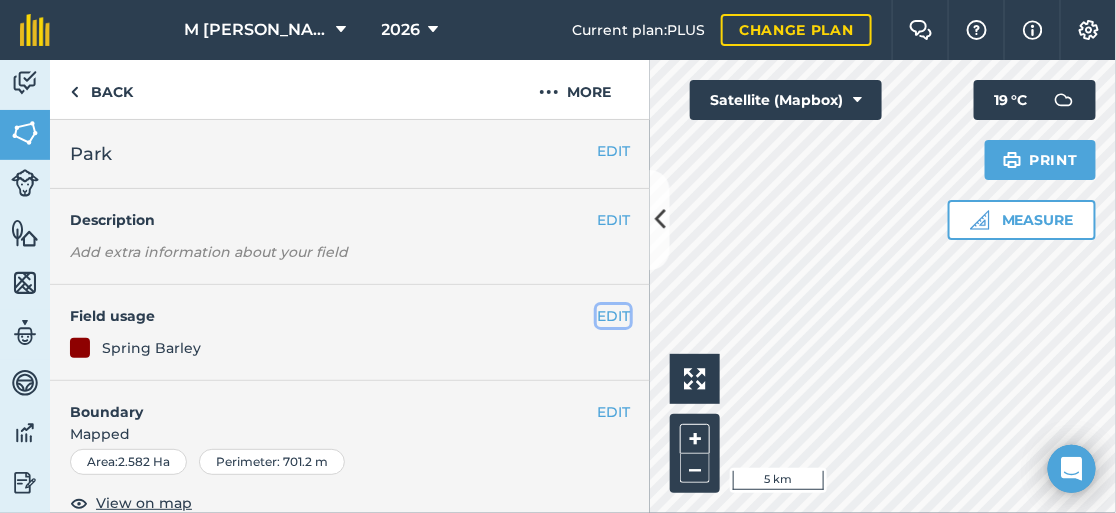 click on "EDIT" at bounding box center (613, 316) 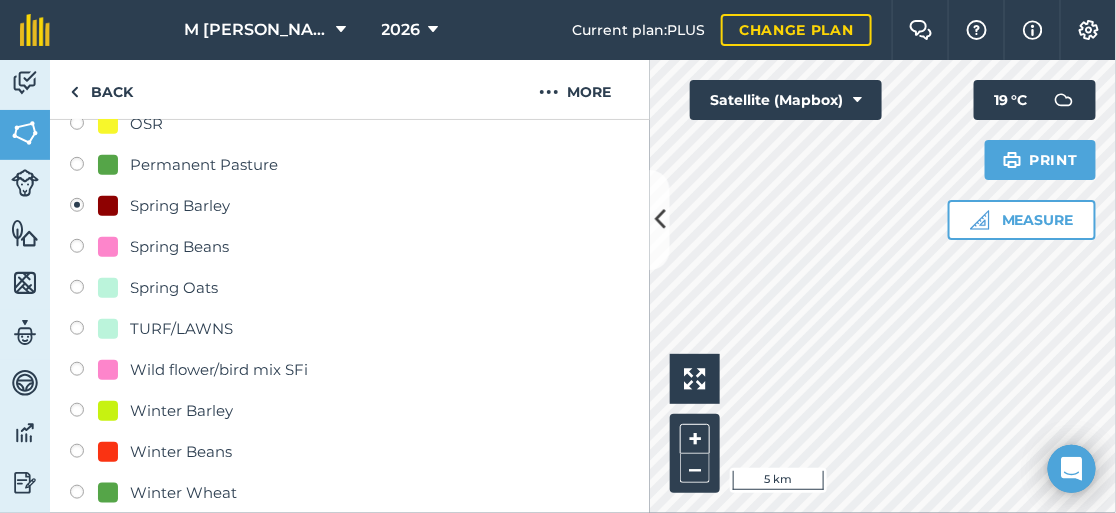 scroll, scrollTop: 499, scrollLeft: 0, axis: vertical 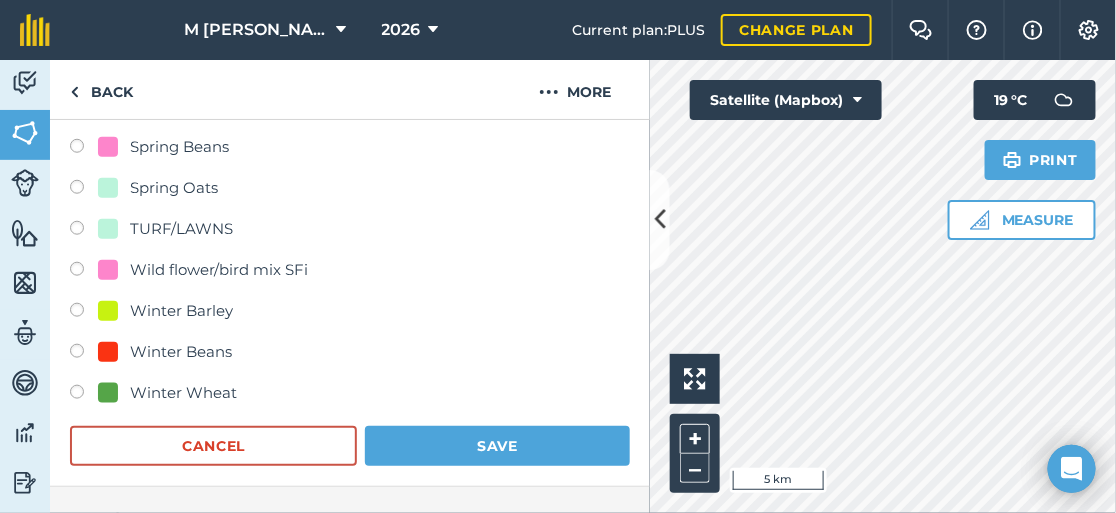 click at bounding box center [84, 272] 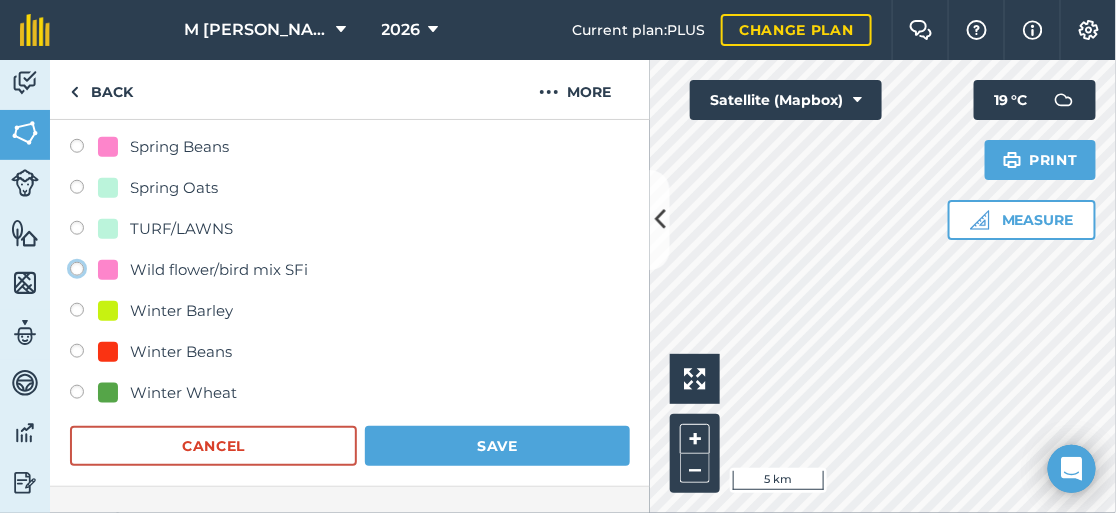 click on "Wild flower/bird mix SFi" at bounding box center (-9923, 268) 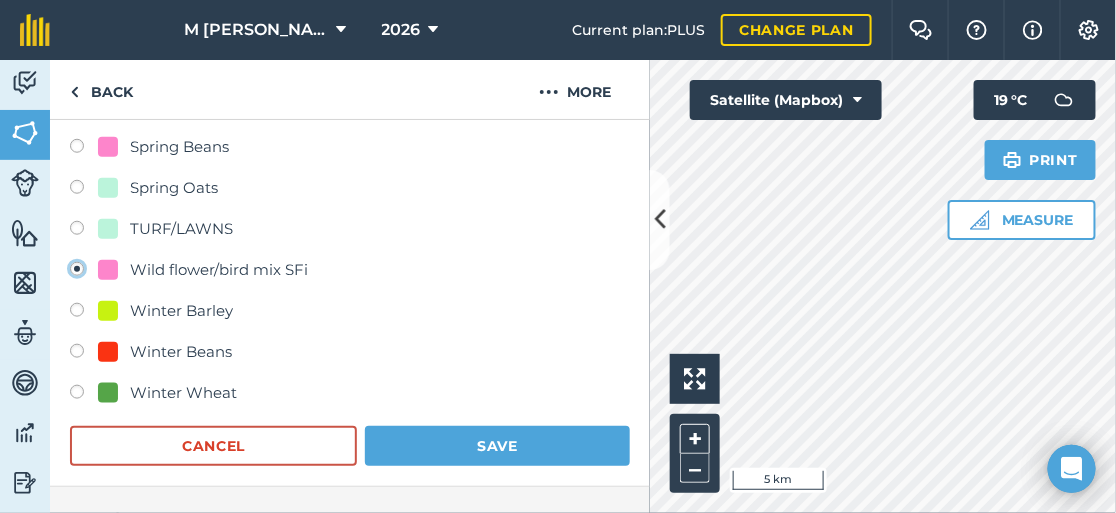 radio on "true" 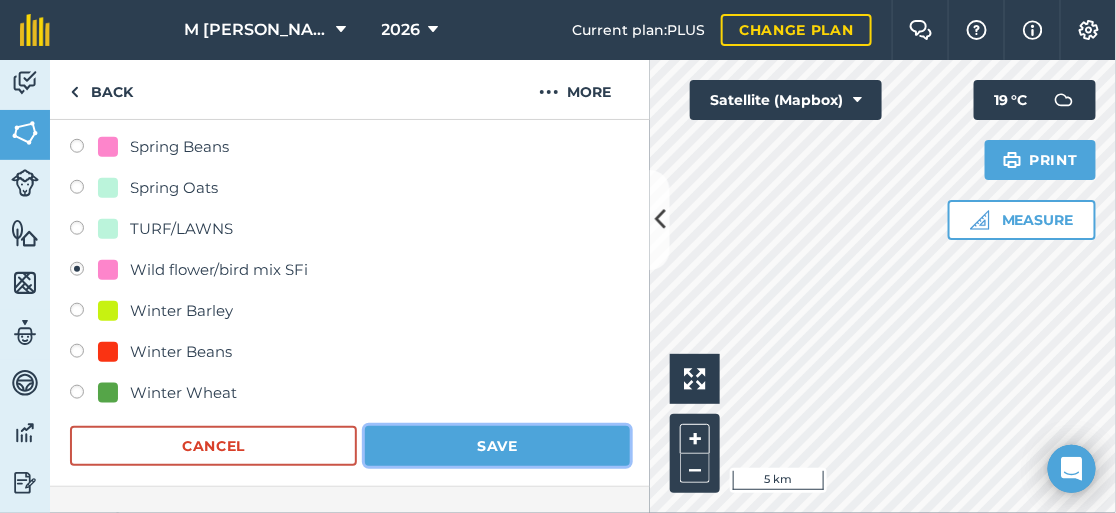 click on "Save" at bounding box center (497, 446) 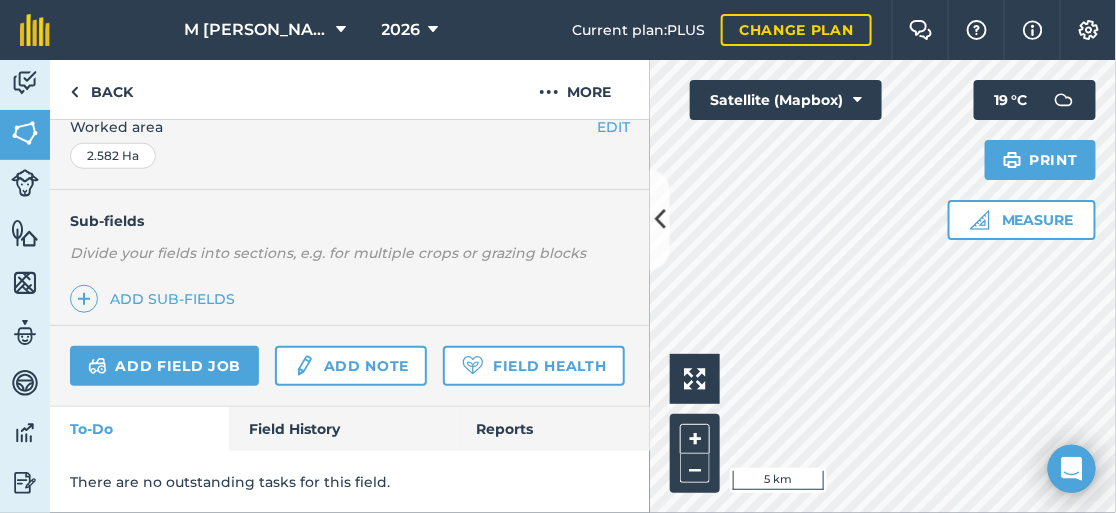 scroll, scrollTop: 477, scrollLeft: 0, axis: vertical 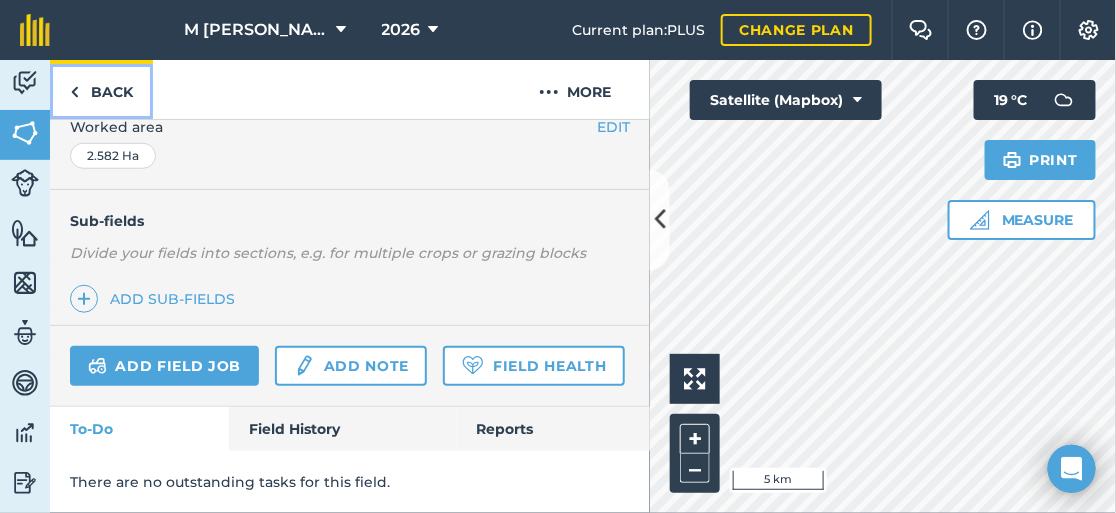 click on "Back" at bounding box center (101, 89) 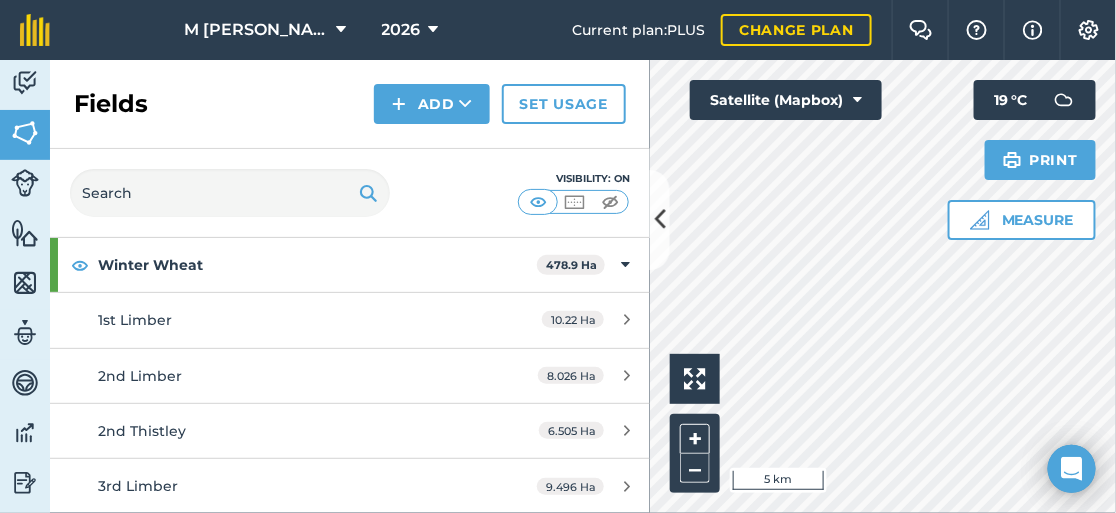 scroll, scrollTop: 3399, scrollLeft: 0, axis: vertical 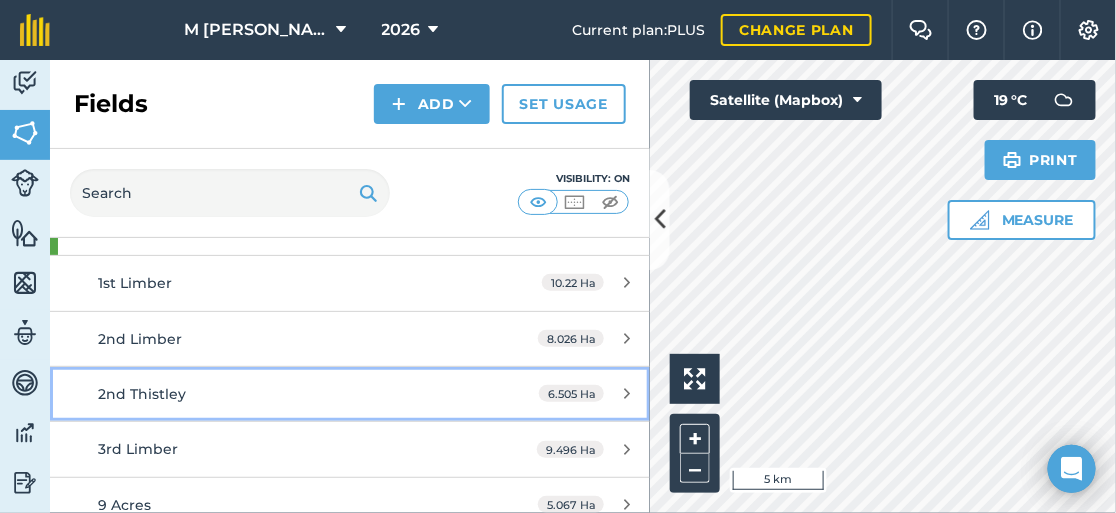 click on "2nd Thistley" at bounding box center [286, 394] 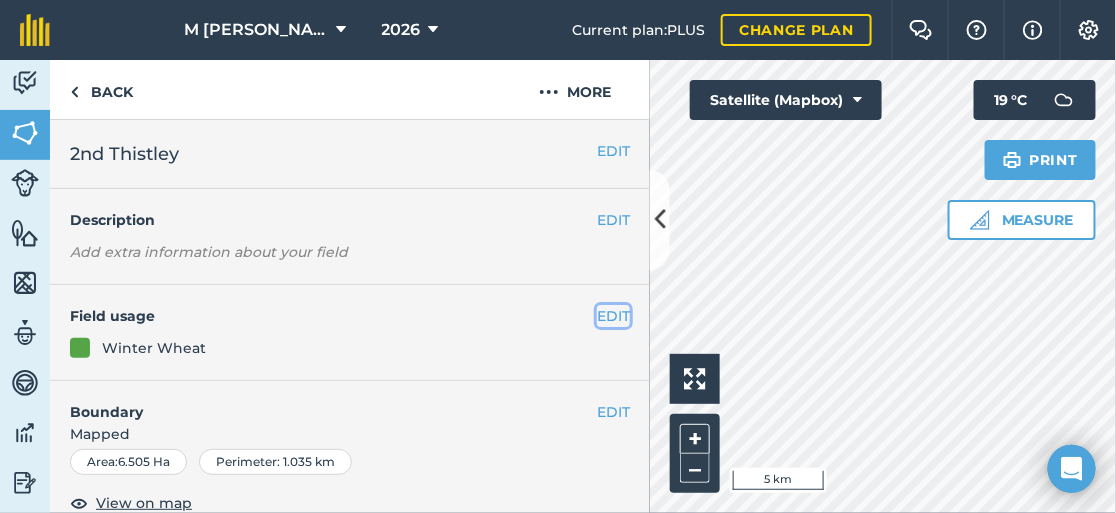 click on "EDIT" at bounding box center [613, 316] 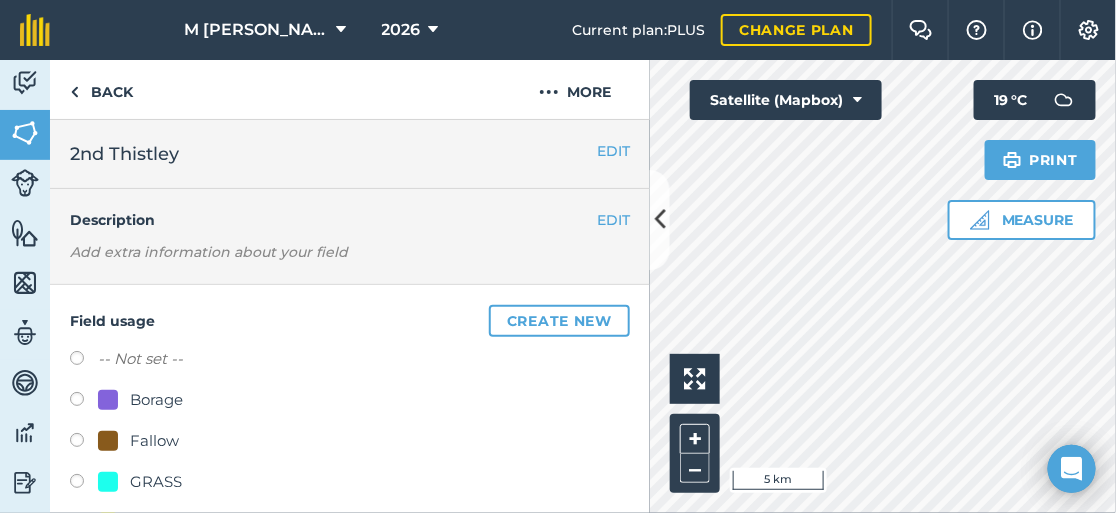 click at bounding box center (84, 402) 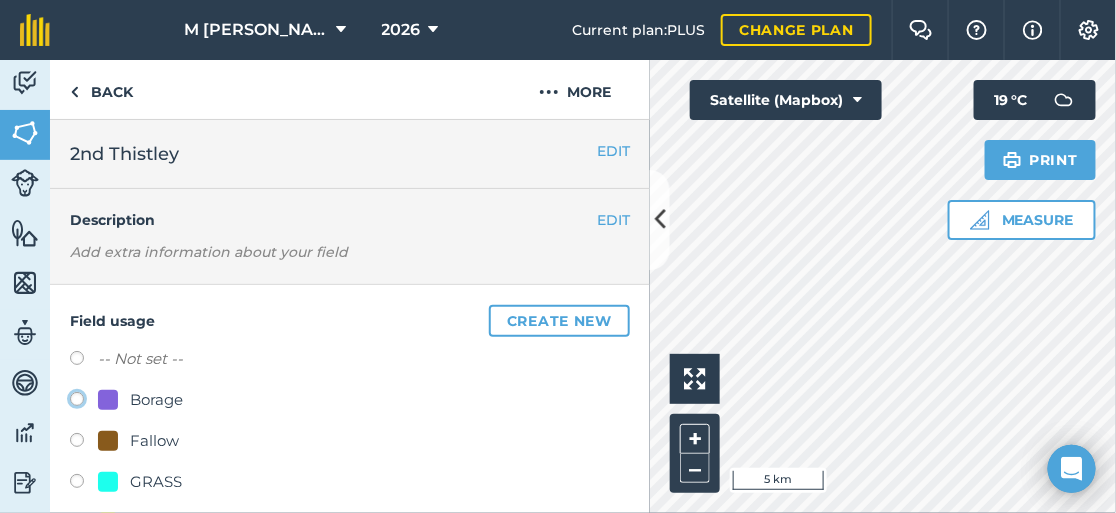 click on "Borage" at bounding box center (-9923, 398) 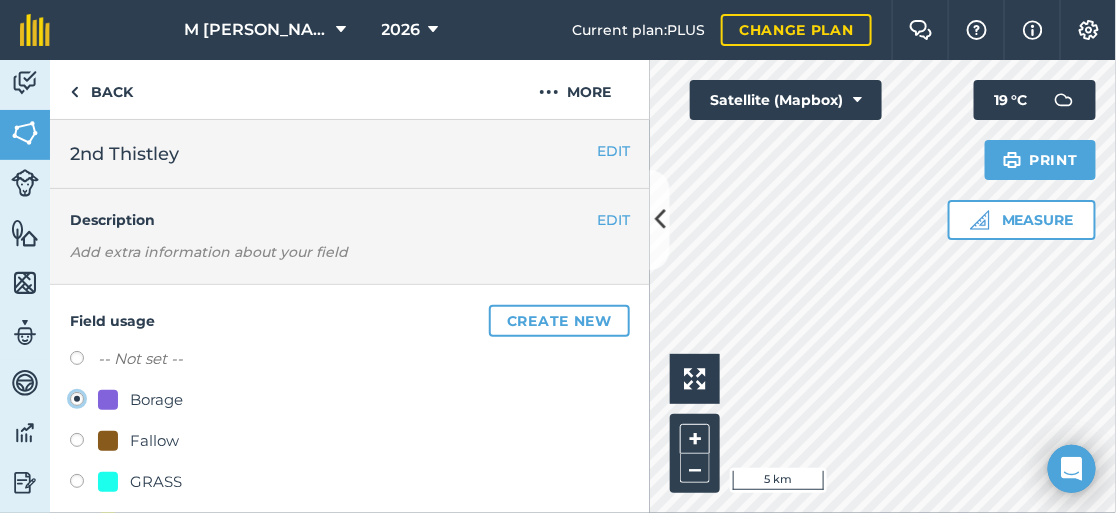radio on "true" 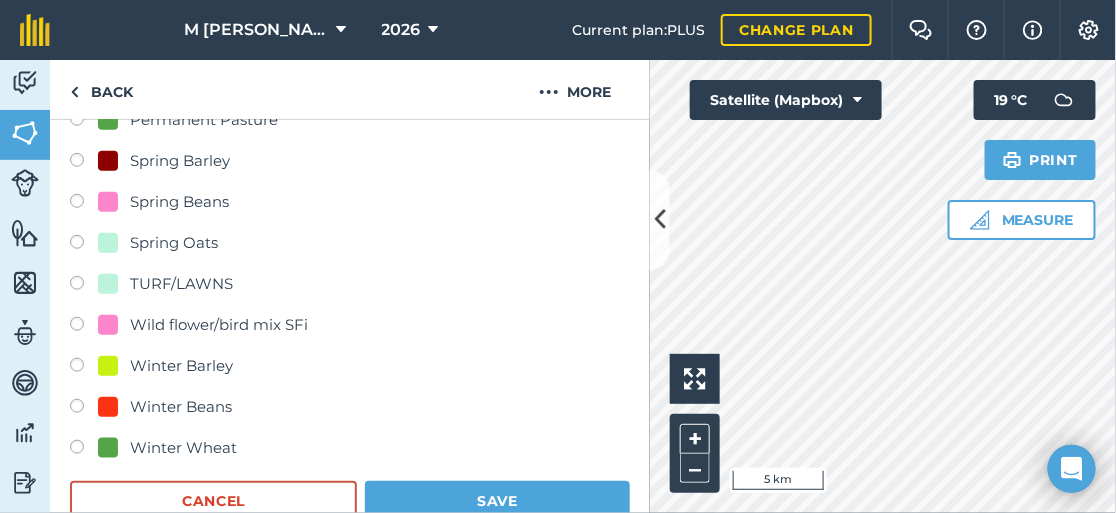 scroll, scrollTop: 499, scrollLeft: 0, axis: vertical 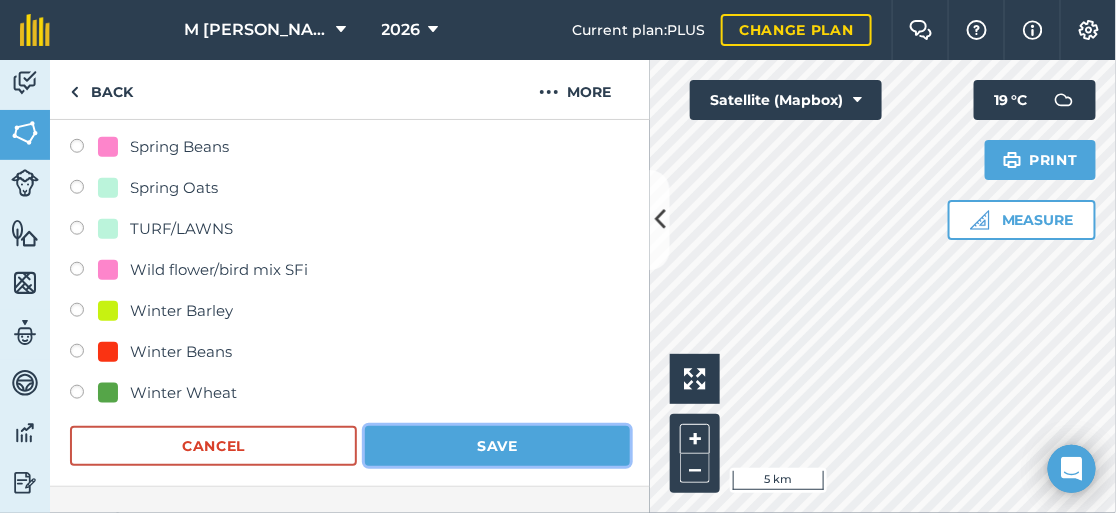 click on "Save" at bounding box center [497, 446] 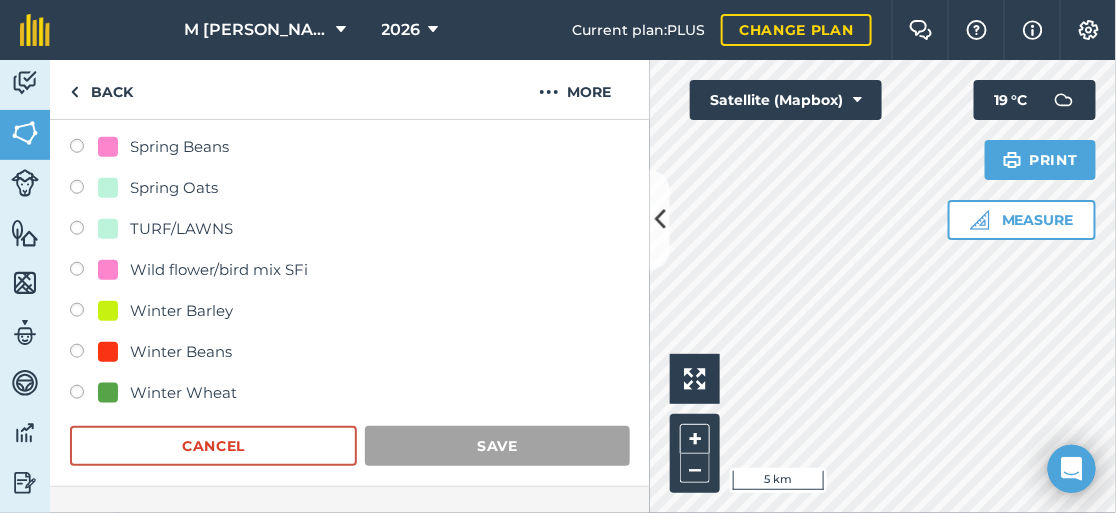 scroll, scrollTop: 477, scrollLeft: 0, axis: vertical 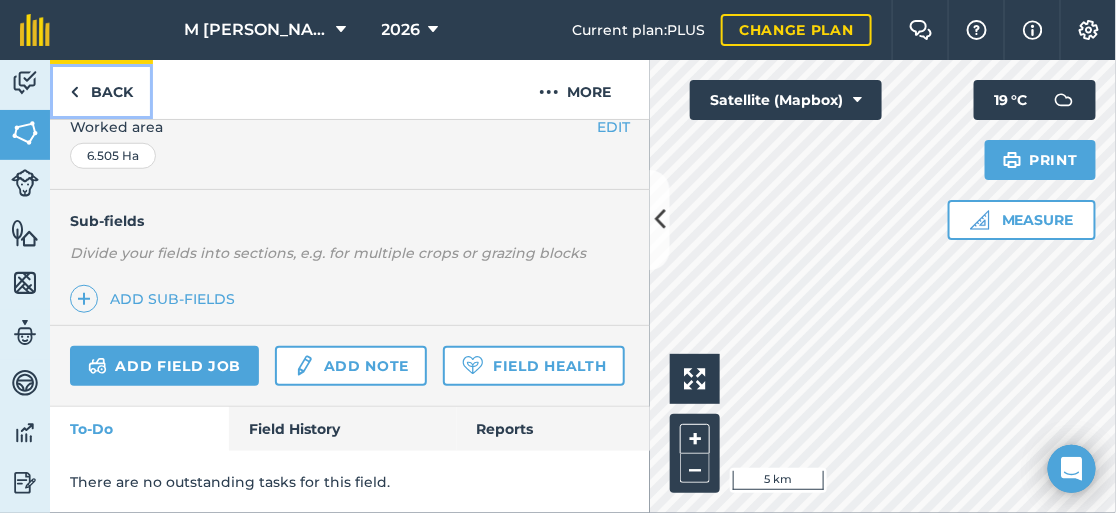 click on "Back" at bounding box center (101, 89) 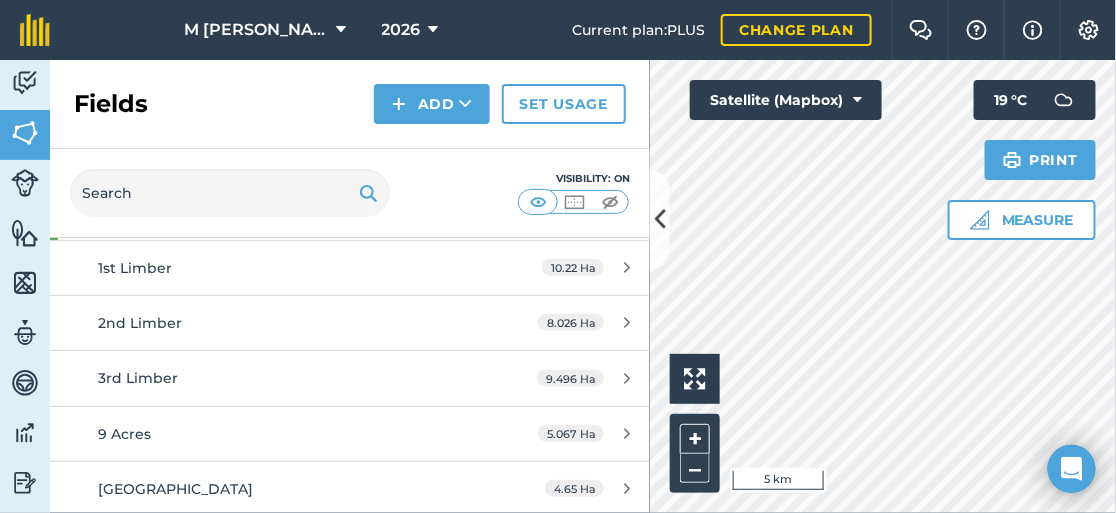 scroll, scrollTop: 3499, scrollLeft: 0, axis: vertical 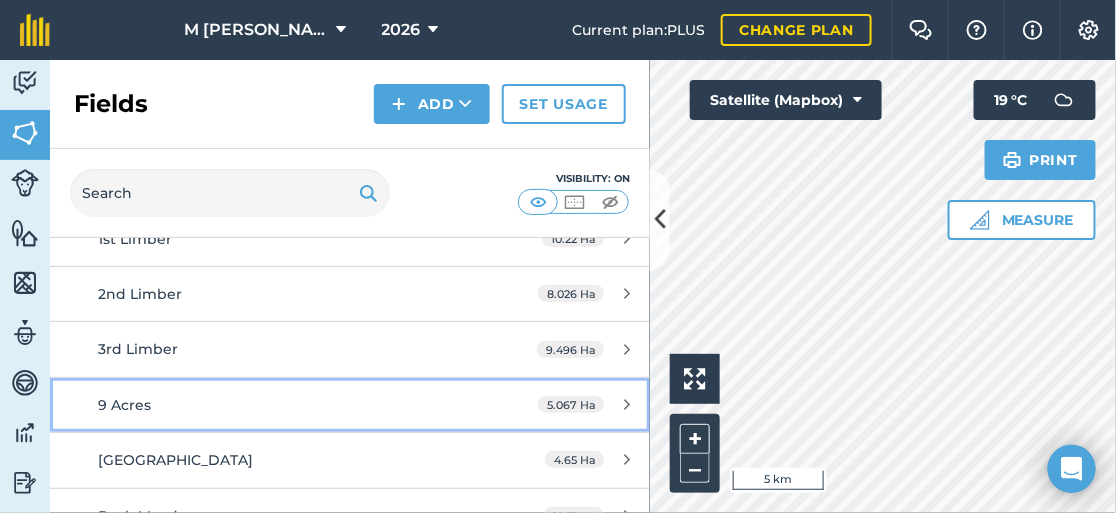 click on "9 Acres" at bounding box center [286, 405] 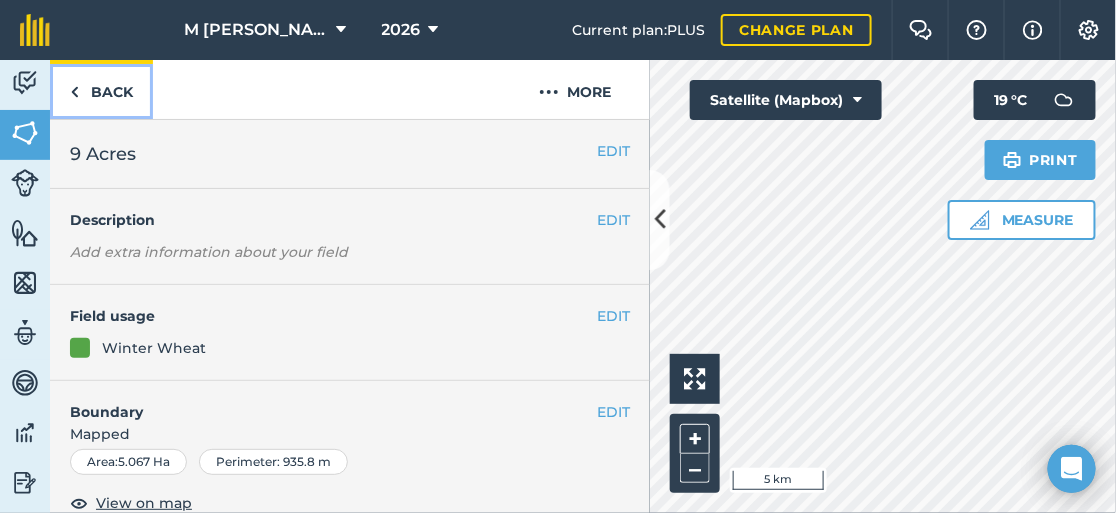 click on "Back" at bounding box center (101, 89) 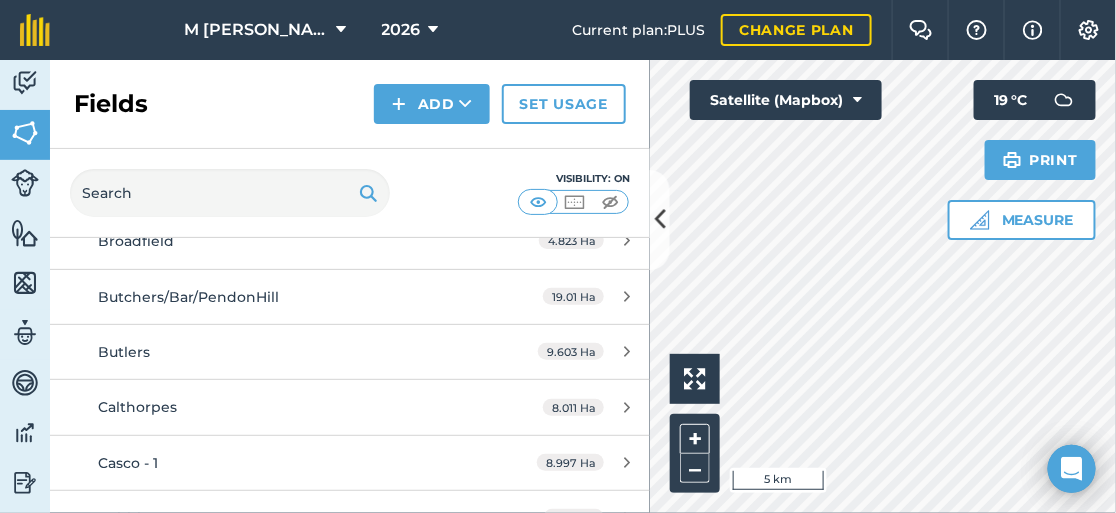scroll, scrollTop: 4199, scrollLeft: 0, axis: vertical 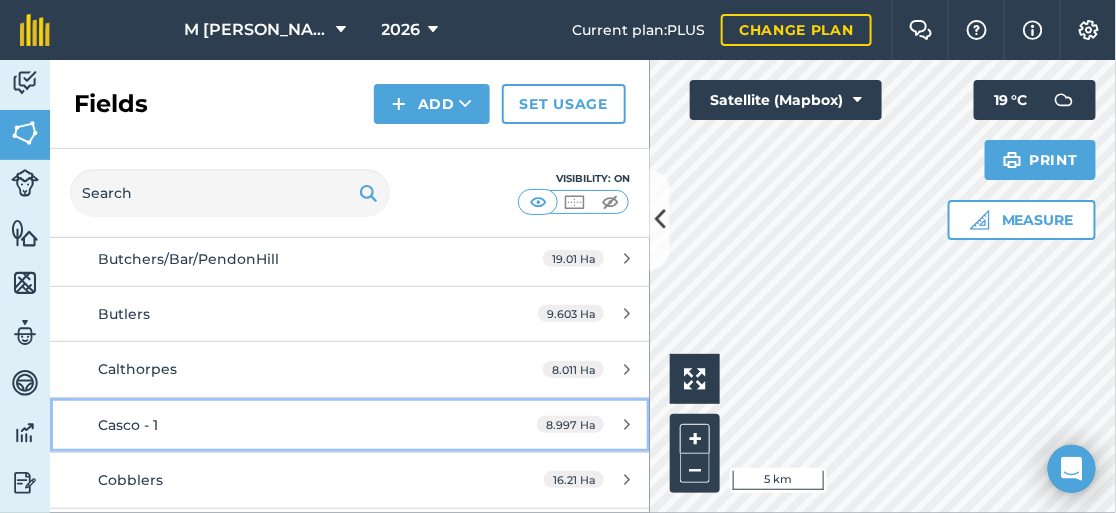 click on "Casco - 1" at bounding box center (286, 425) 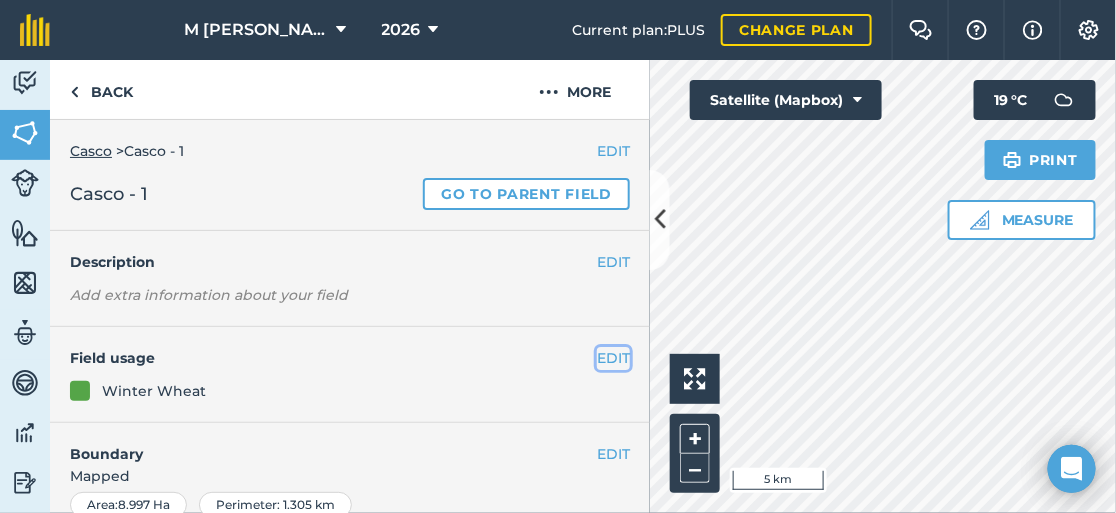 click on "EDIT" at bounding box center (613, 358) 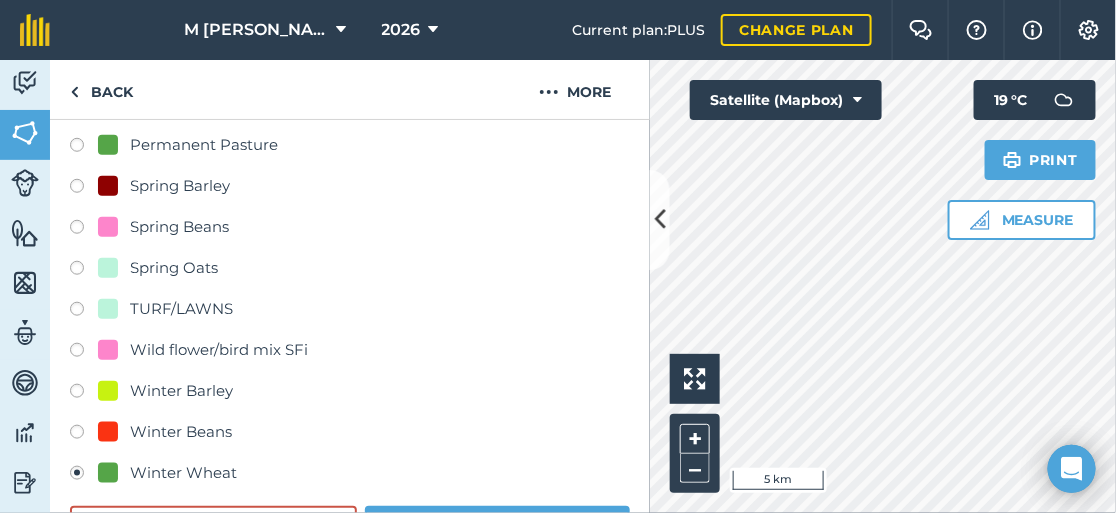 scroll, scrollTop: 499, scrollLeft: 0, axis: vertical 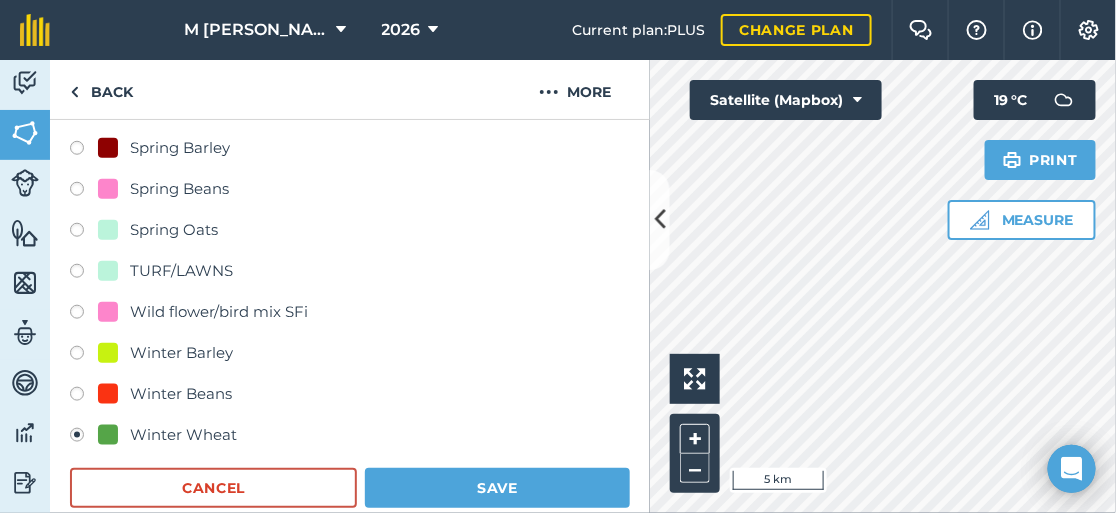 click at bounding box center [84, 356] 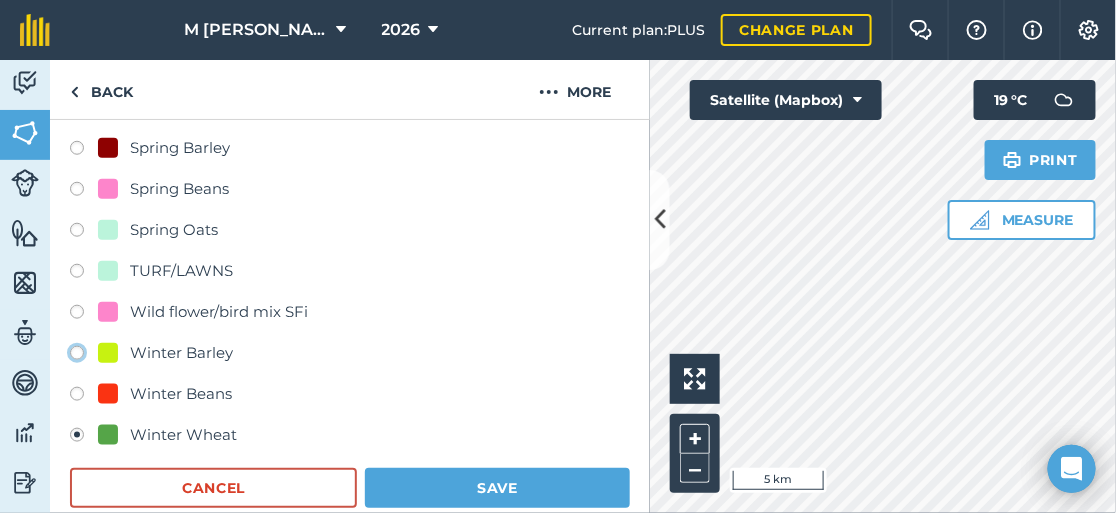 click on "Winter Barley" at bounding box center [-9923, 352] 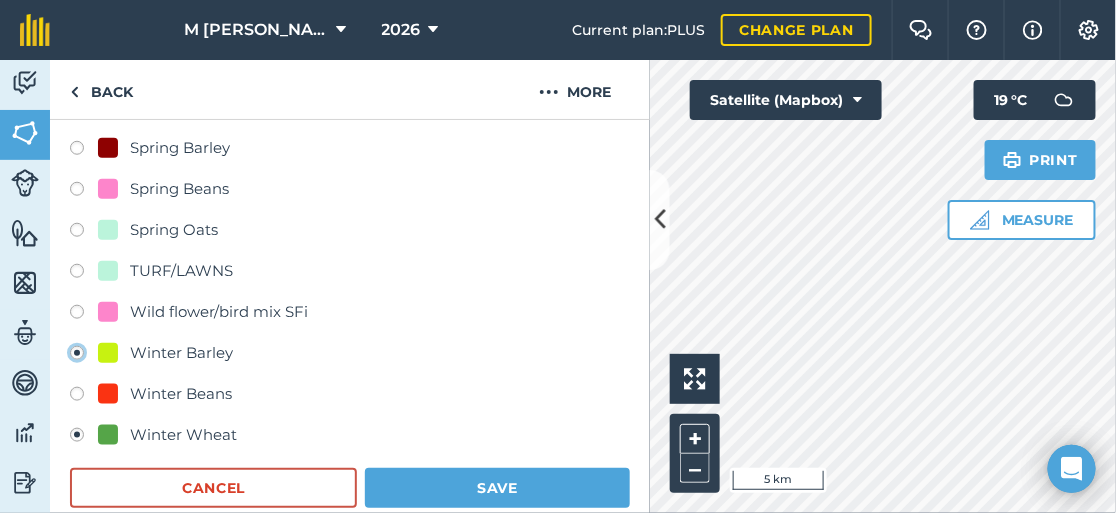 radio on "true" 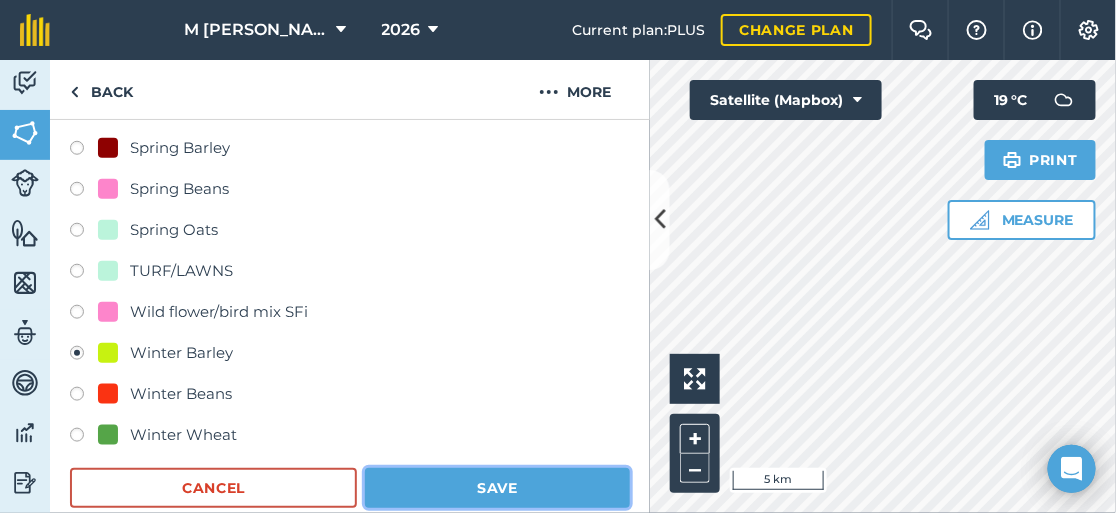 click on "Save" at bounding box center [497, 488] 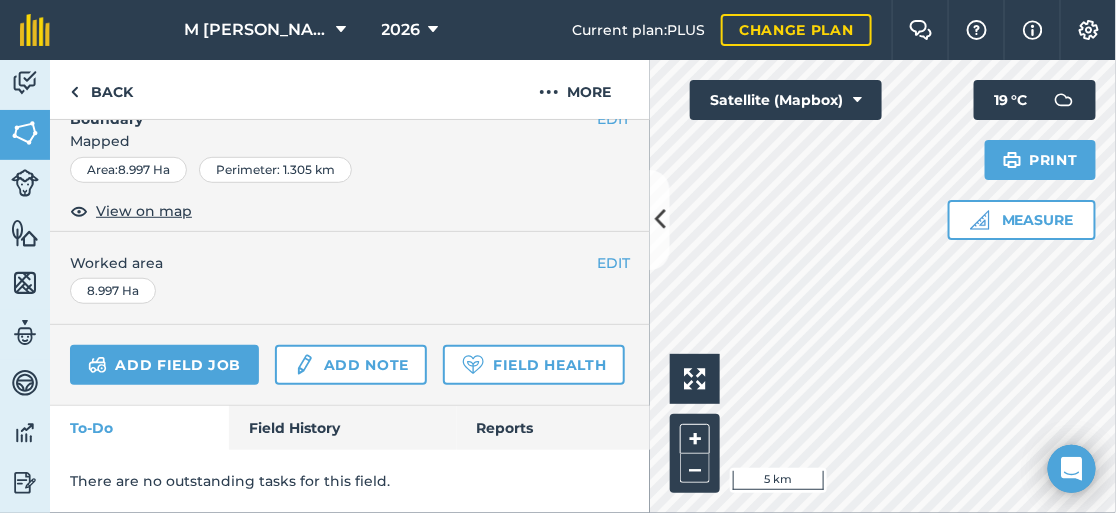 scroll, scrollTop: 385, scrollLeft: 0, axis: vertical 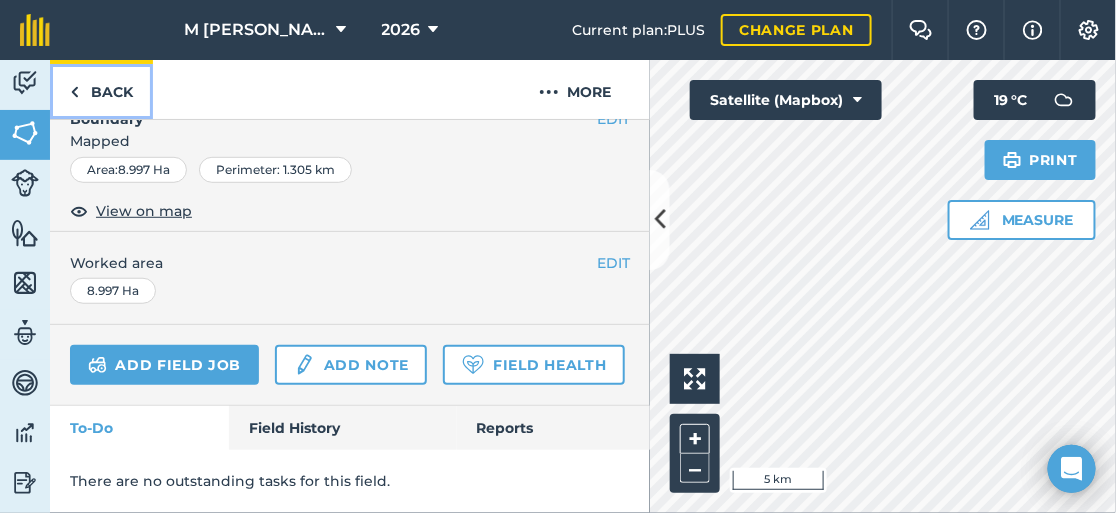 click on "Back" at bounding box center [101, 89] 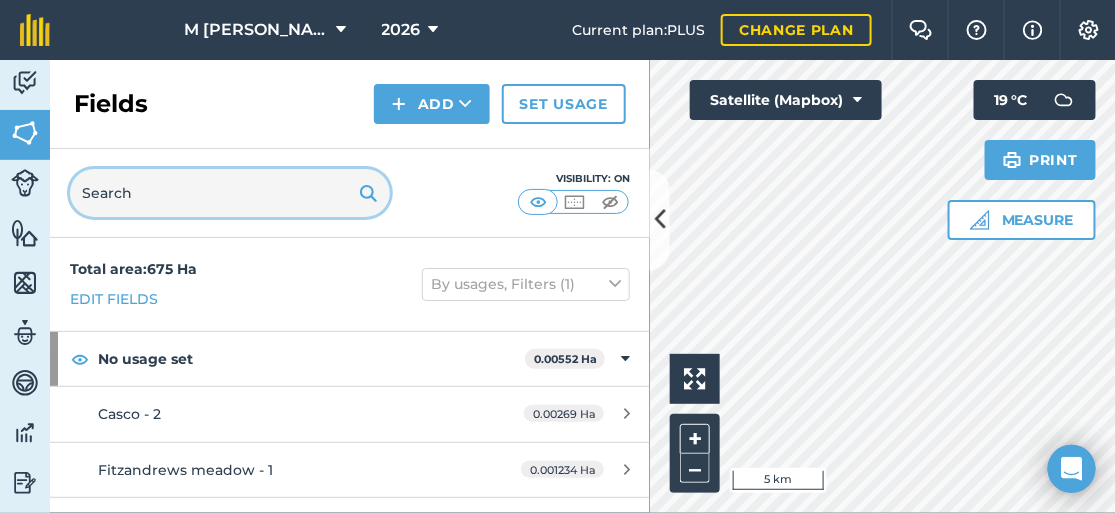 click at bounding box center (230, 193) 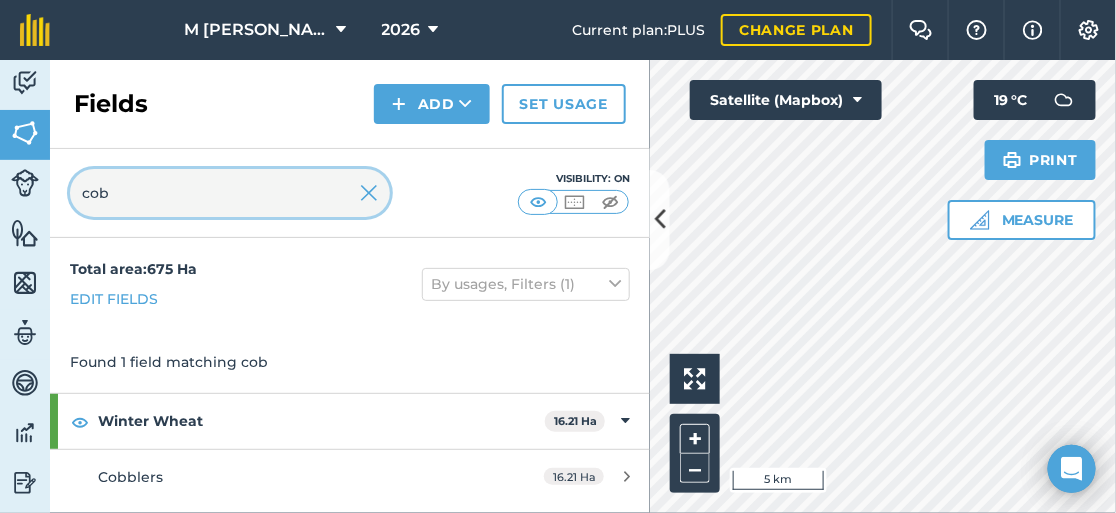 scroll, scrollTop: 0, scrollLeft: 0, axis: both 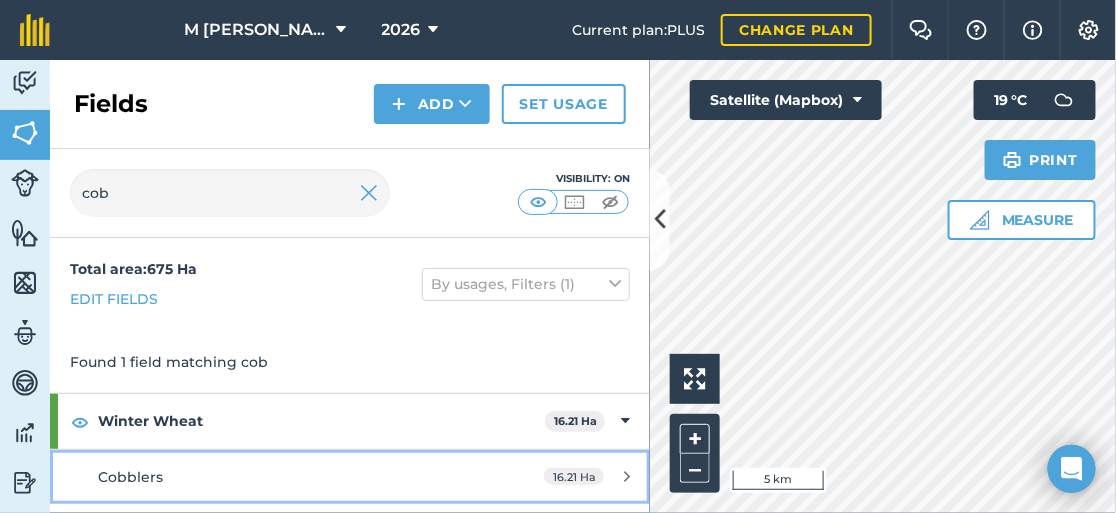 click on "Cobblers" at bounding box center (130, 477) 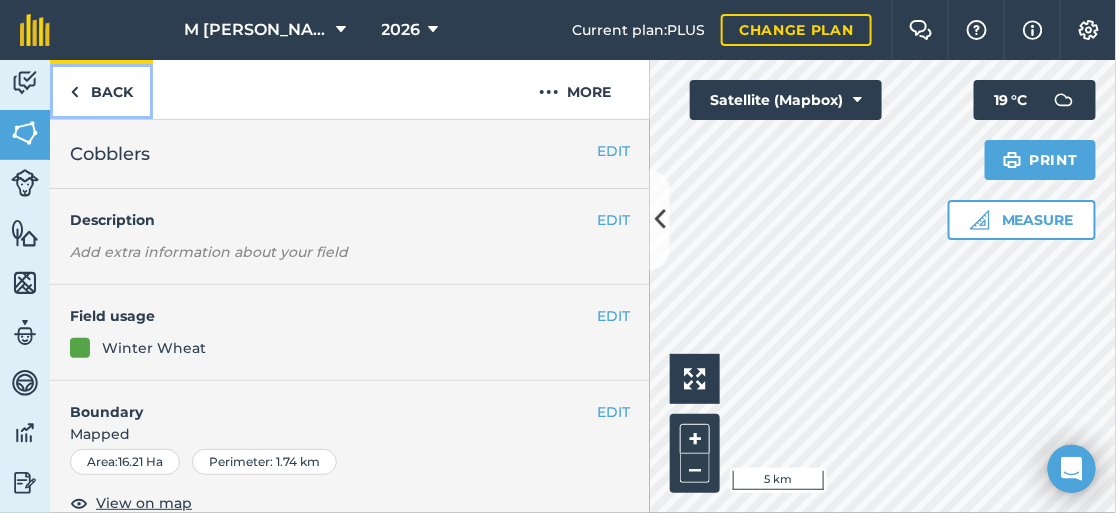 click at bounding box center (74, 92) 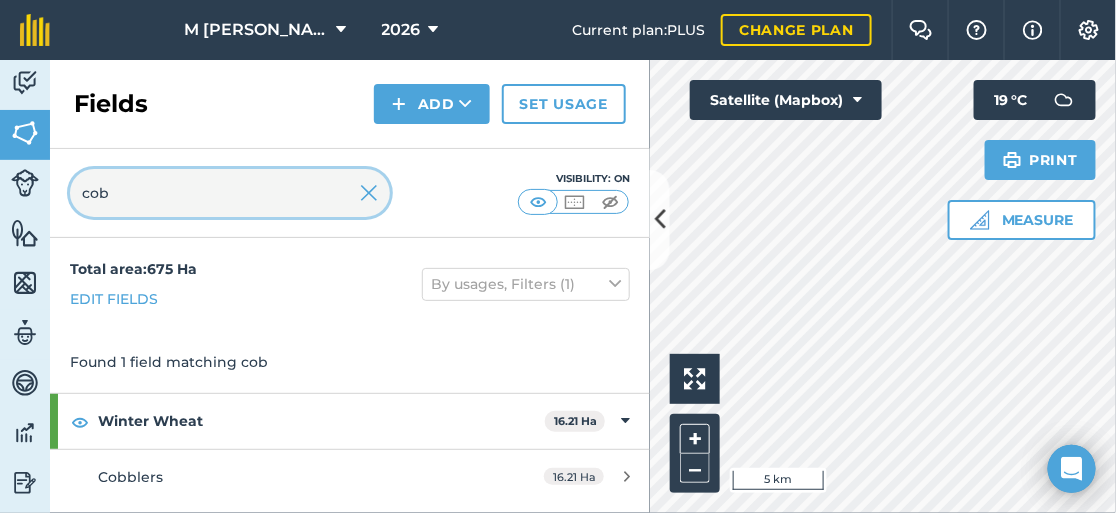 click on "cob" at bounding box center (230, 193) 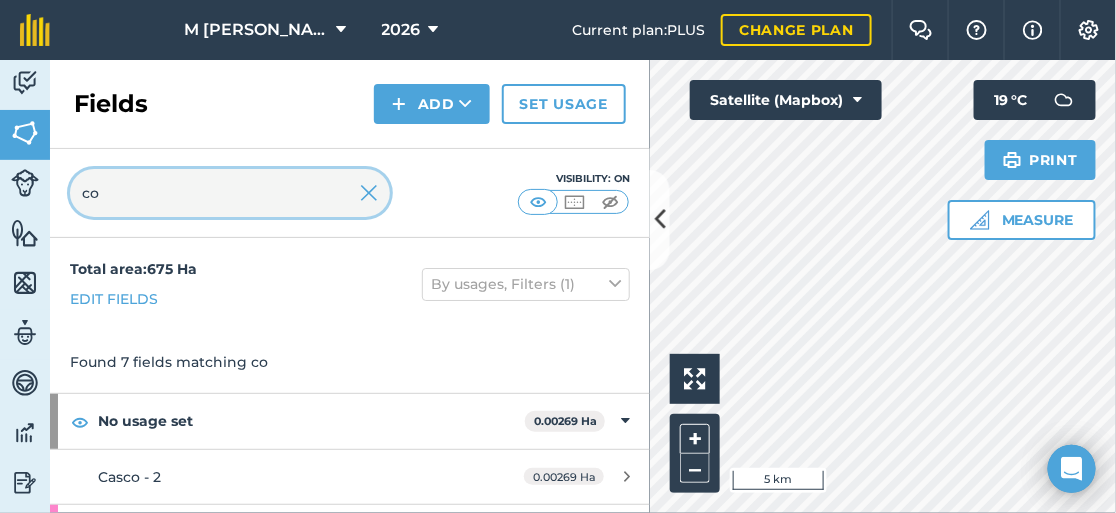 type on "c" 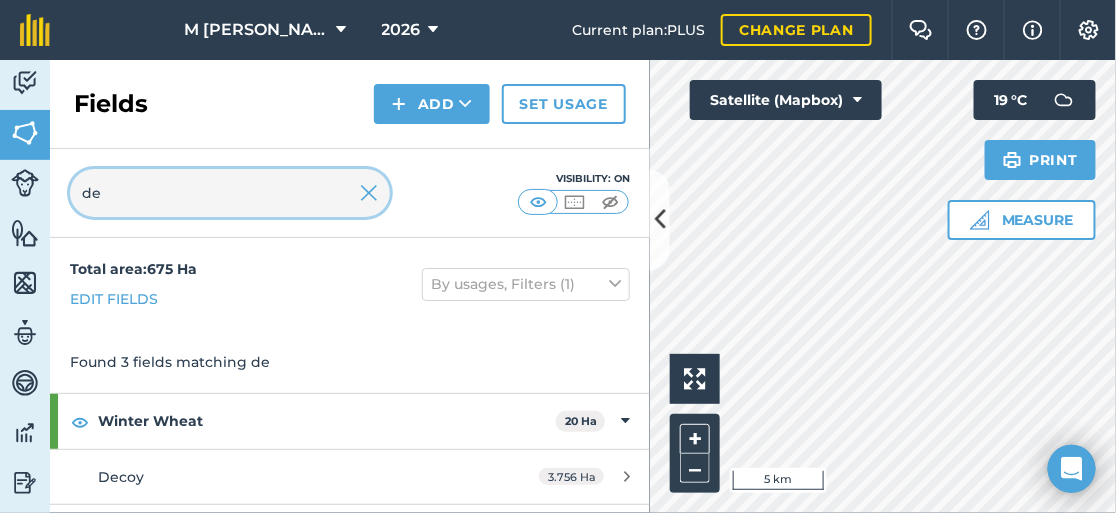 type on "d" 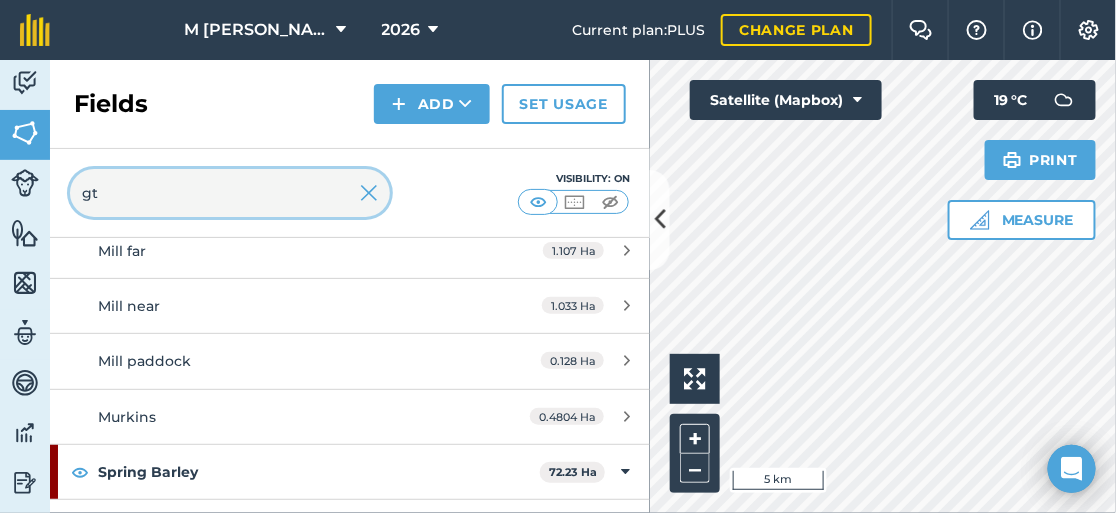 scroll, scrollTop: 0, scrollLeft: 0, axis: both 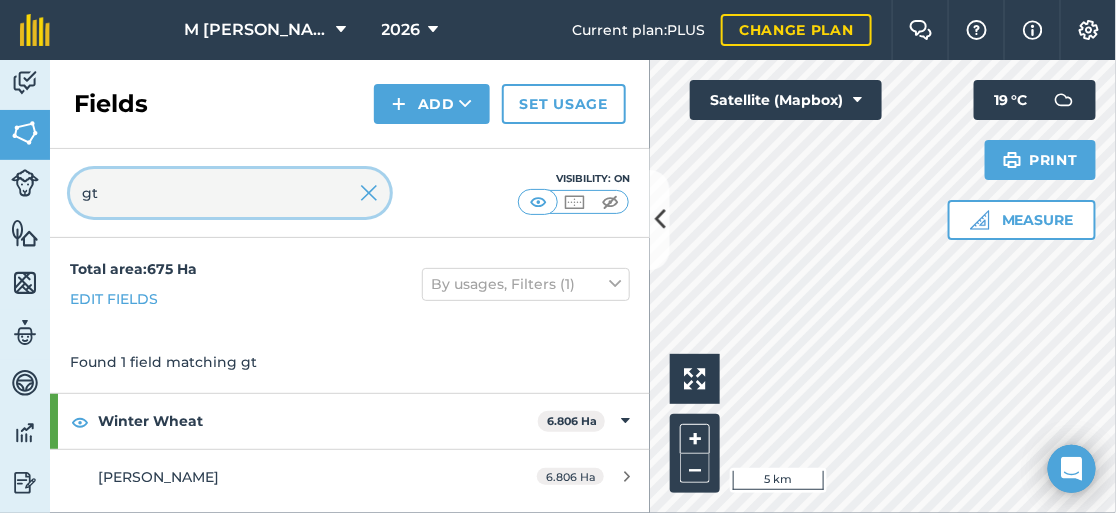 type on "gt" 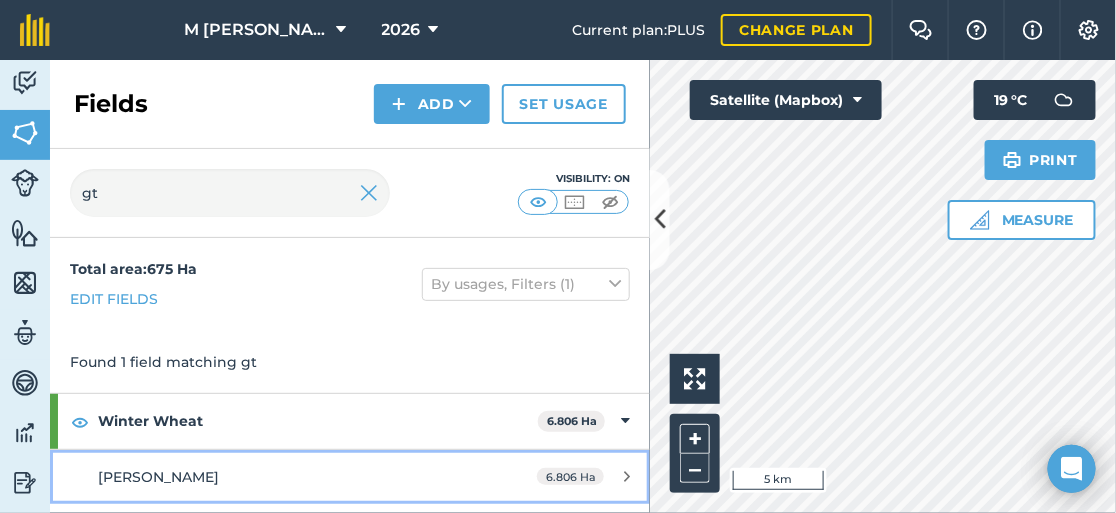 click on "[PERSON_NAME] 6.806   Ha" at bounding box center [350, 477] 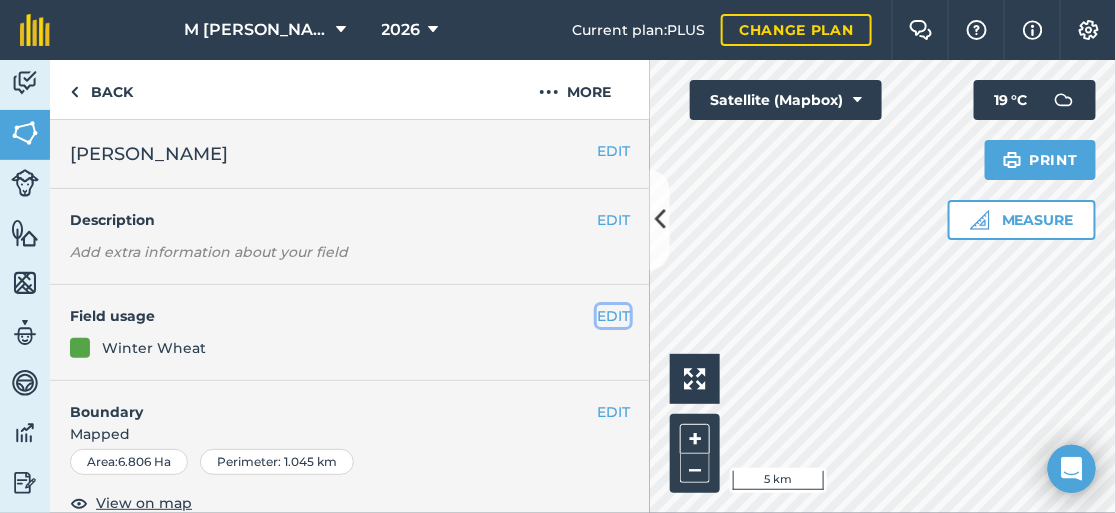 click on "EDIT" at bounding box center (613, 316) 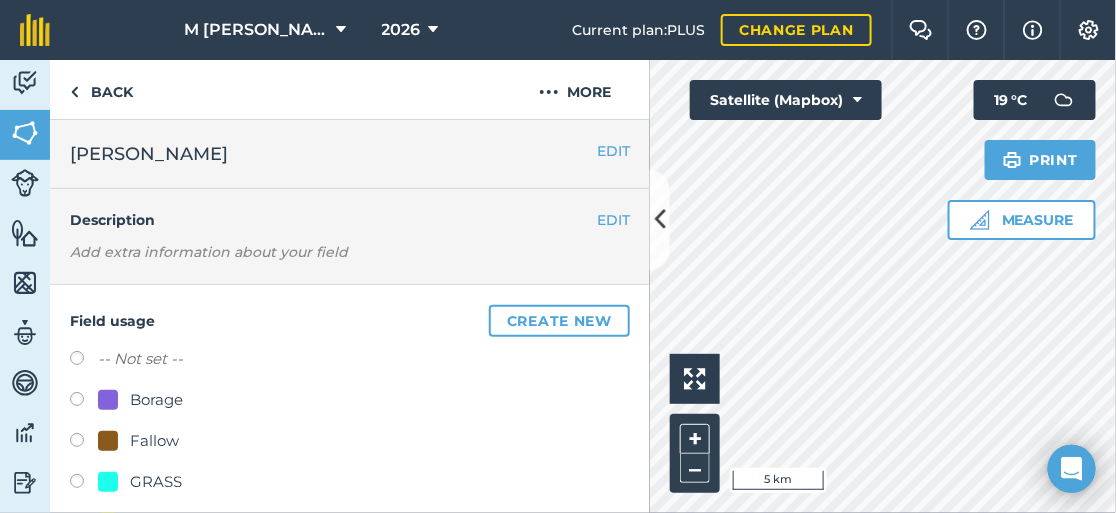 click at bounding box center [84, 402] 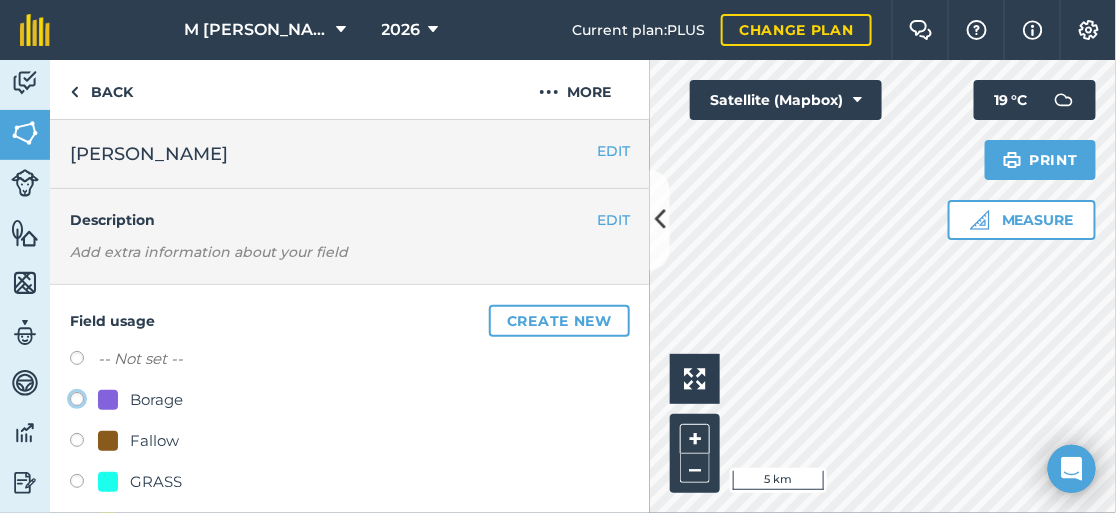 click on "Borage" at bounding box center [-9923, 398] 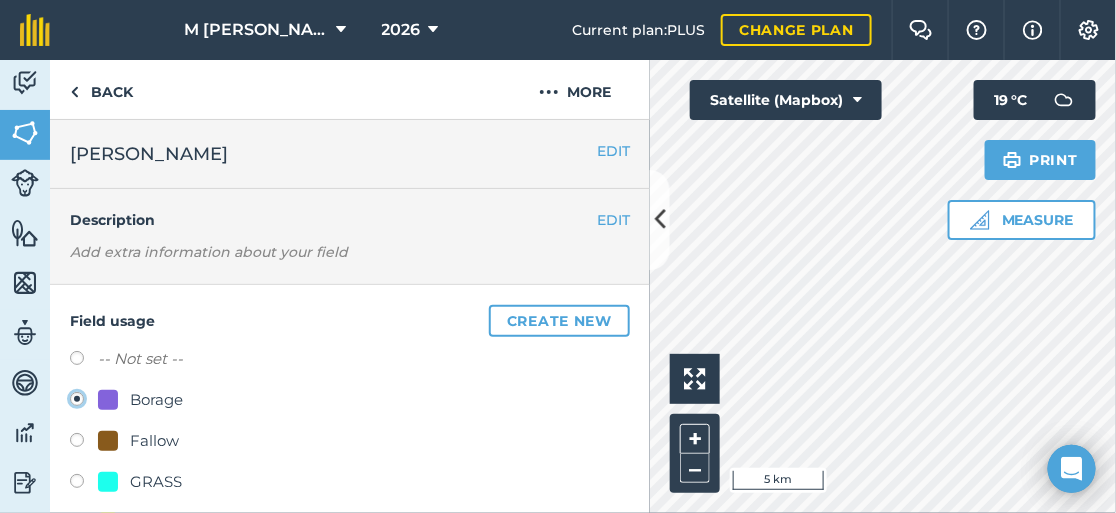 radio on "true" 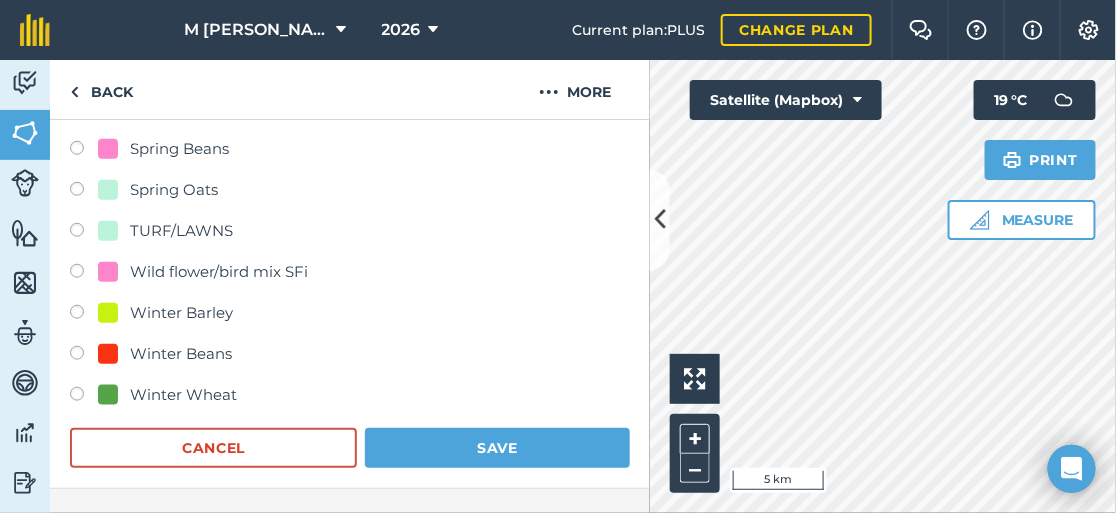 scroll, scrollTop: 499, scrollLeft: 0, axis: vertical 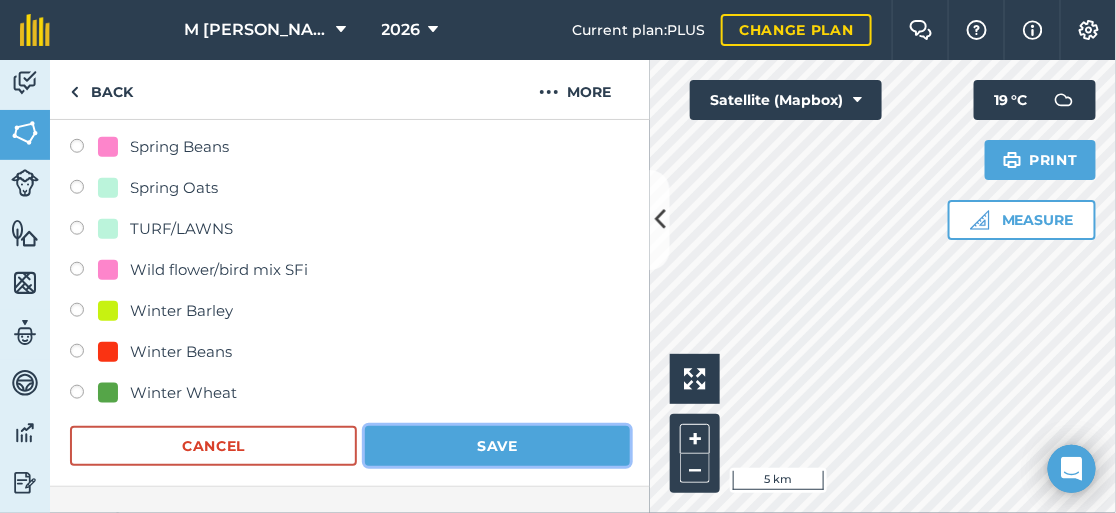 click on "Save" at bounding box center [497, 446] 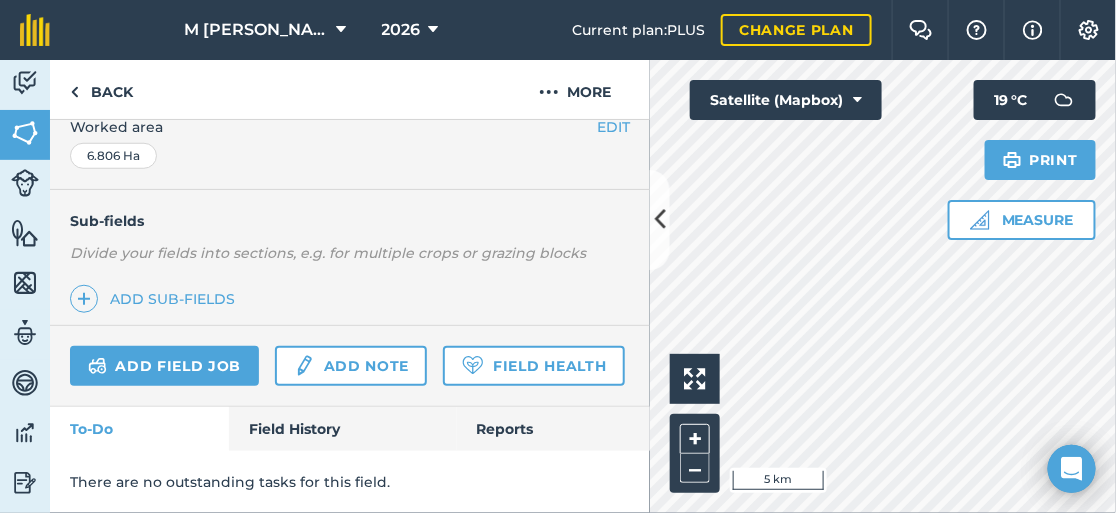 scroll, scrollTop: 477, scrollLeft: 0, axis: vertical 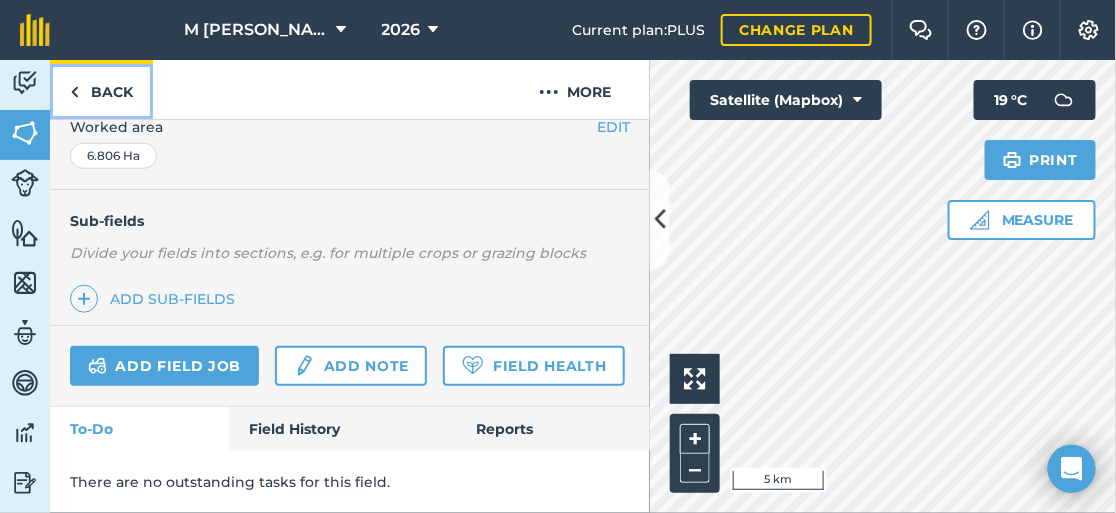 click at bounding box center (74, 92) 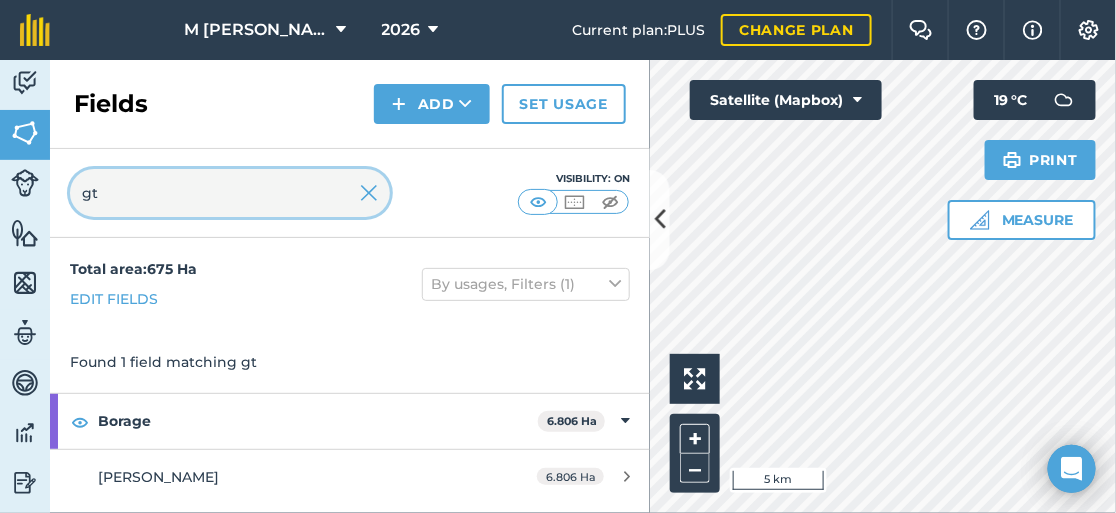 drag, startPoint x: 102, startPoint y: 191, endPoint x: 85, endPoint y: 194, distance: 17.262676 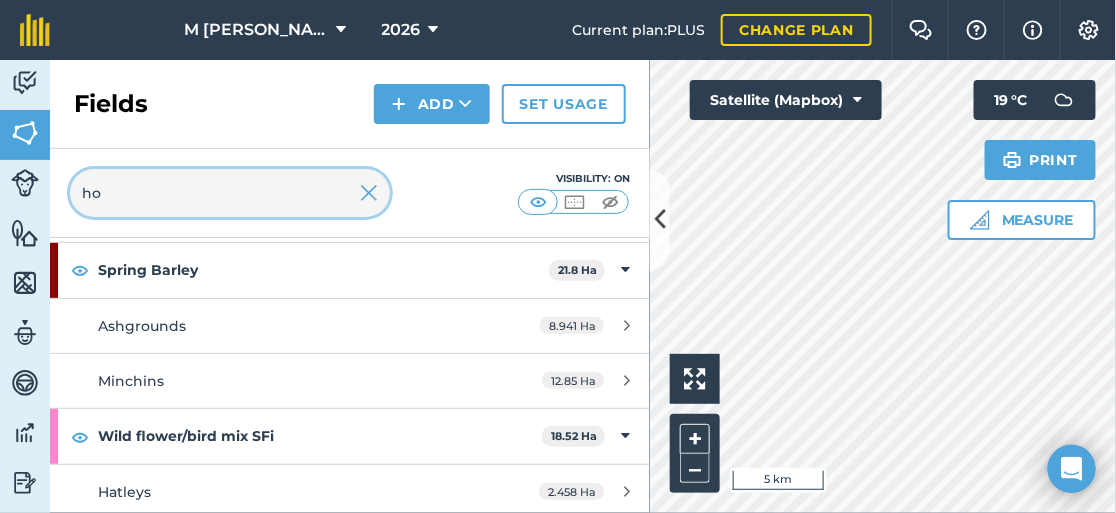 scroll, scrollTop: 208, scrollLeft: 0, axis: vertical 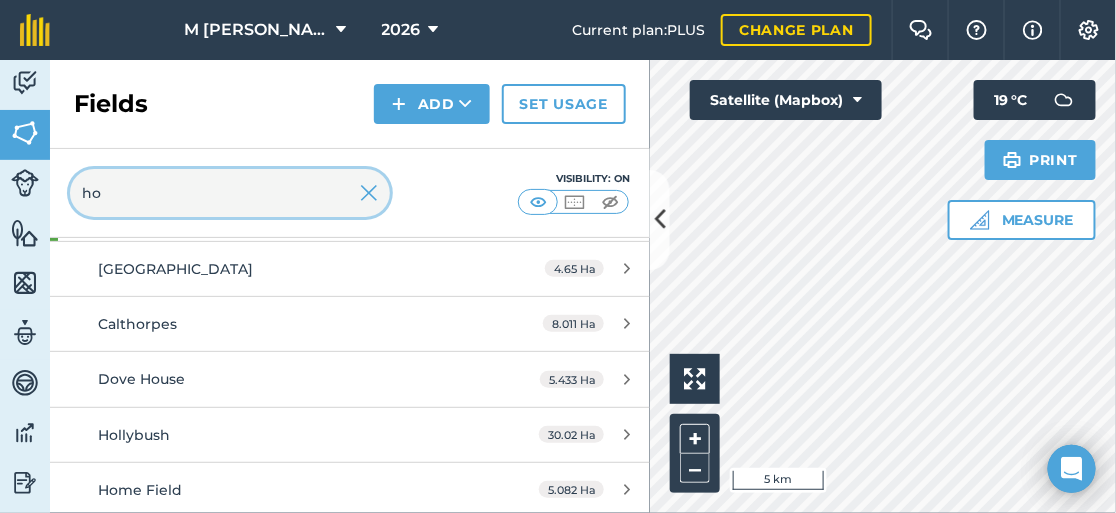 type on "ho" 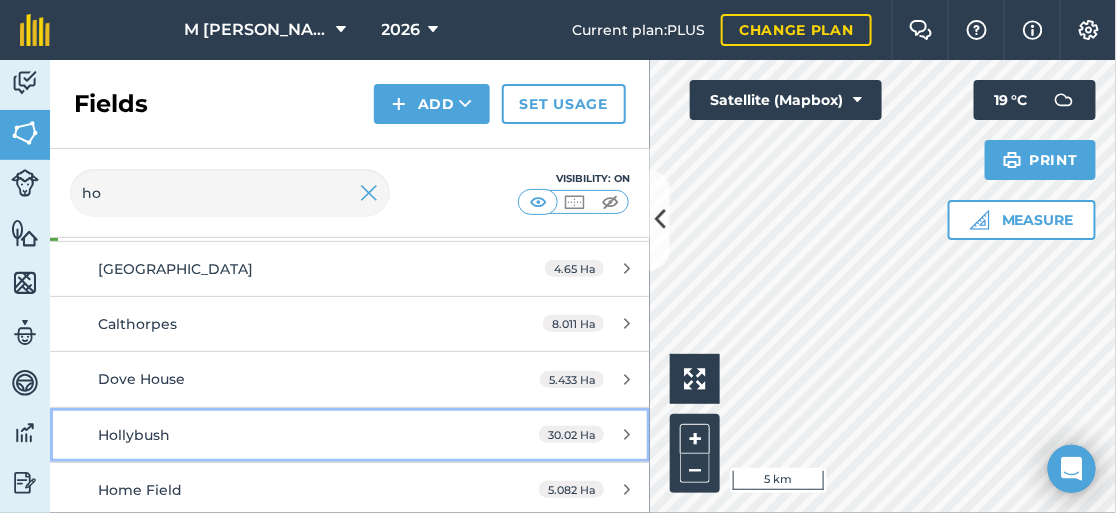 click on "Hollybush" at bounding box center (286, 435) 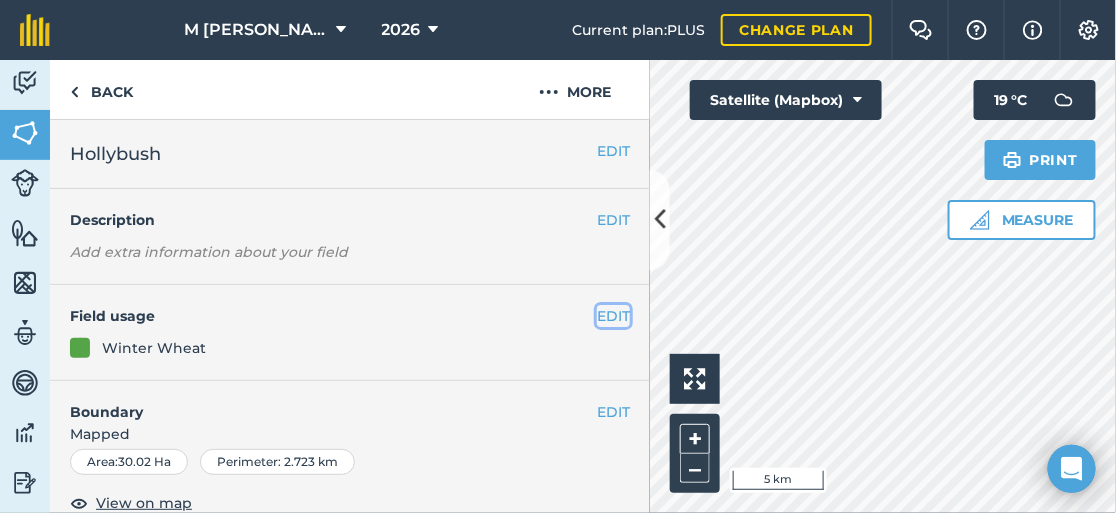 click on "EDIT" at bounding box center (613, 316) 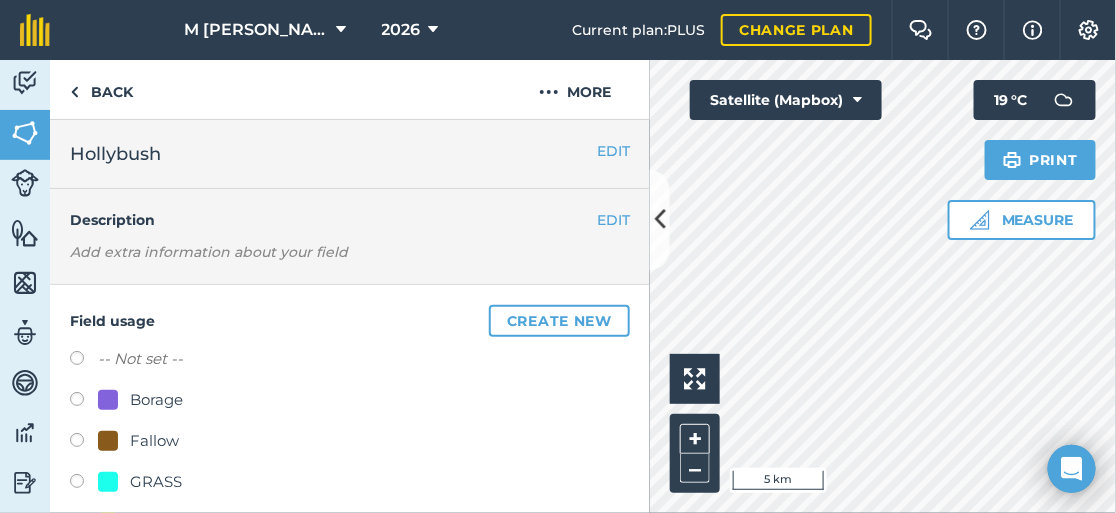 click at bounding box center (84, 402) 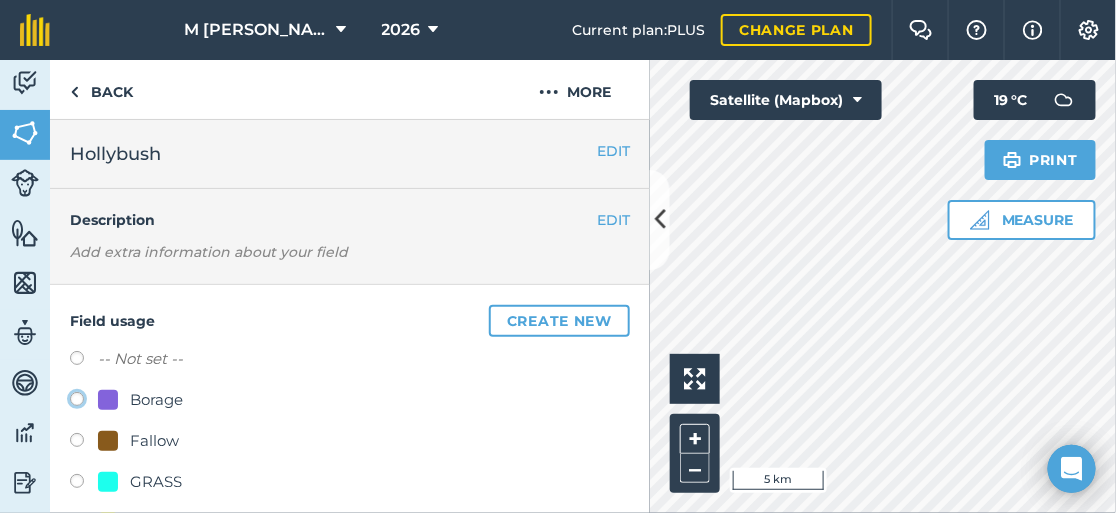 click on "Borage" at bounding box center [-9923, 398] 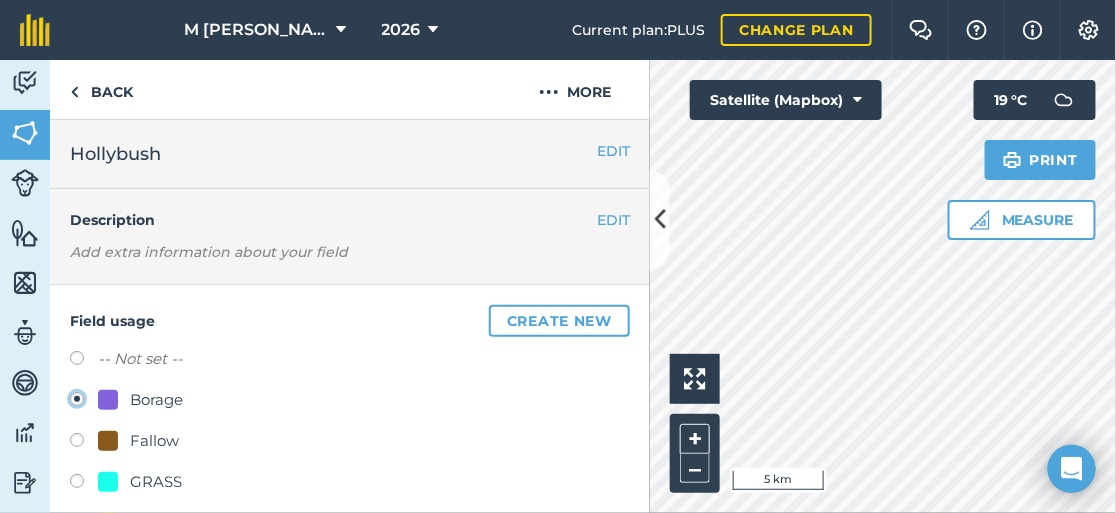 radio on "true" 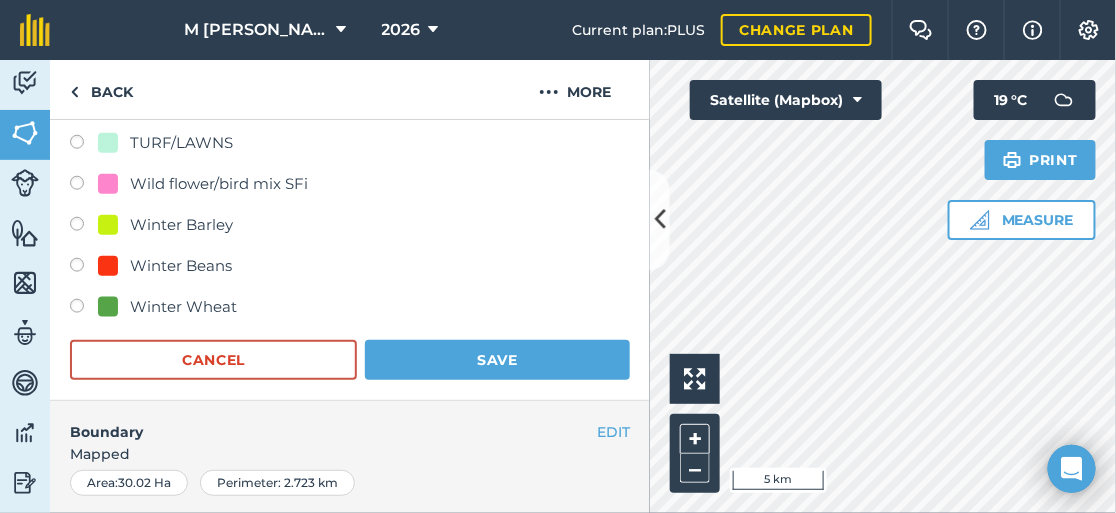 scroll, scrollTop: 600, scrollLeft: 0, axis: vertical 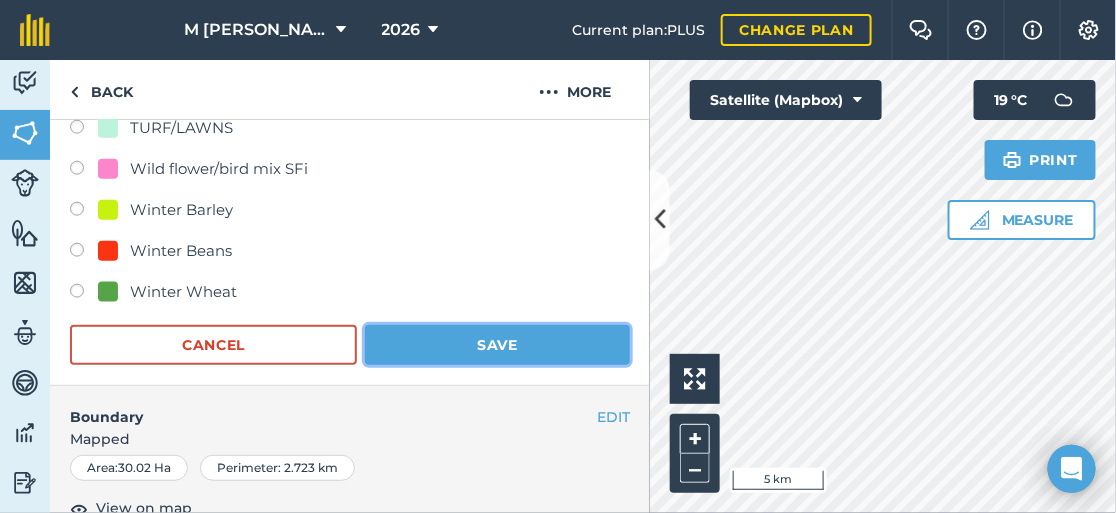 click on "Save" at bounding box center (497, 345) 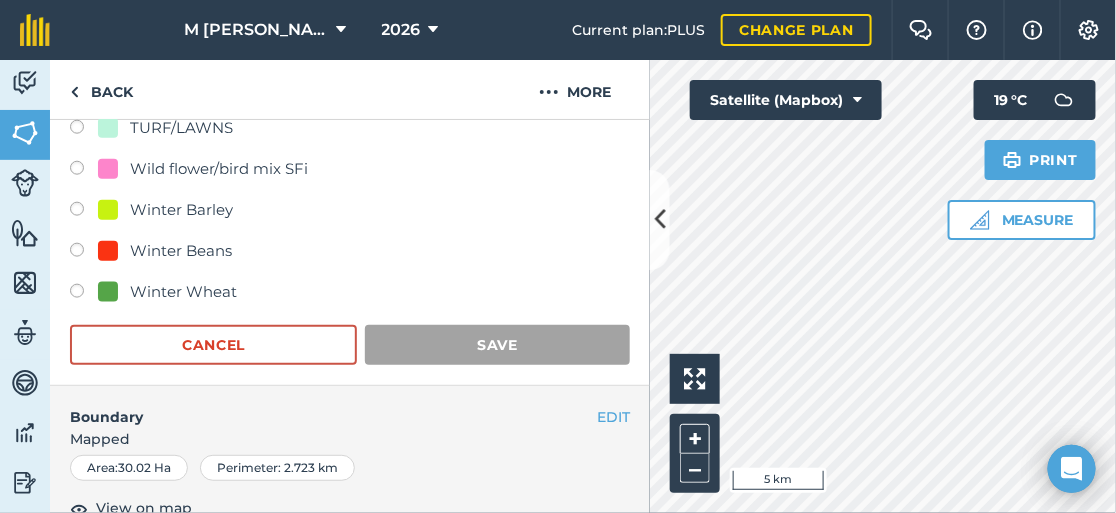 scroll, scrollTop: 477, scrollLeft: 0, axis: vertical 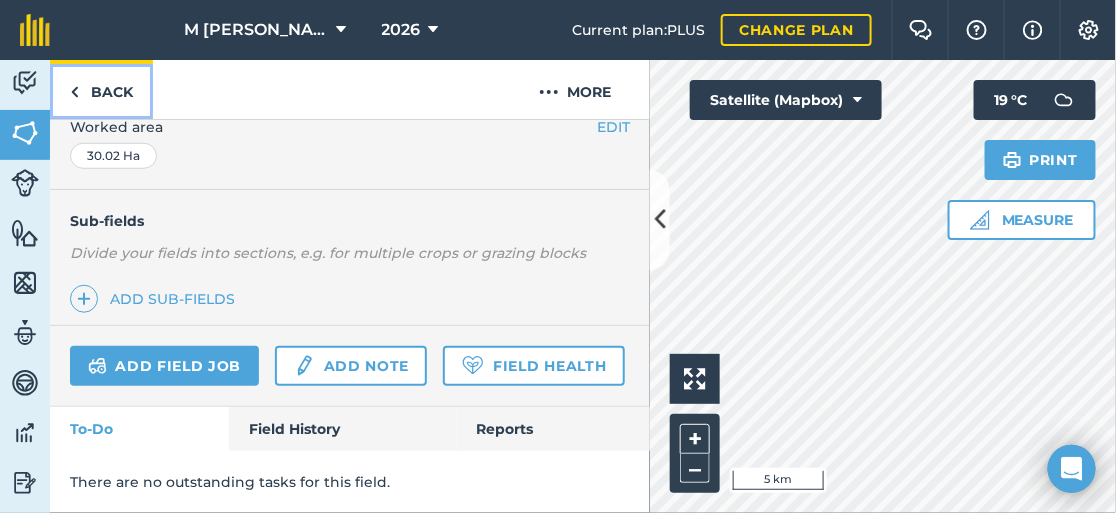 click on "Back" at bounding box center [101, 89] 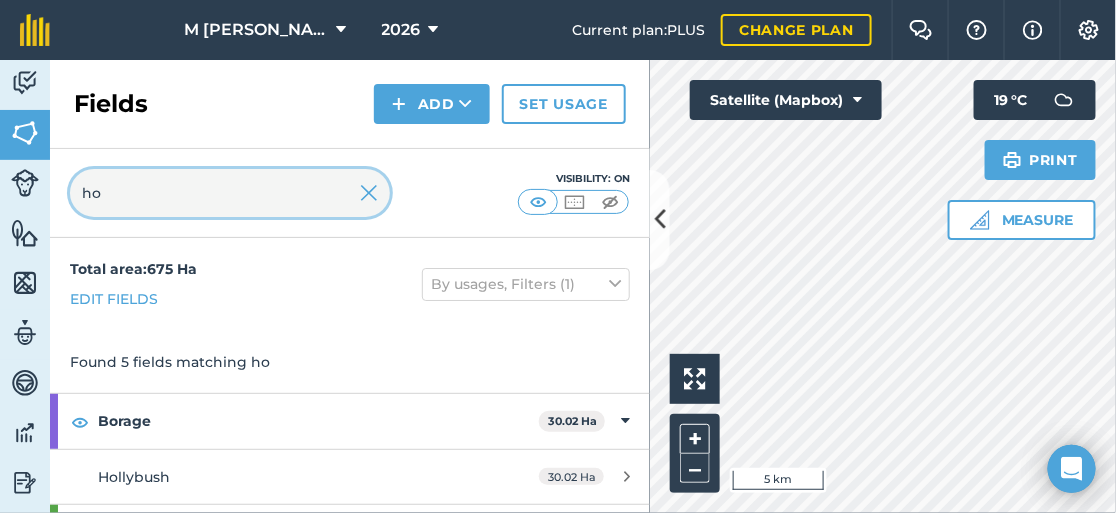 drag, startPoint x: 102, startPoint y: 191, endPoint x: 85, endPoint y: 191, distance: 17 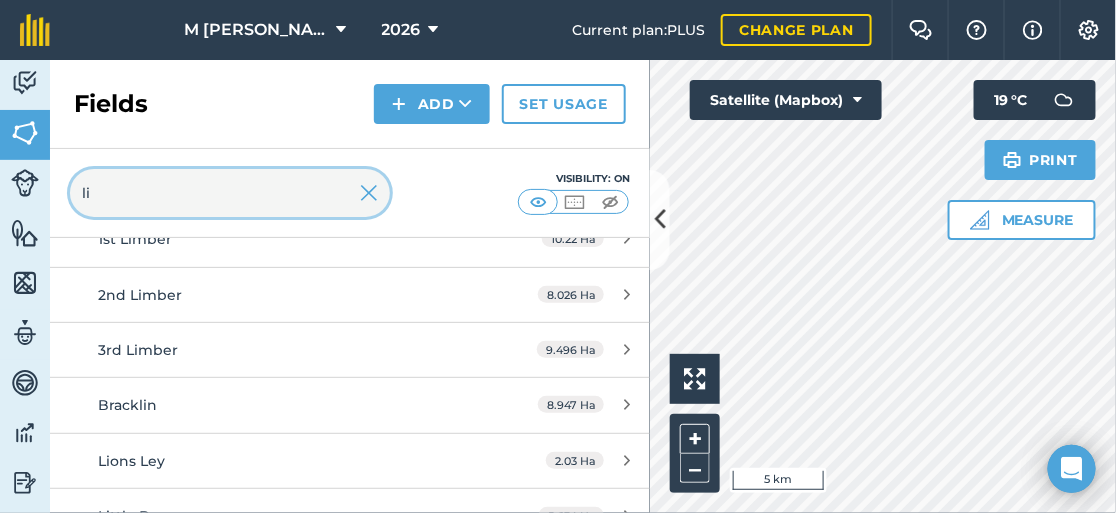 scroll, scrollTop: 483, scrollLeft: 0, axis: vertical 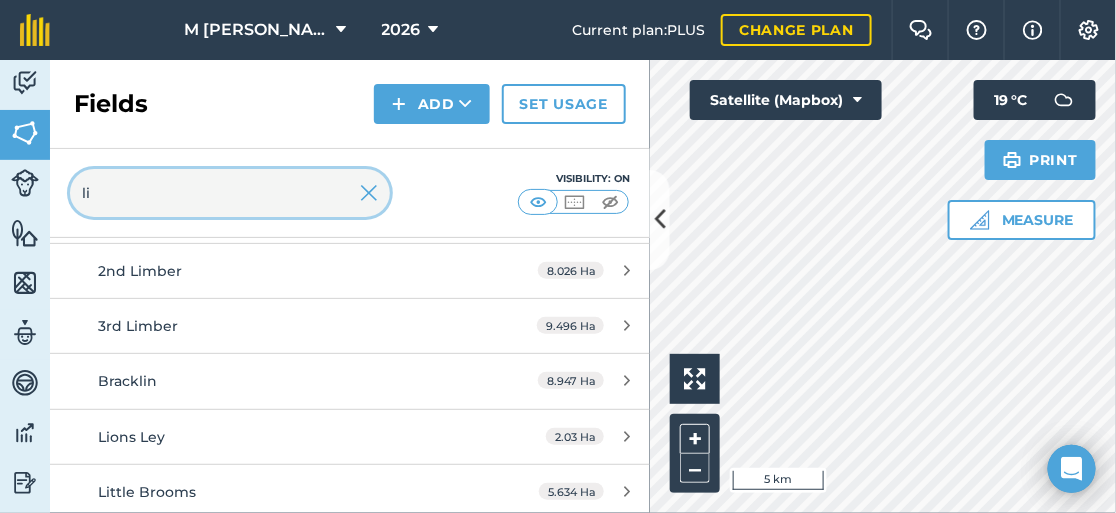 type on "li" 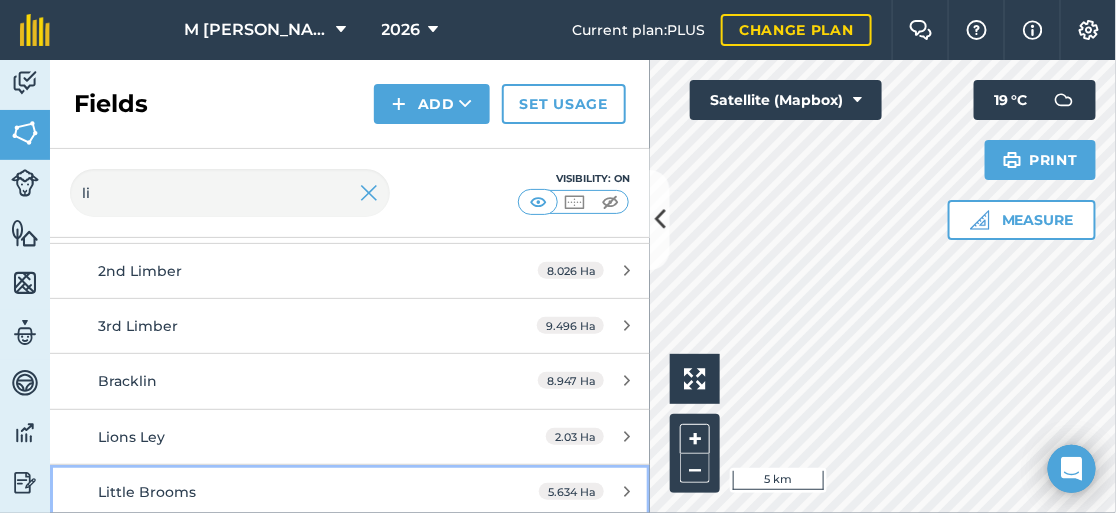 click on "Little Brooms" at bounding box center (286, 492) 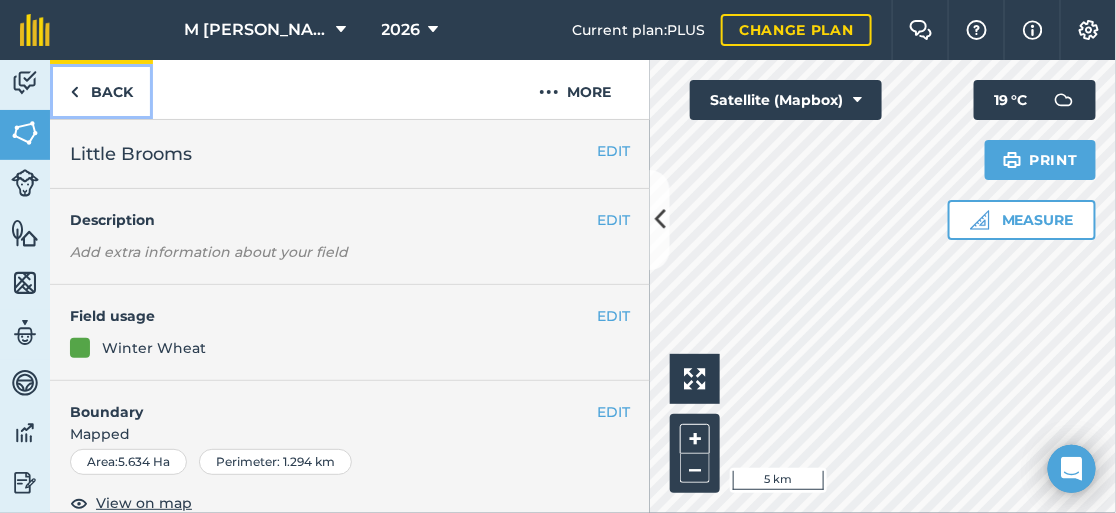click on "Back" at bounding box center (101, 89) 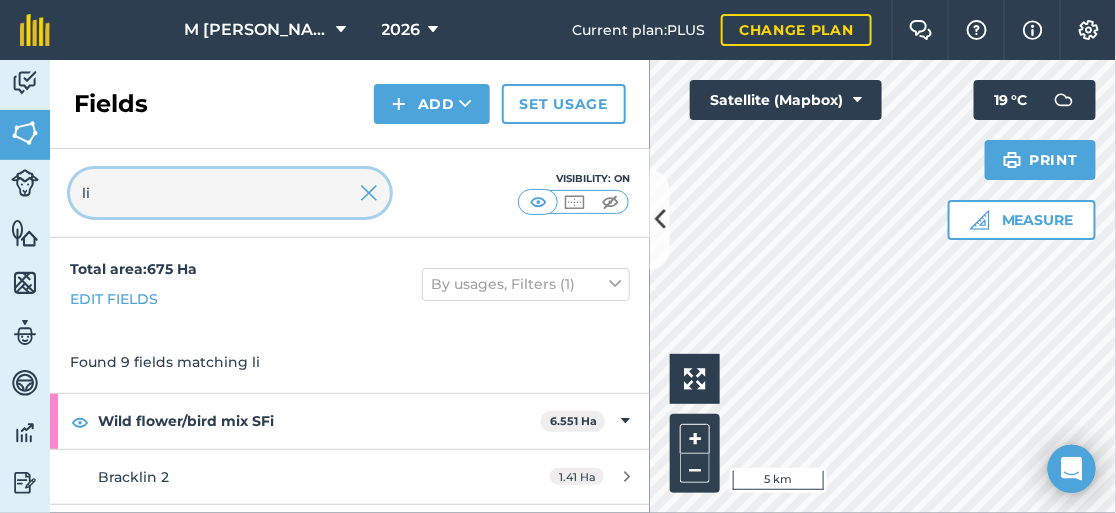 drag, startPoint x: 100, startPoint y: 198, endPoint x: 80, endPoint y: 194, distance: 20.396078 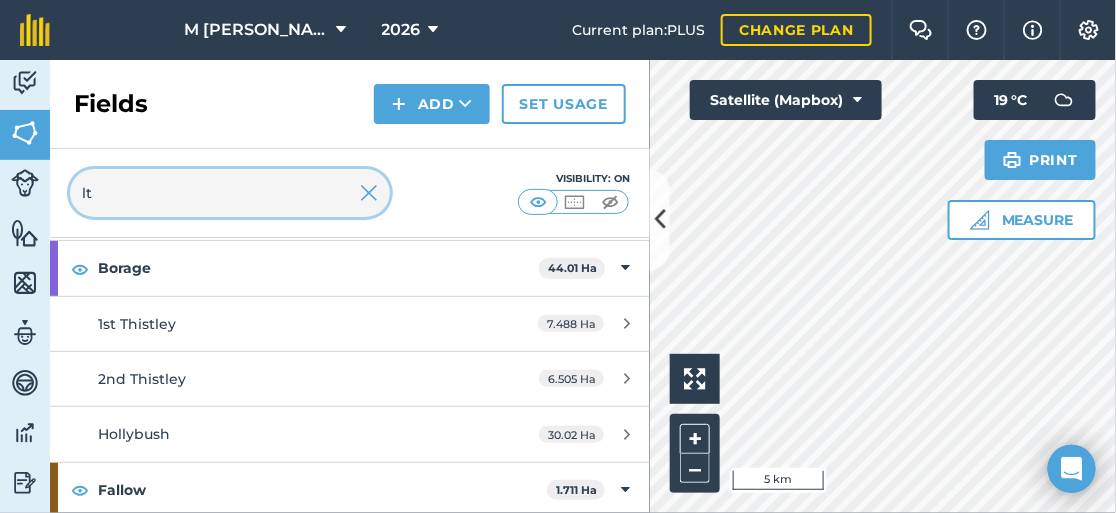 scroll, scrollTop: 98, scrollLeft: 0, axis: vertical 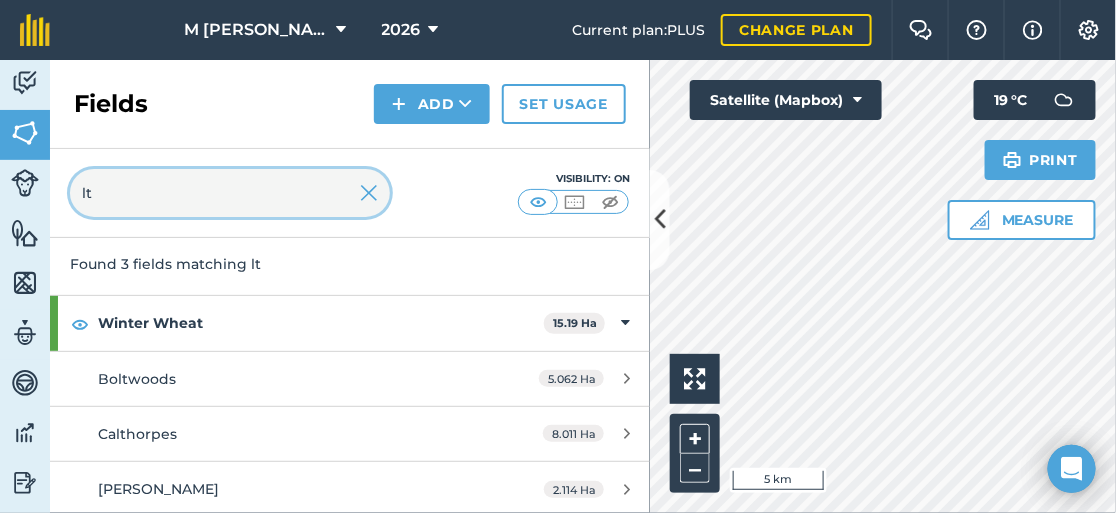 type on "lt" 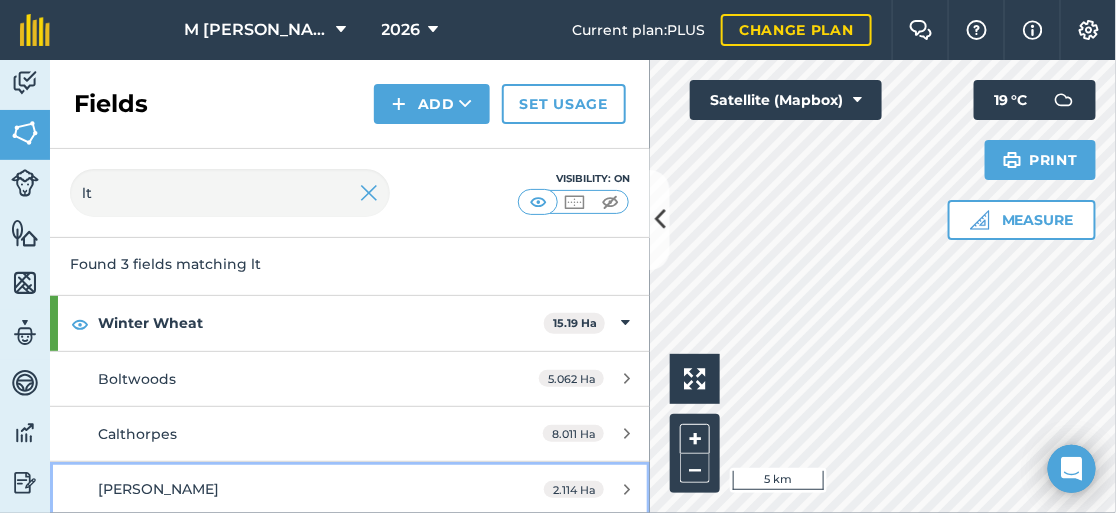 click on "[PERSON_NAME]" at bounding box center [286, 489] 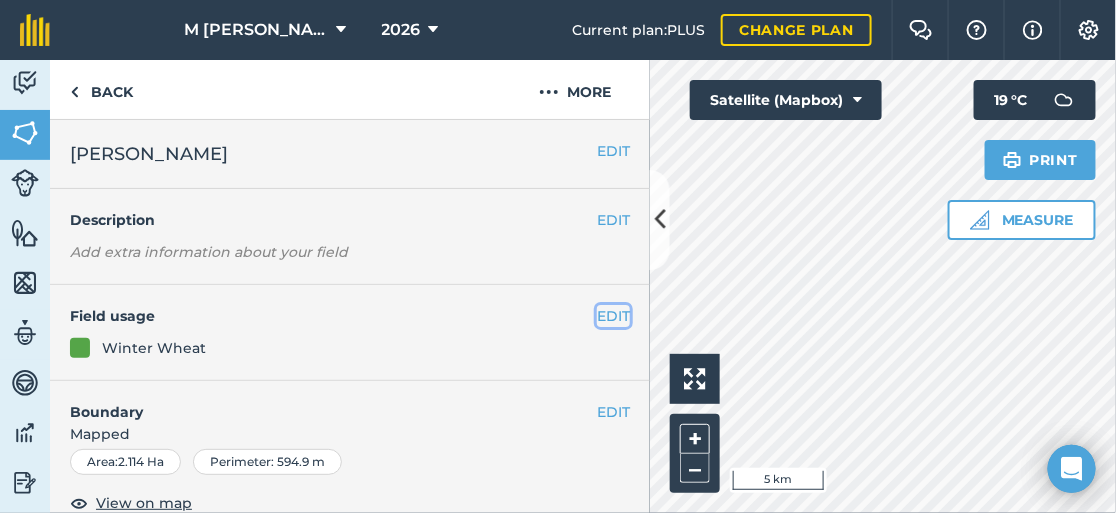 click on "EDIT" at bounding box center (613, 316) 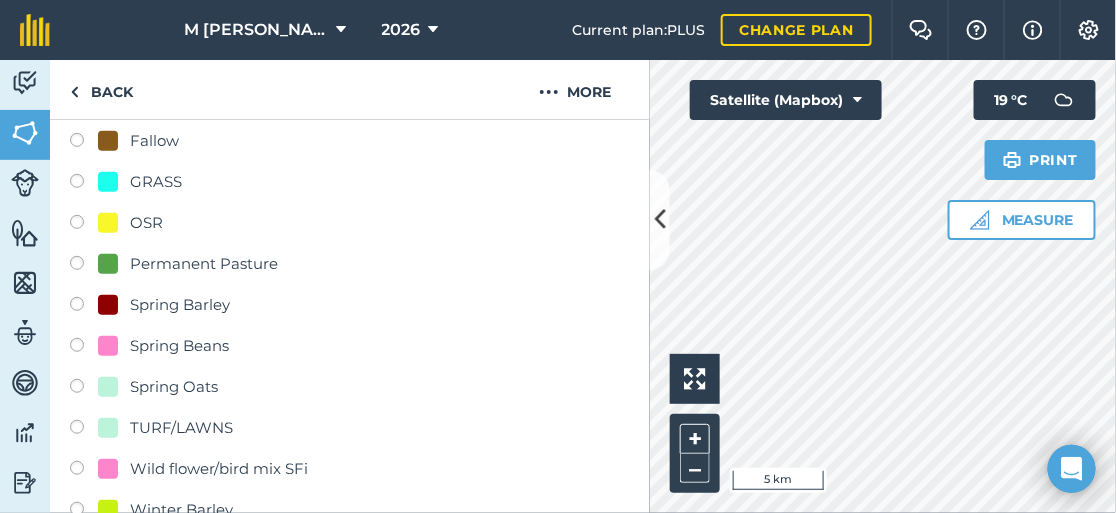 scroll, scrollTop: 399, scrollLeft: 0, axis: vertical 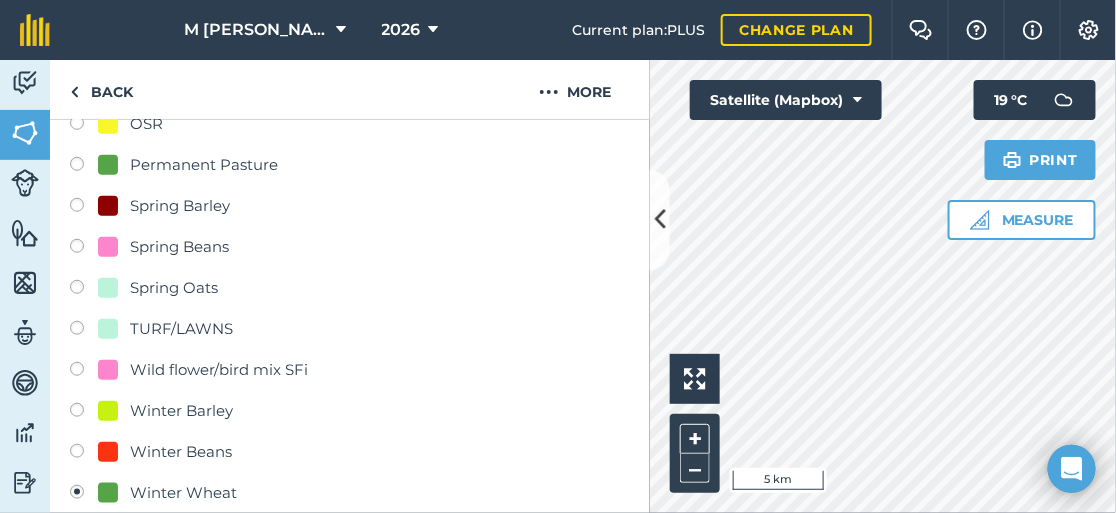 click at bounding box center (84, 372) 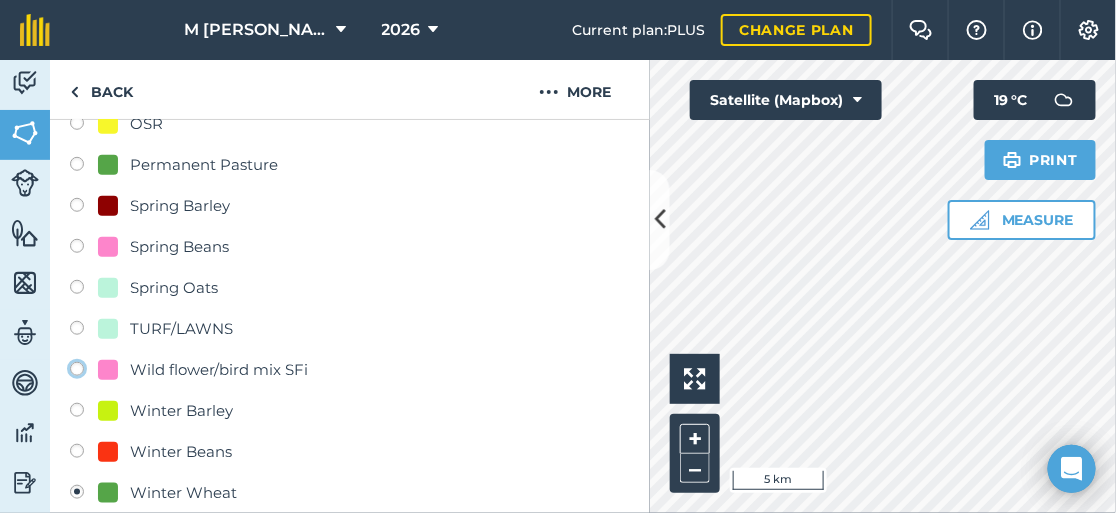 click on "Wild flower/bird mix SFi" at bounding box center [-9923, 368] 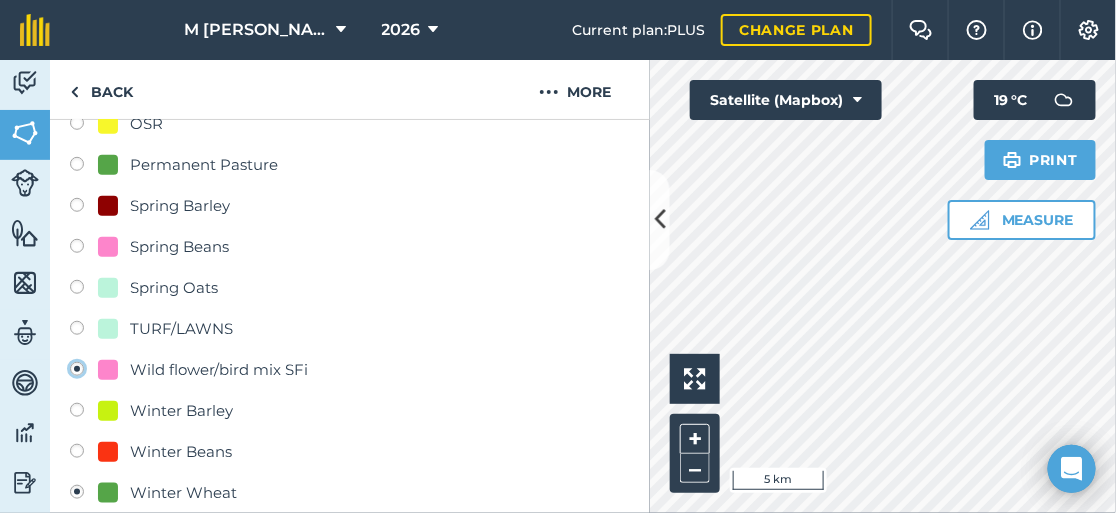radio on "true" 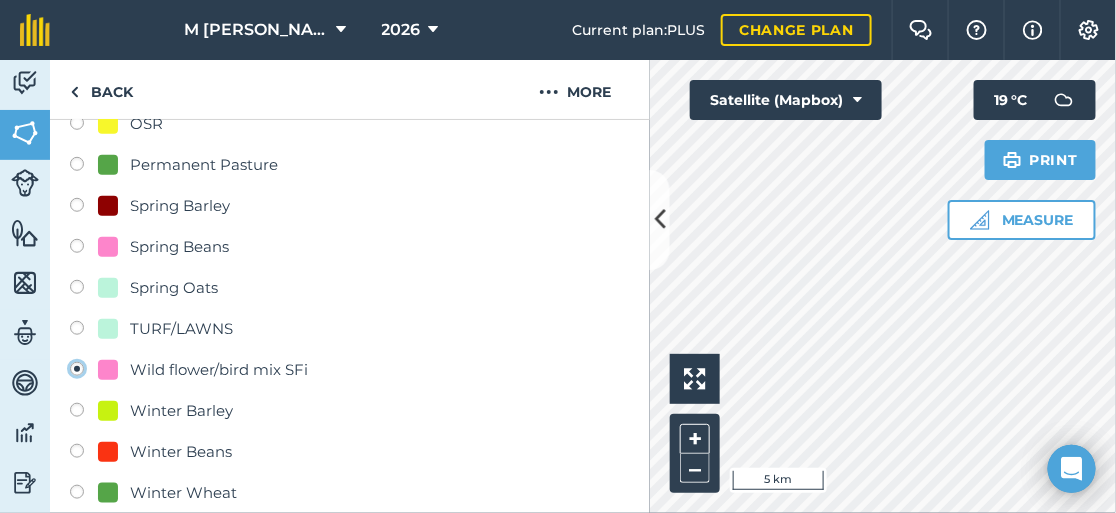 scroll, scrollTop: 499, scrollLeft: 0, axis: vertical 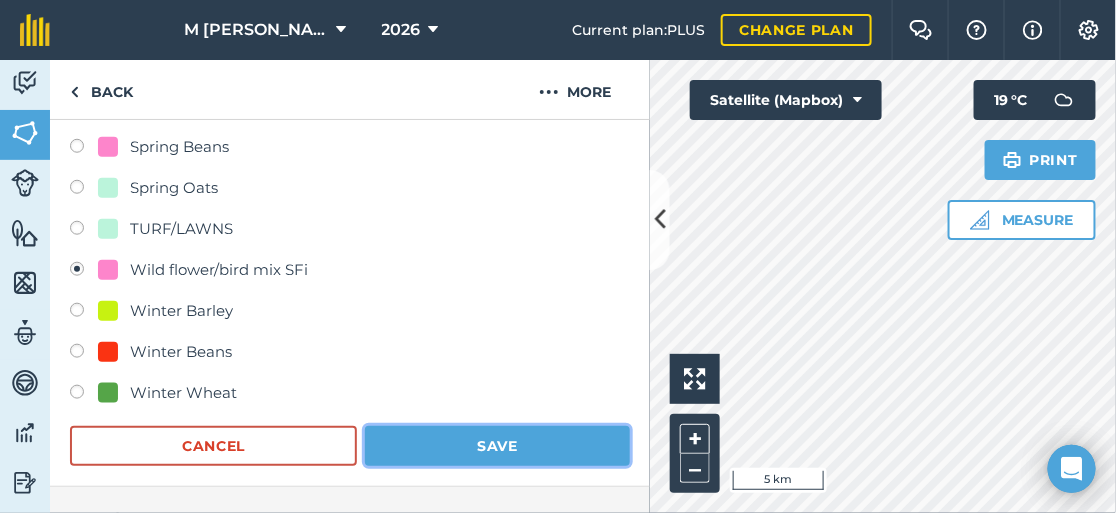 click on "Save" at bounding box center (497, 446) 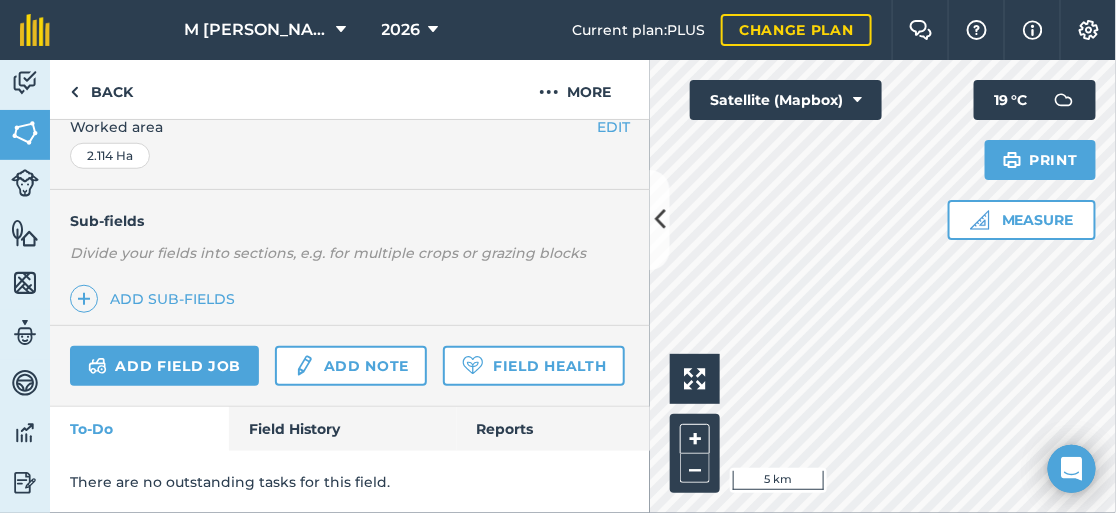 scroll, scrollTop: 477, scrollLeft: 0, axis: vertical 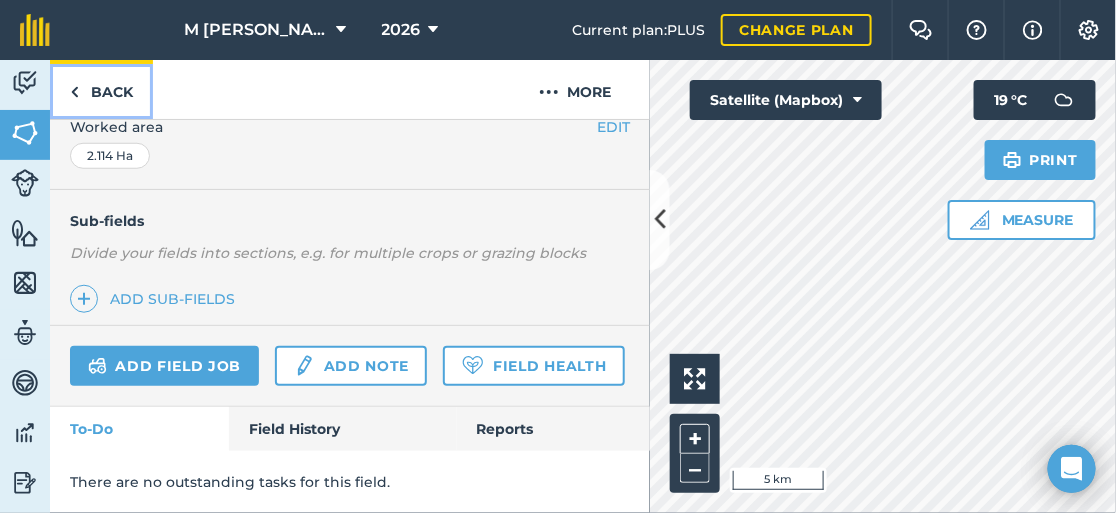 click at bounding box center (74, 92) 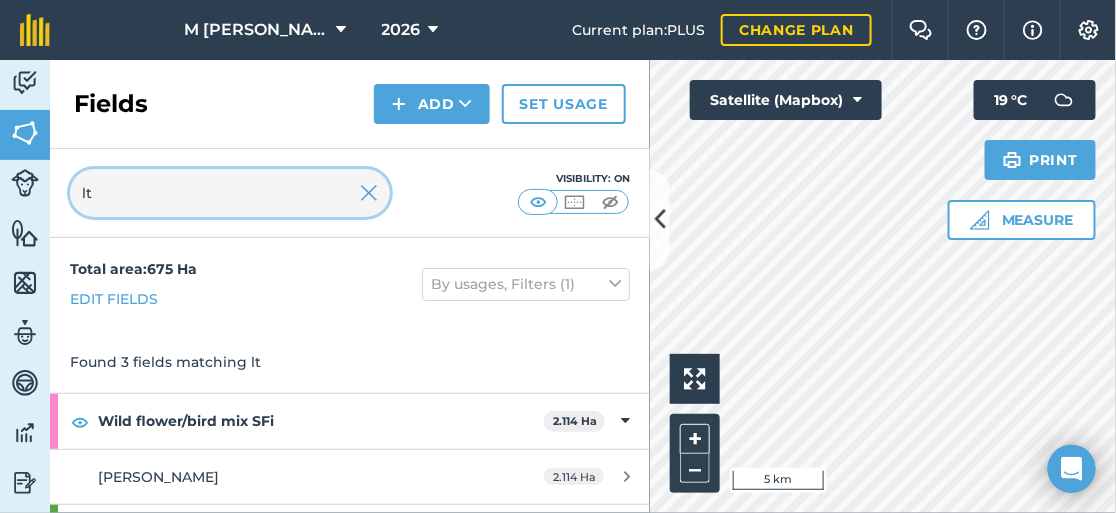 click on "lt" at bounding box center [230, 193] 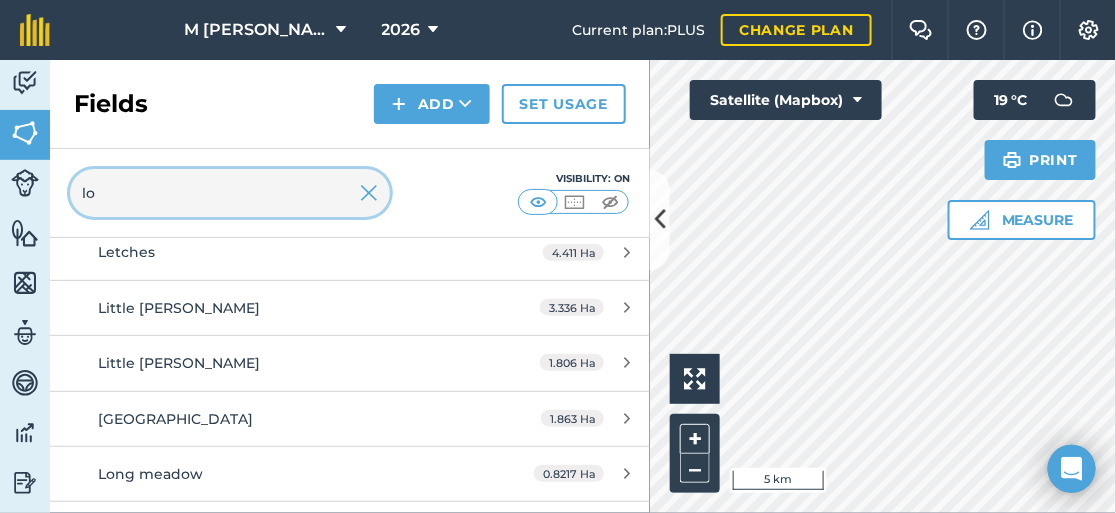 scroll, scrollTop: 1100, scrollLeft: 0, axis: vertical 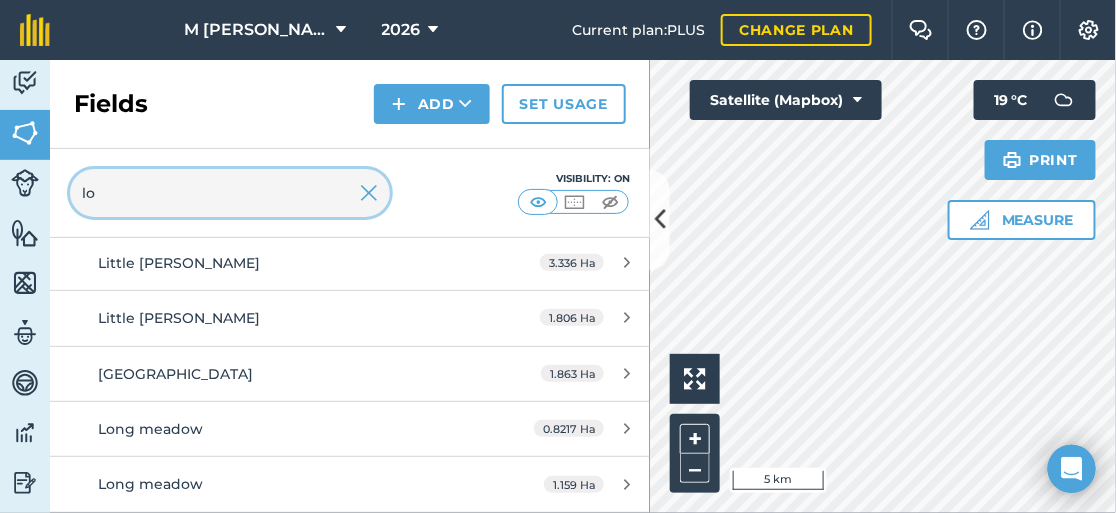 type on "lo" 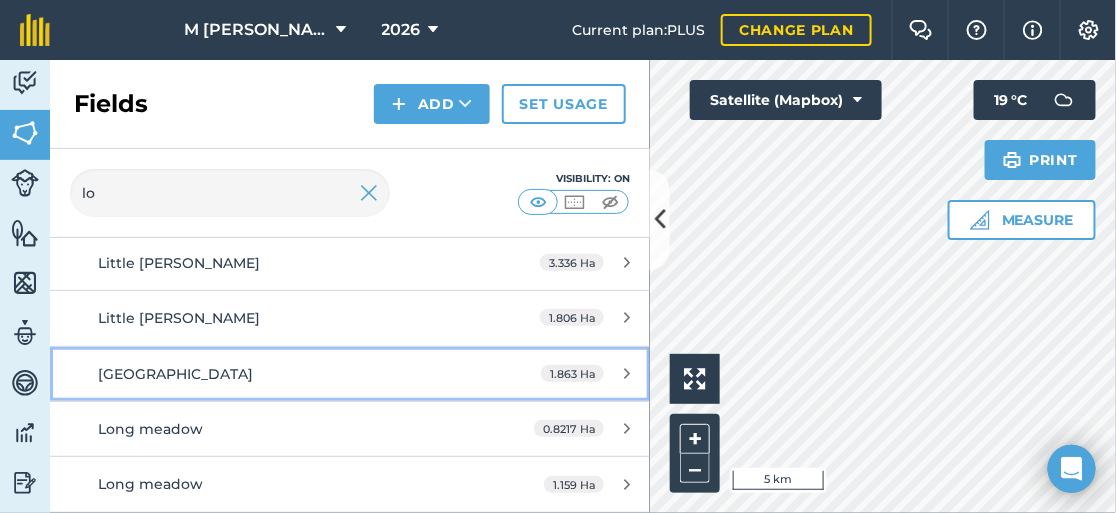 click on "[GEOGRAPHIC_DATA]" at bounding box center [286, 374] 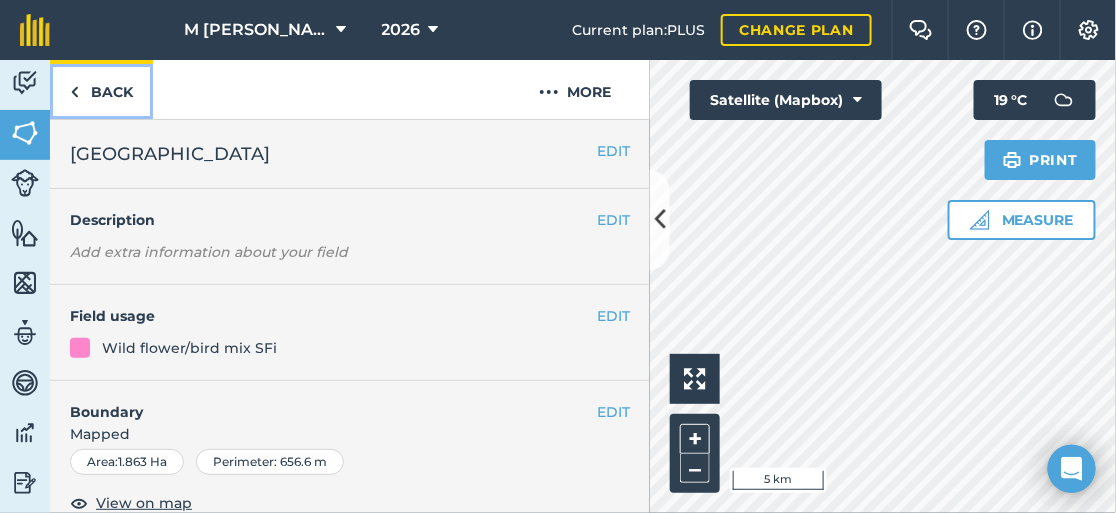 click at bounding box center [74, 92] 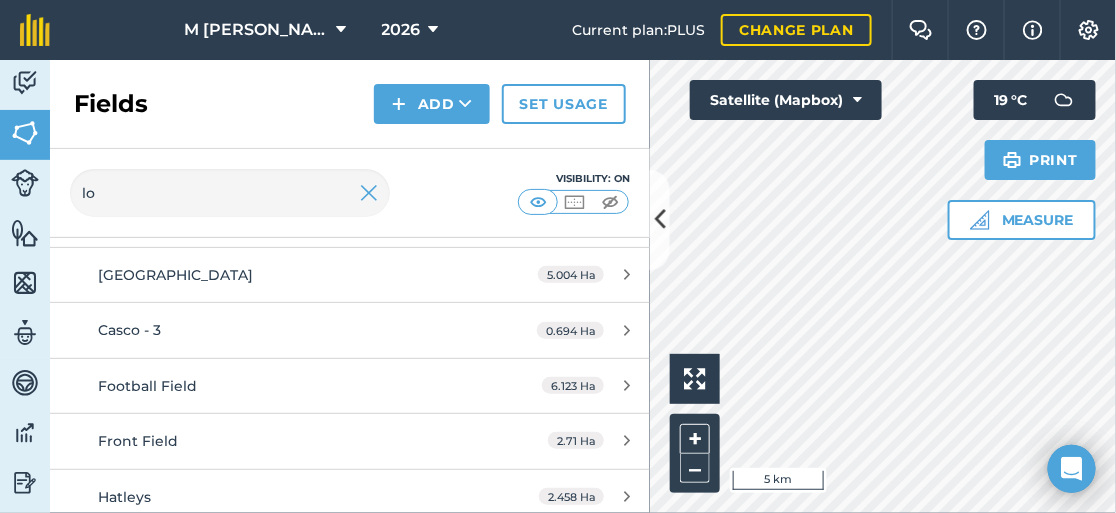 scroll, scrollTop: 600, scrollLeft: 0, axis: vertical 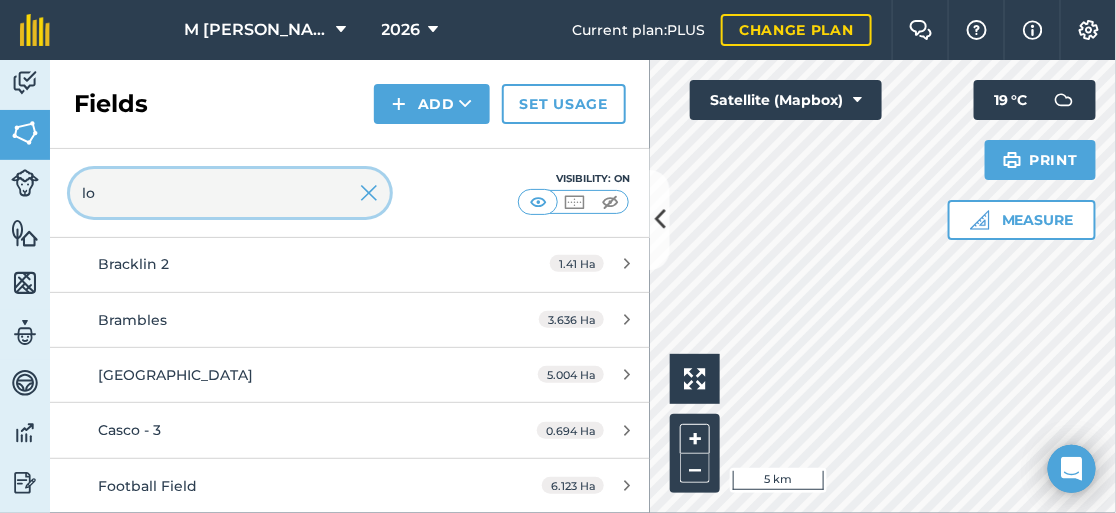 click on "lo" at bounding box center (230, 193) 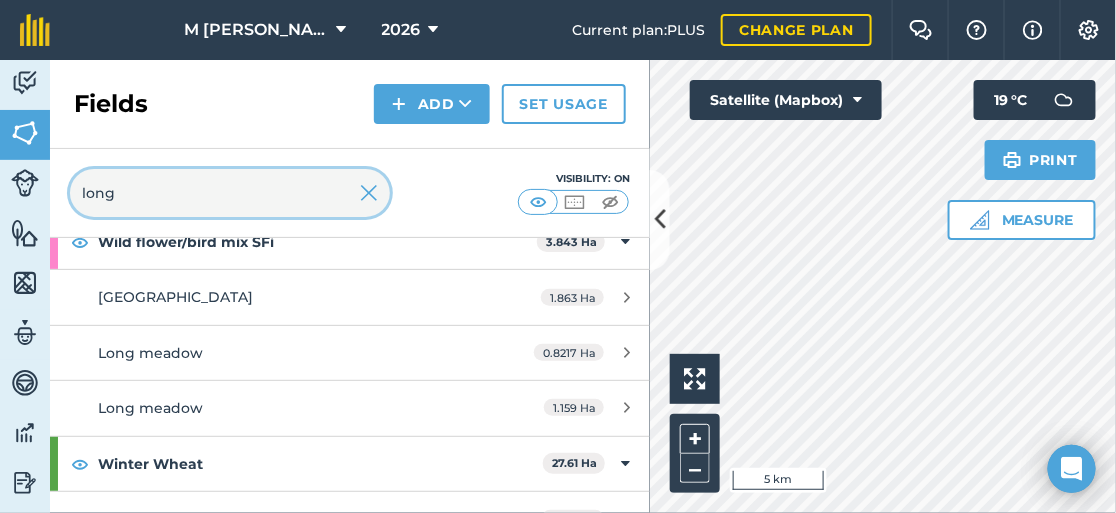 scroll, scrollTop: 318, scrollLeft: 0, axis: vertical 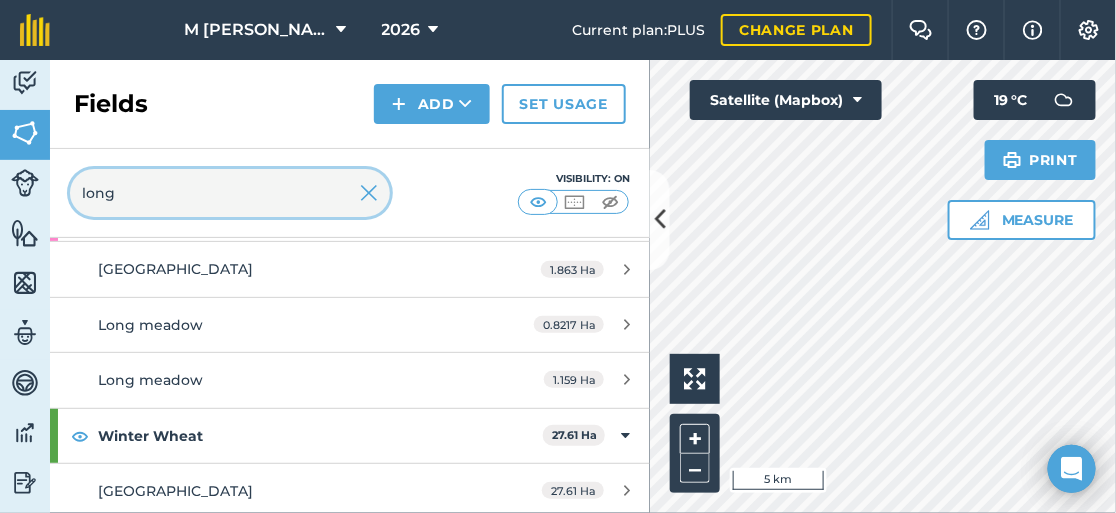 type on "long" 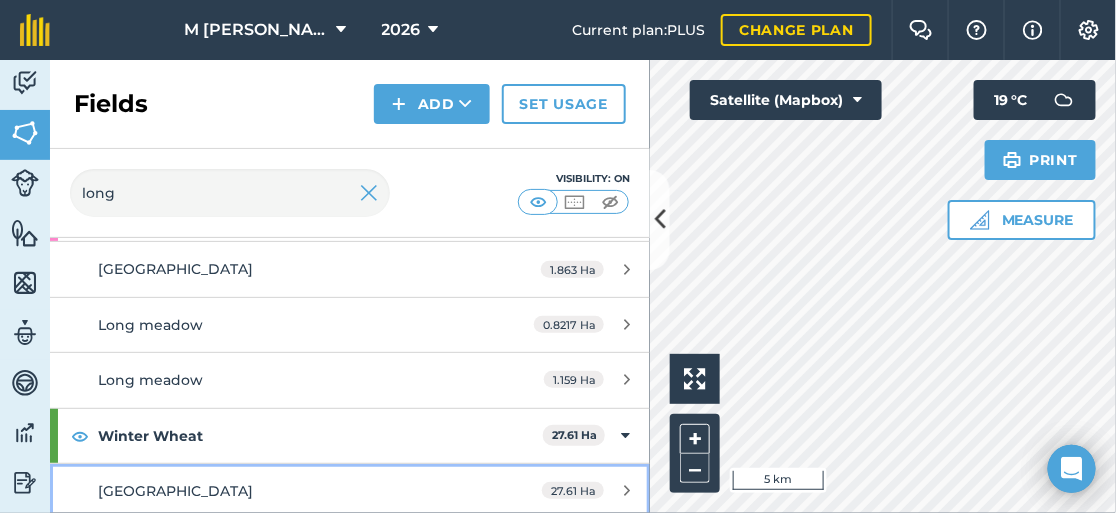 click on "[GEOGRAPHIC_DATA]" at bounding box center (286, 491) 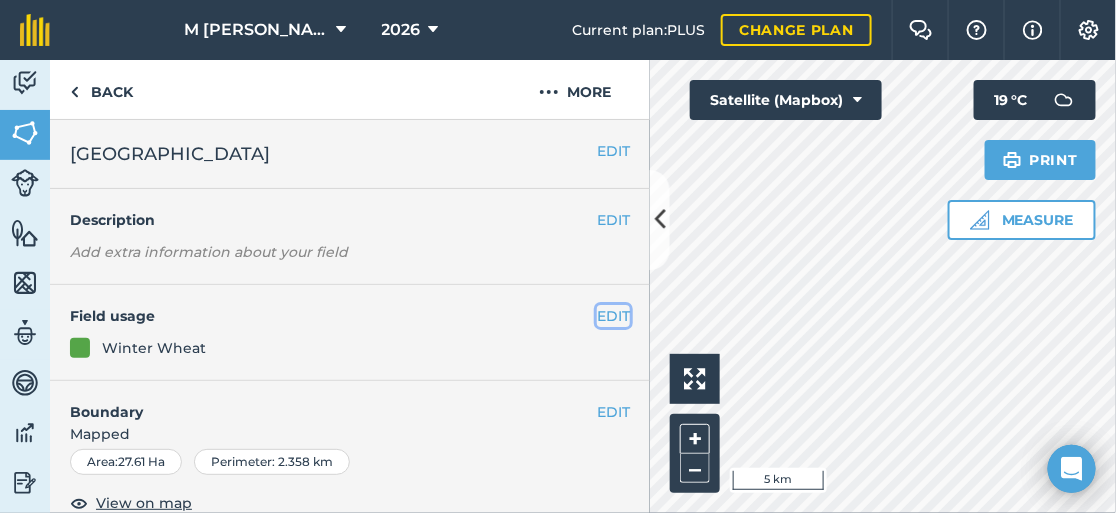 click on "EDIT" at bounding box center (613, 316) 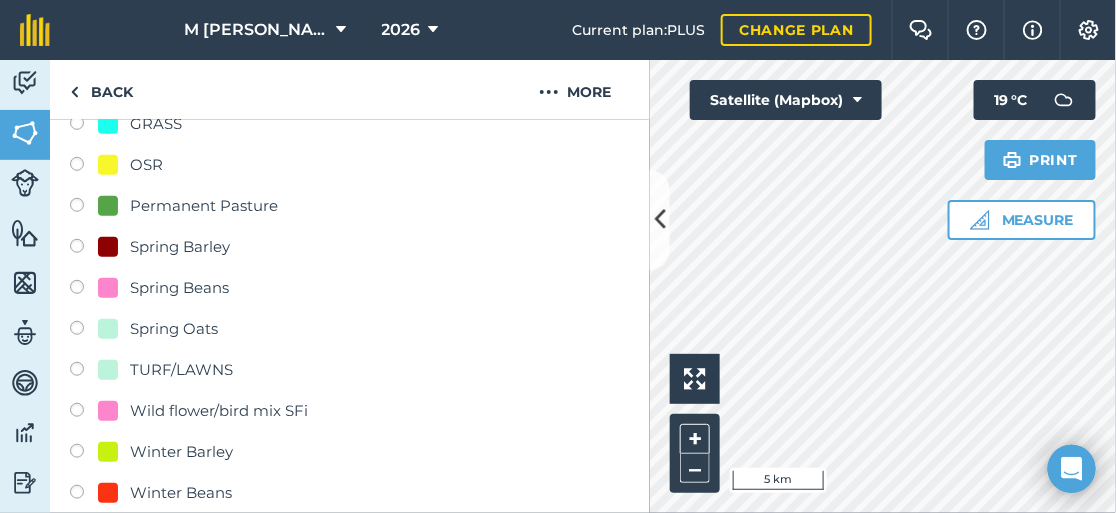 scroll, scrollTop: 399, scrollLeft: 0, axis: vertical 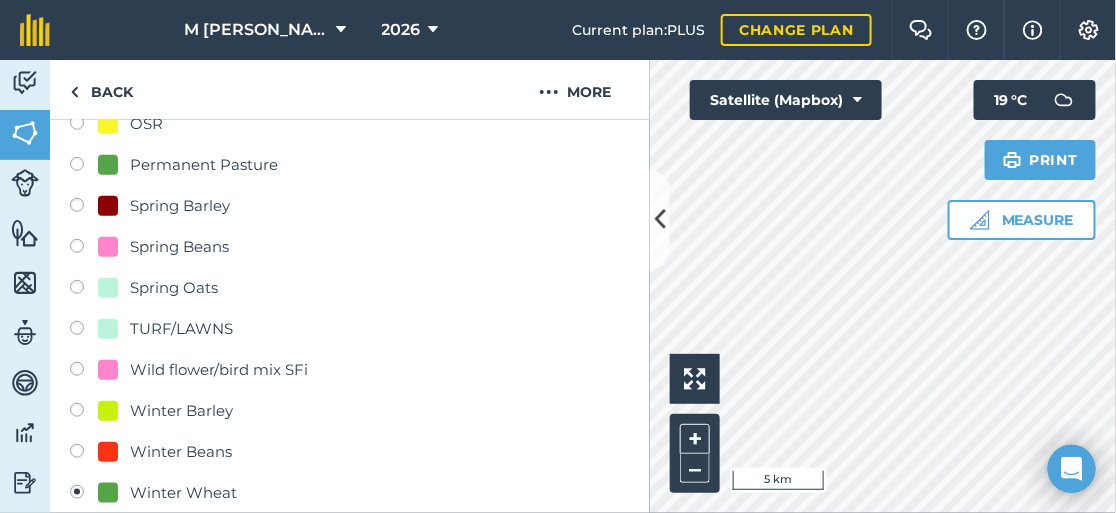 click at bounding box center (84, 413) 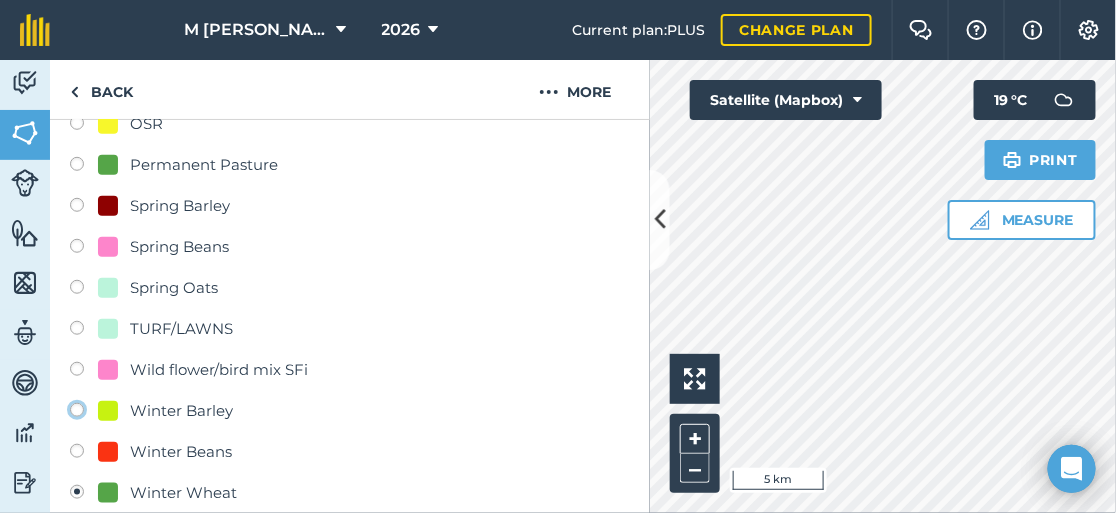 click on "Winter Barley" at bounding box center (-9923, 409) 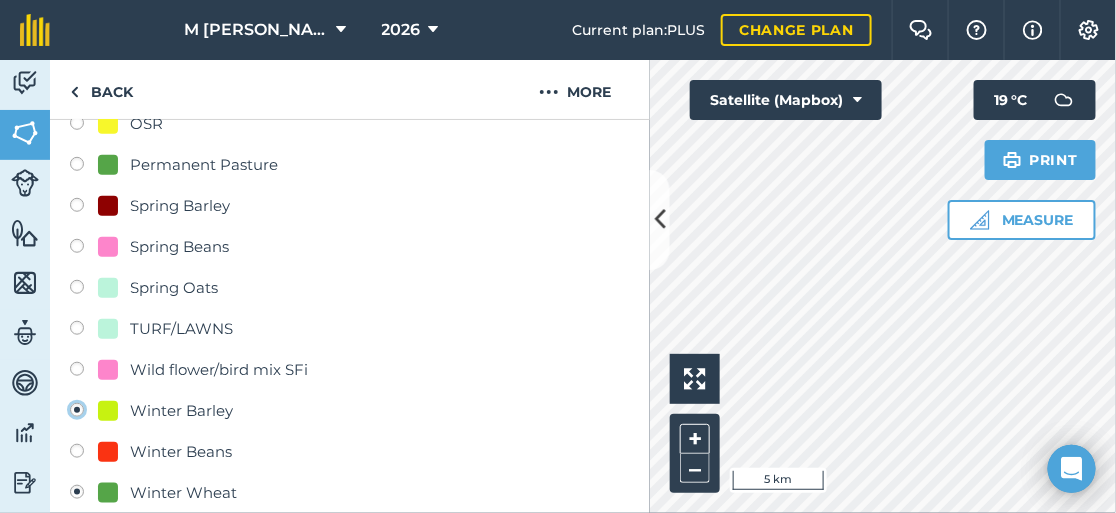 radio on "true" 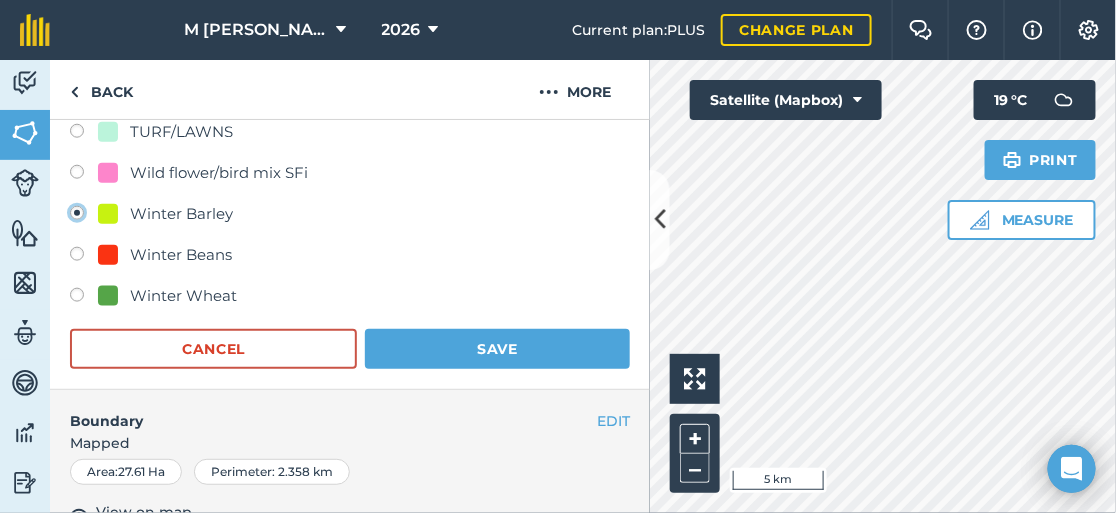 scroll, scrollTop: 600, scrollLeft: 0, axis: vertical 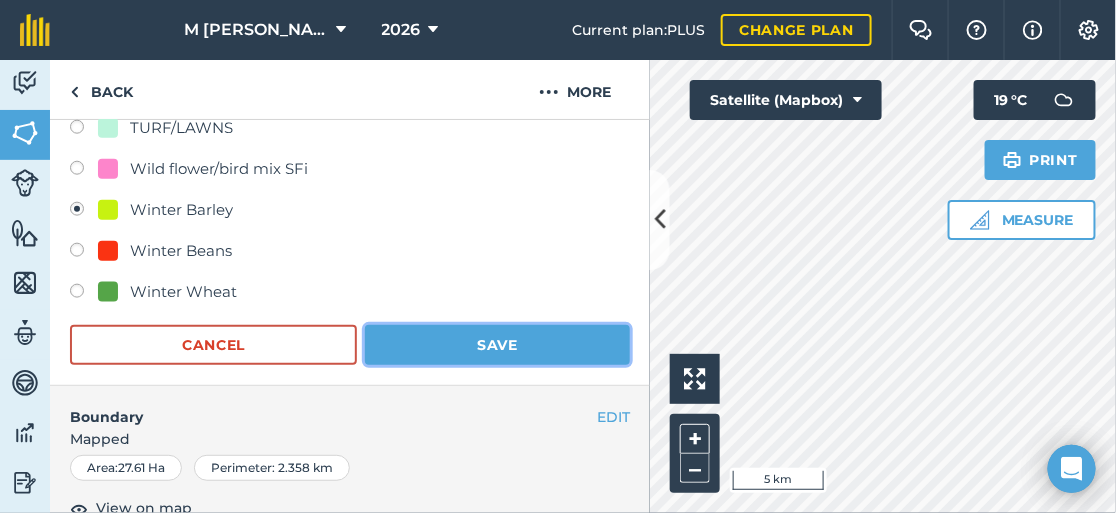 click on "Save" at bounding box center (497, 345) 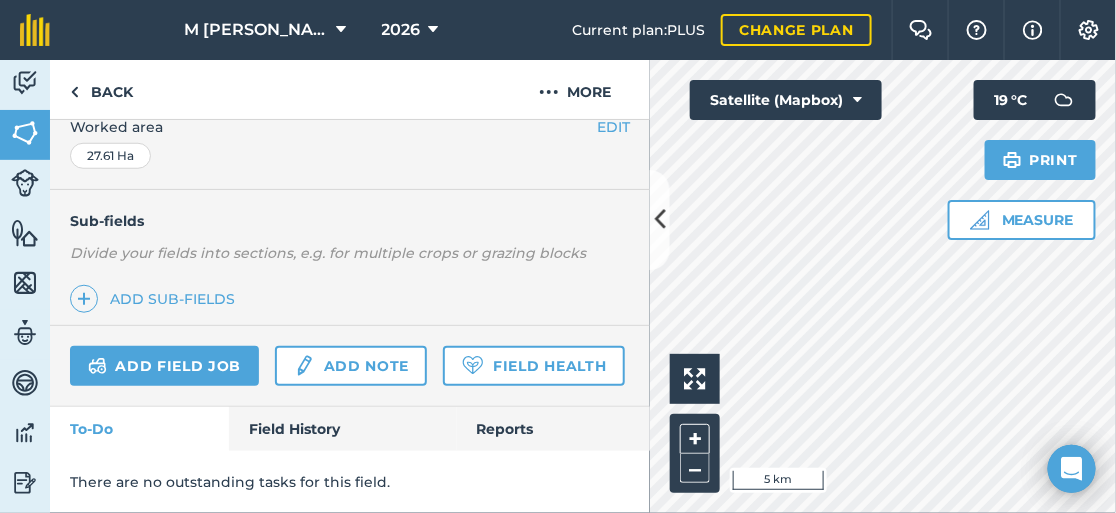 scroll, scrollTop: 477, scrollLeft: 0, axis: vertical 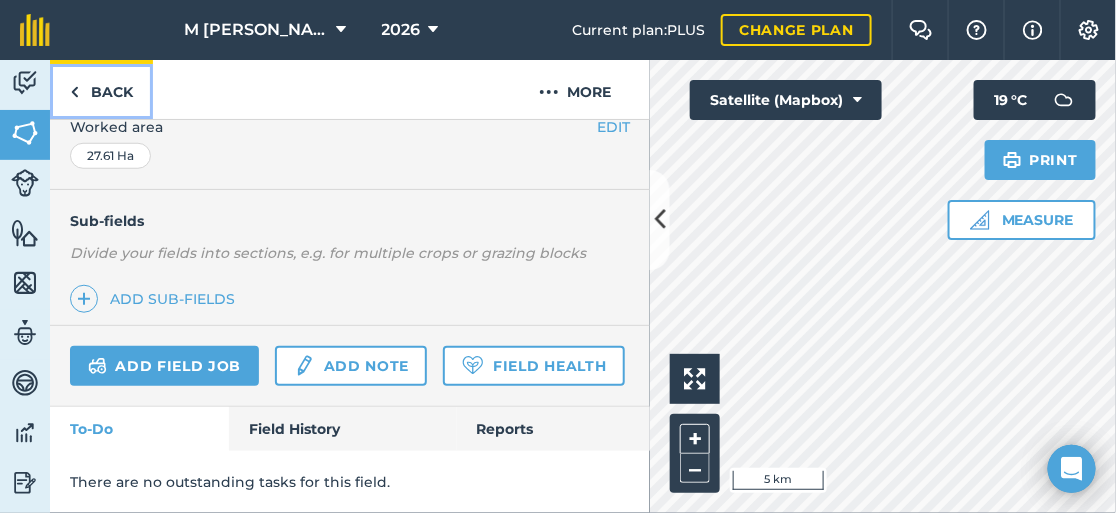 click at bounding box center (74, 92) 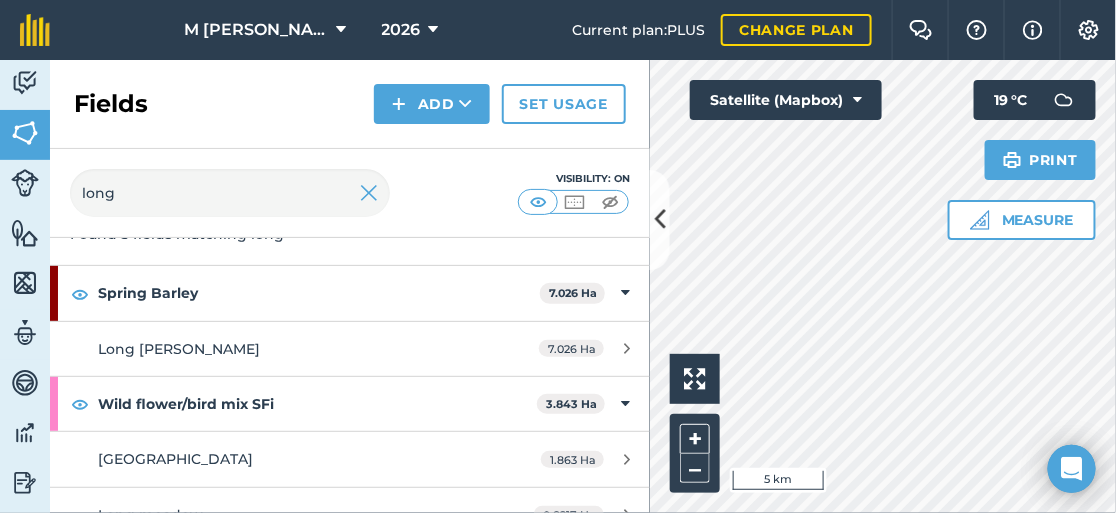 scroll, scrollTop: 99, scrollLeft: 0, axis: vertical 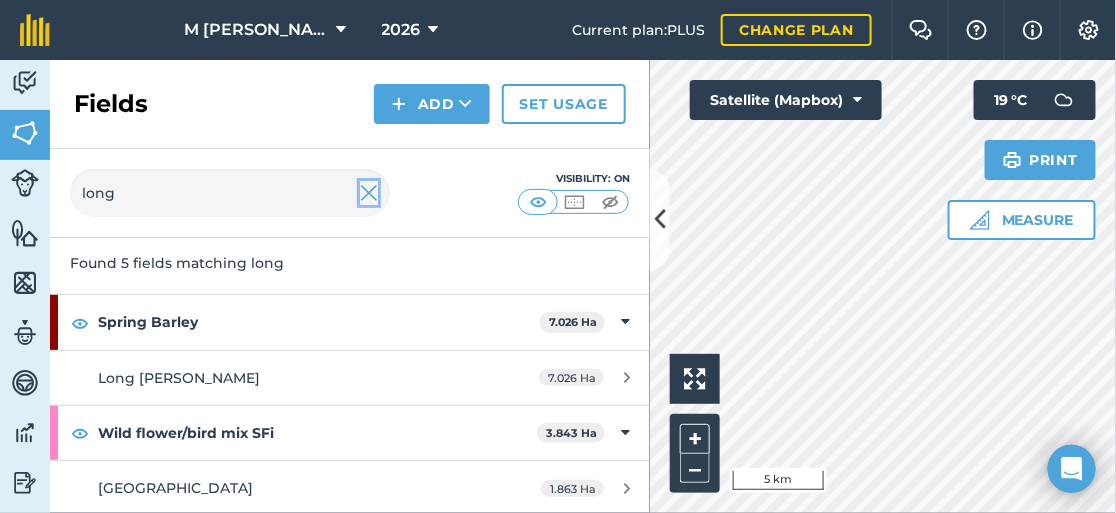 click at bounding box center [369, 193] 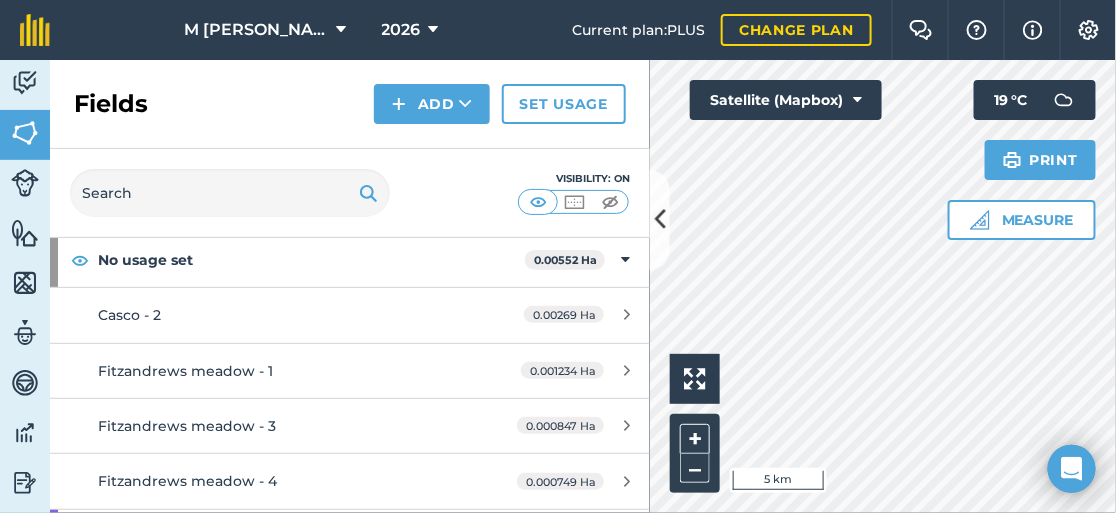 scroll, scrollTop: 1082, scrollLeft: 0, axis: vertical 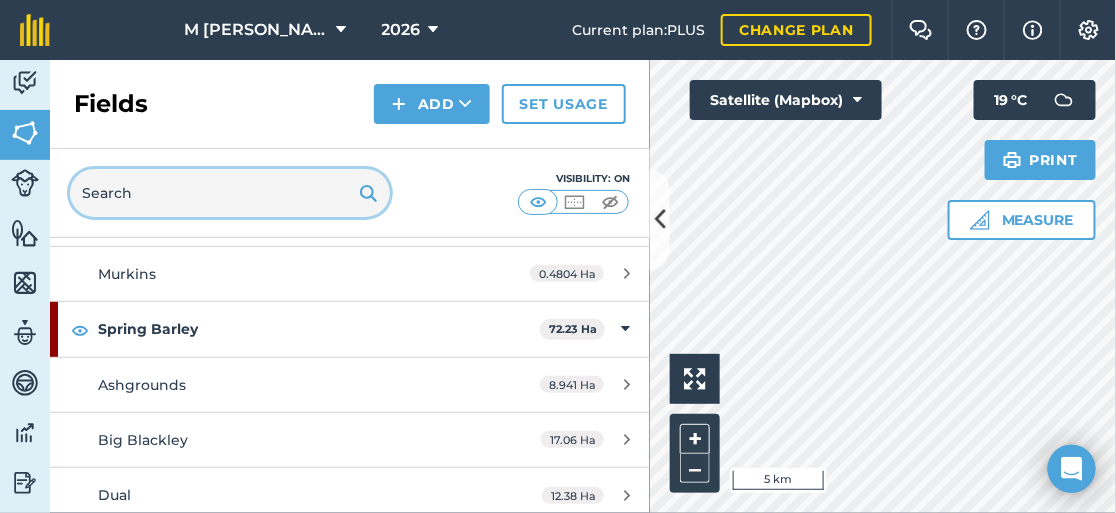 click at bounding box center (230, 193) 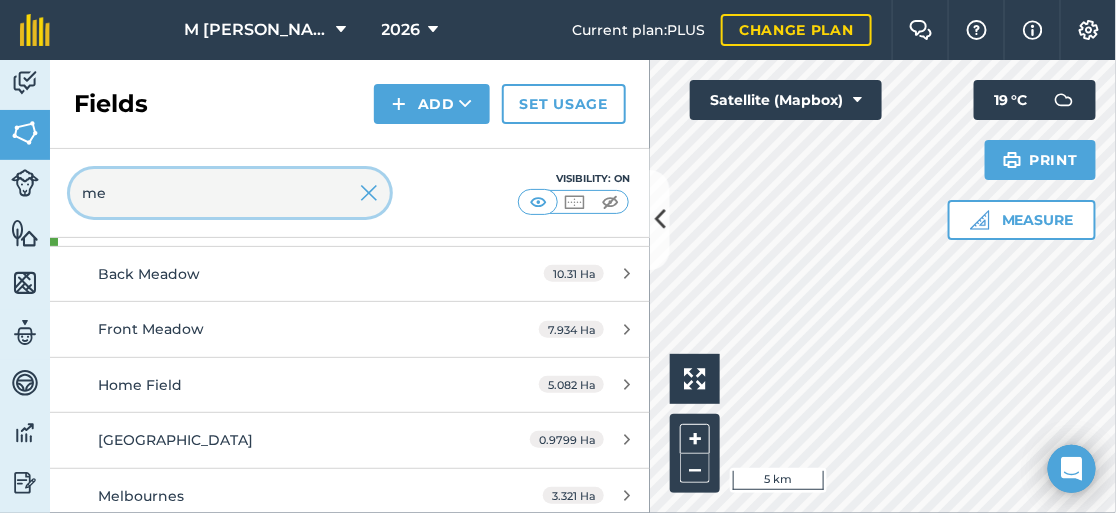 scroll, scrollTop: 879, scrollLeft: 0, axis: vertical 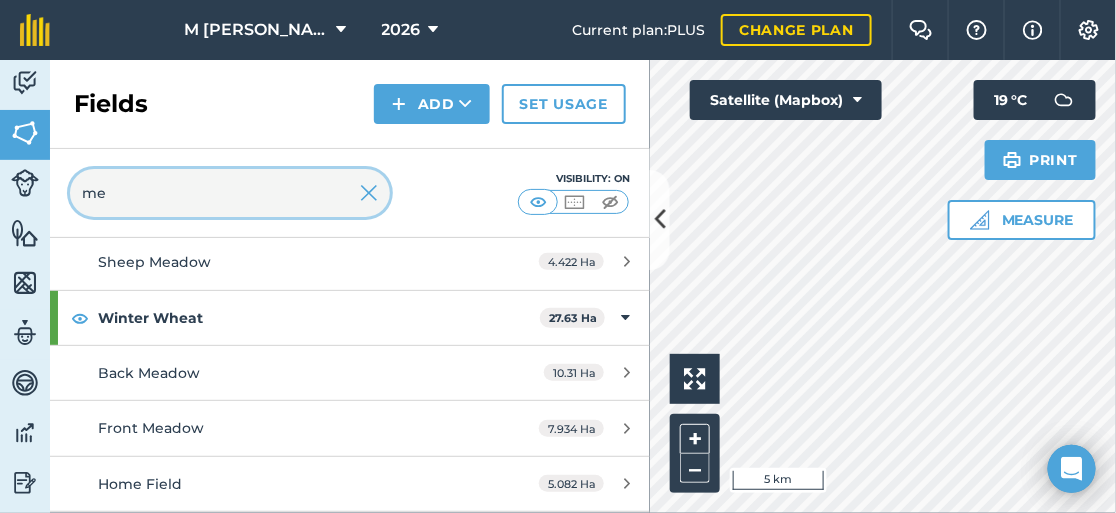 drag, startPoint x: 106, startPoint y: 190, endPoint x: 86, endPoint y: 192, distance: 20.09975 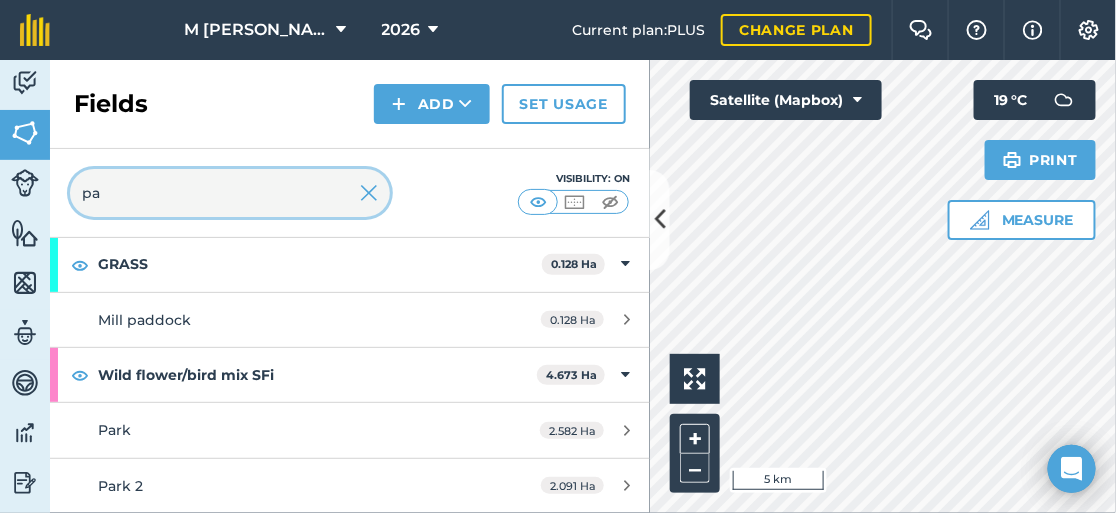 scroll, scrollTop: 153, scrollLeft: 0, axis: vertical 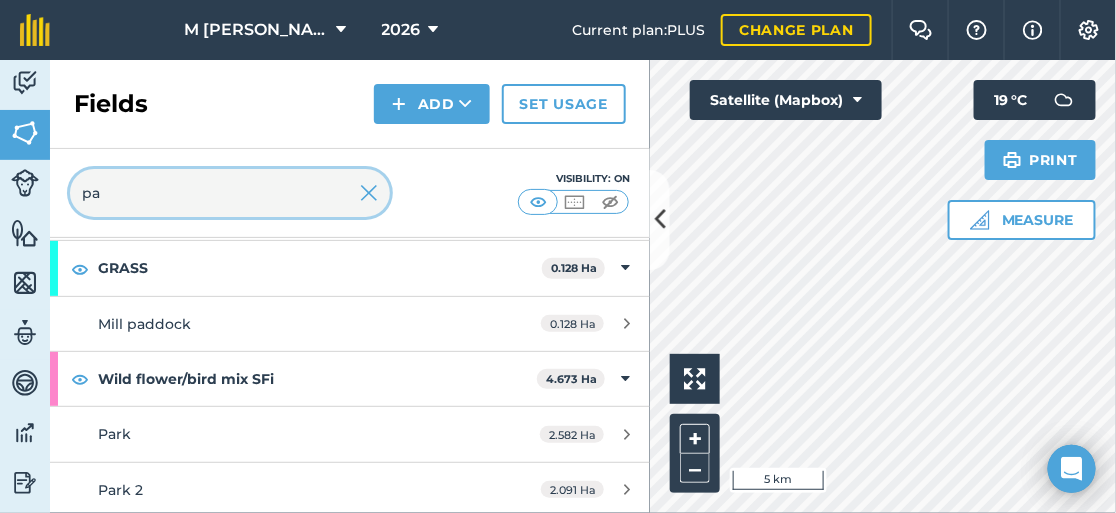 type on "pa" 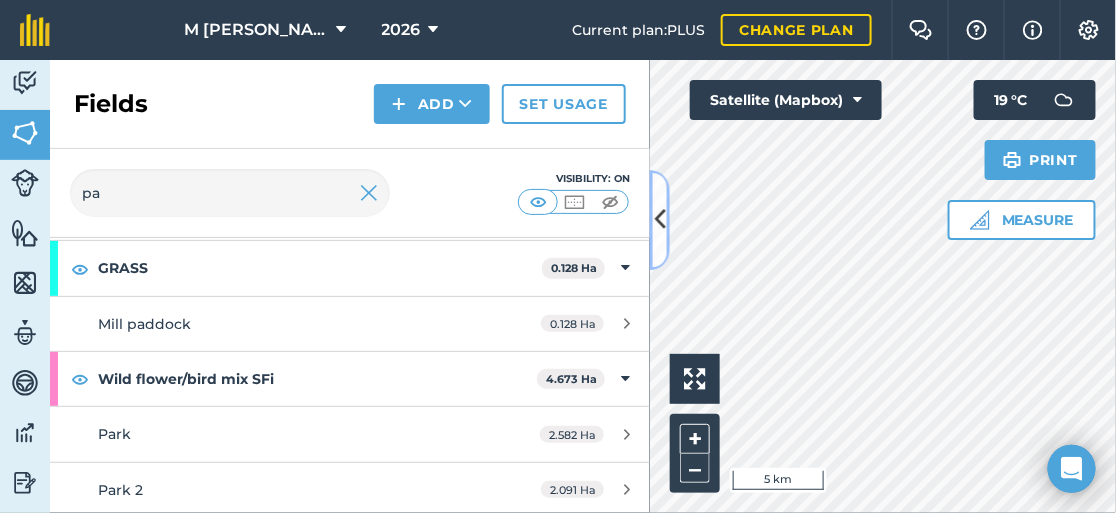 click at bounding box center (659, 220) 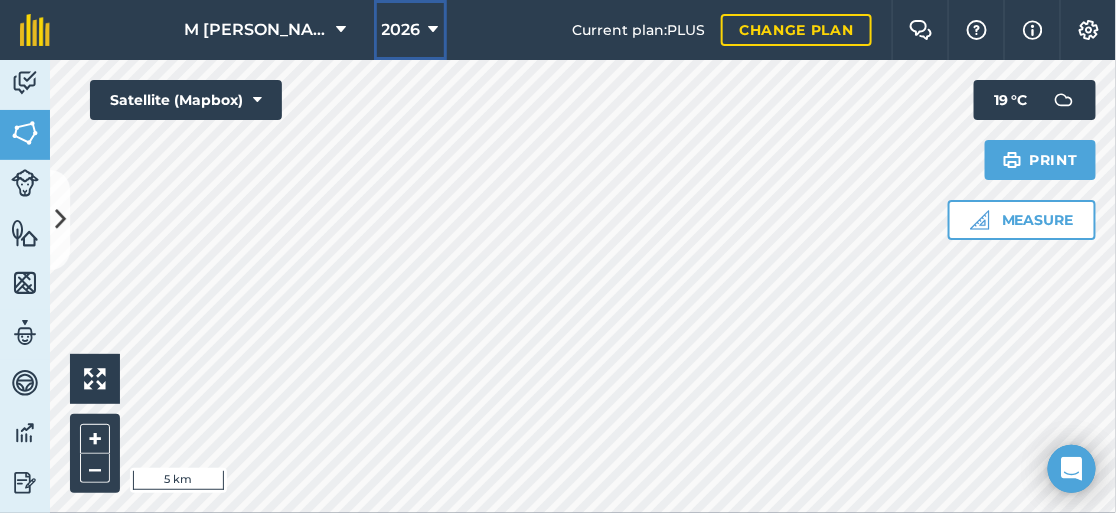 click at bounding box center [434, 30] 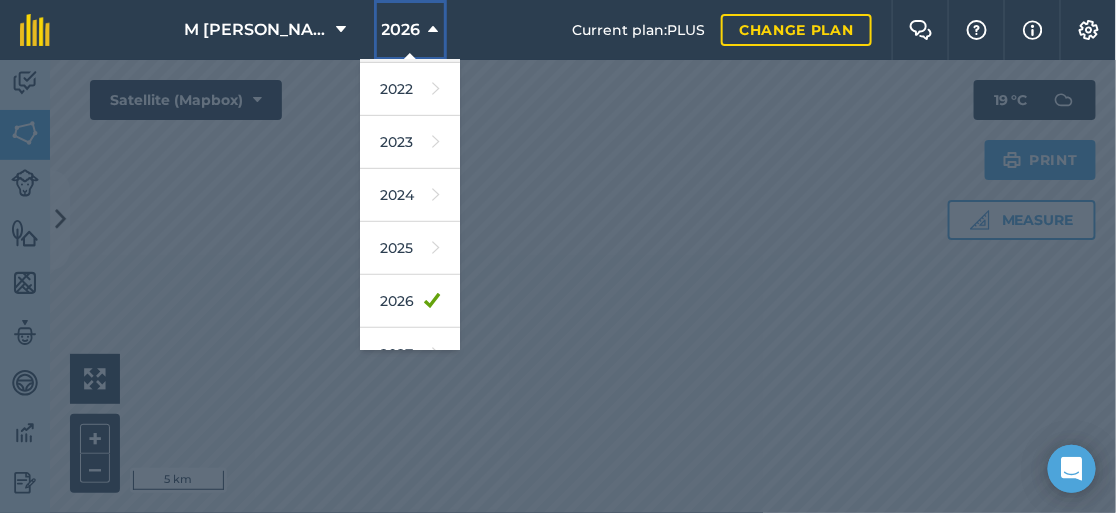 scroll, scrollTop: 288, scrollLeft: 0, axis: vertical 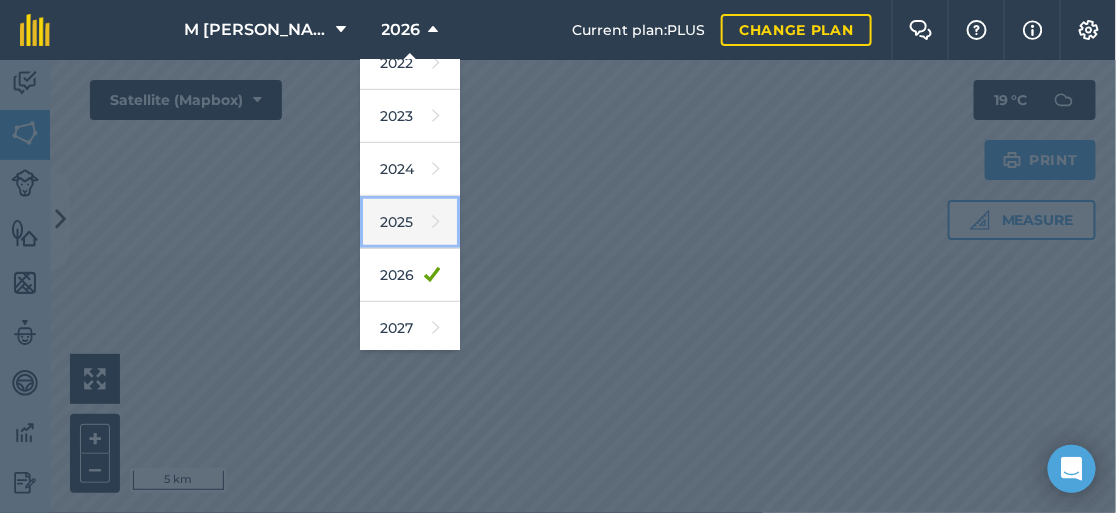 click on "2025" at bounding box center (410, 222) 